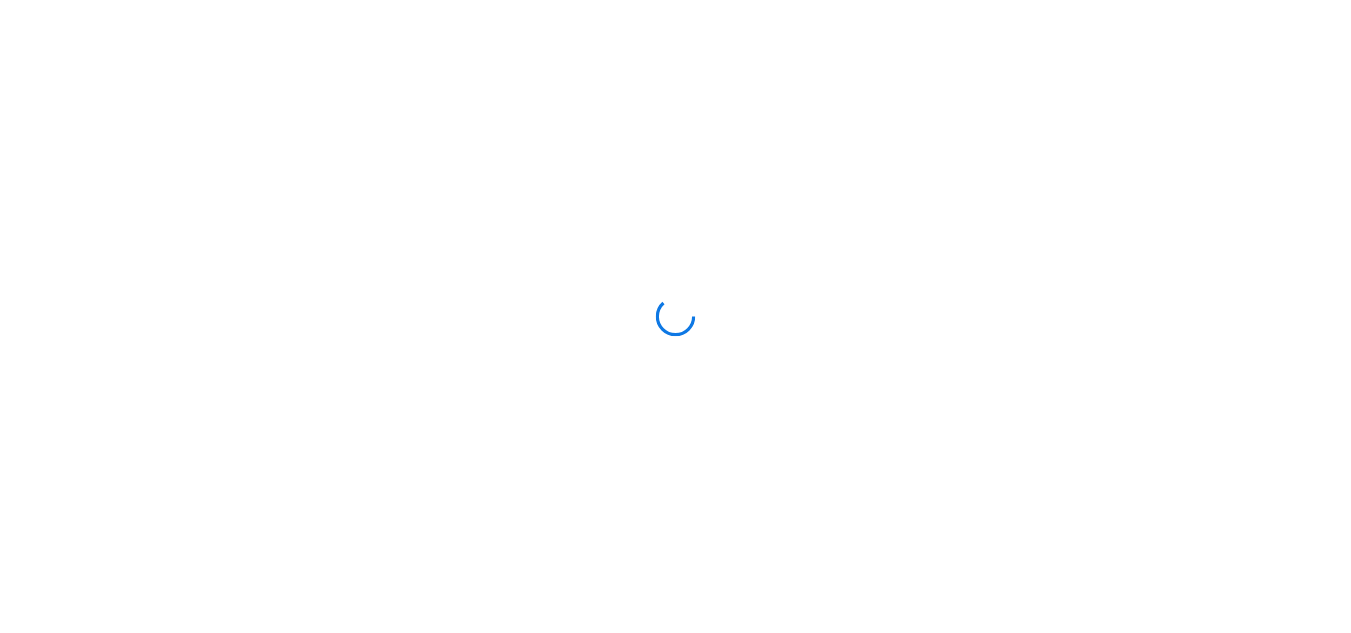scroll, scrollTop: 0, scrollLeft: 0, axis: both 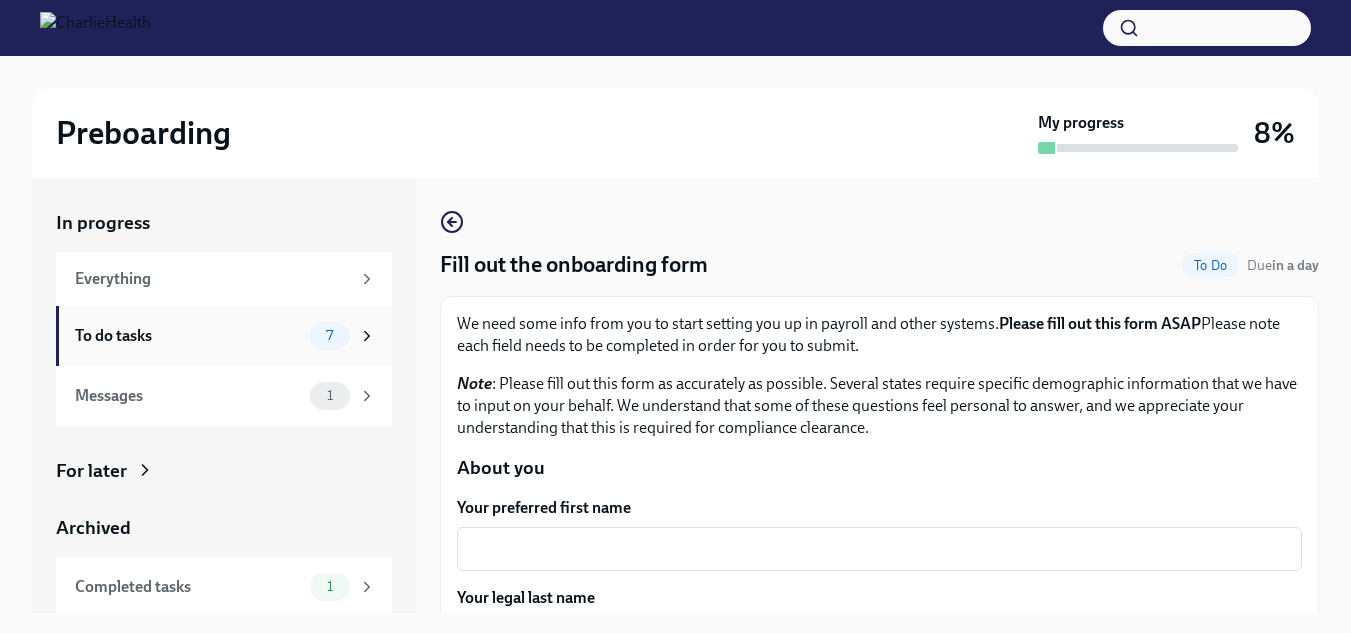 click on "To do tasks 7" at bounding box center (224, 336) 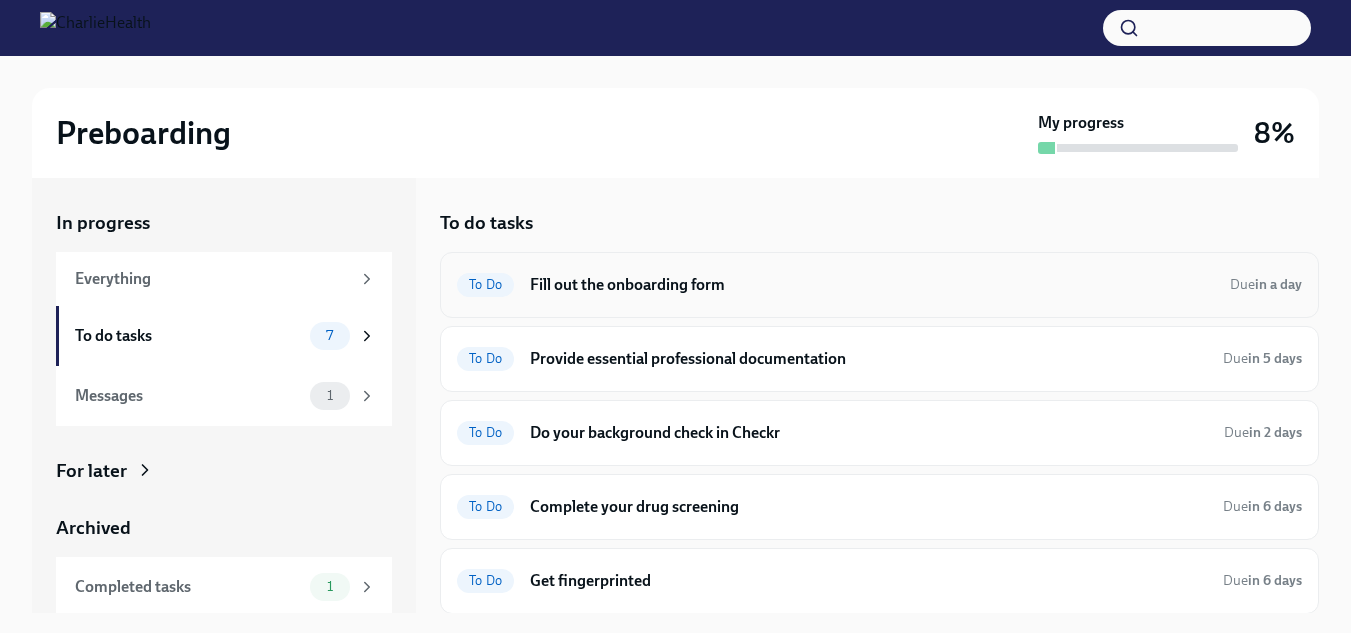 click on "To Do Fill out the onboarding form Due  in a day" at bounding box center (879, 285) 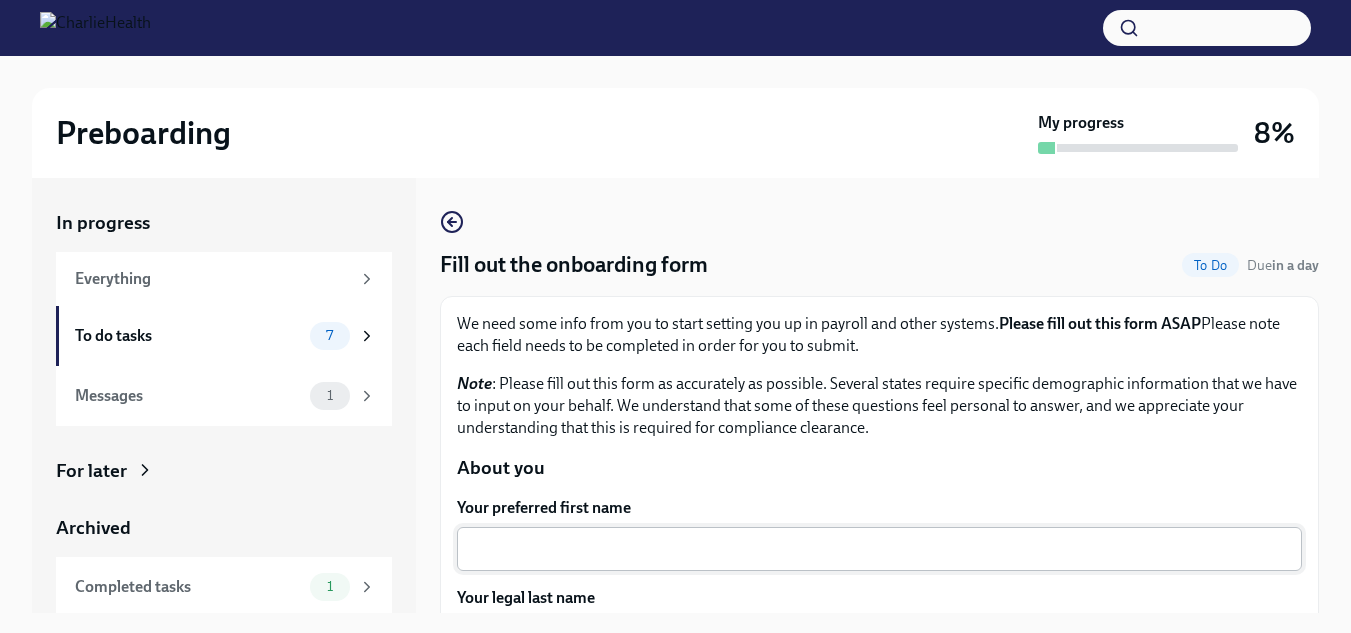 click on "Your preferred first name" at bounding box center (879, 549) 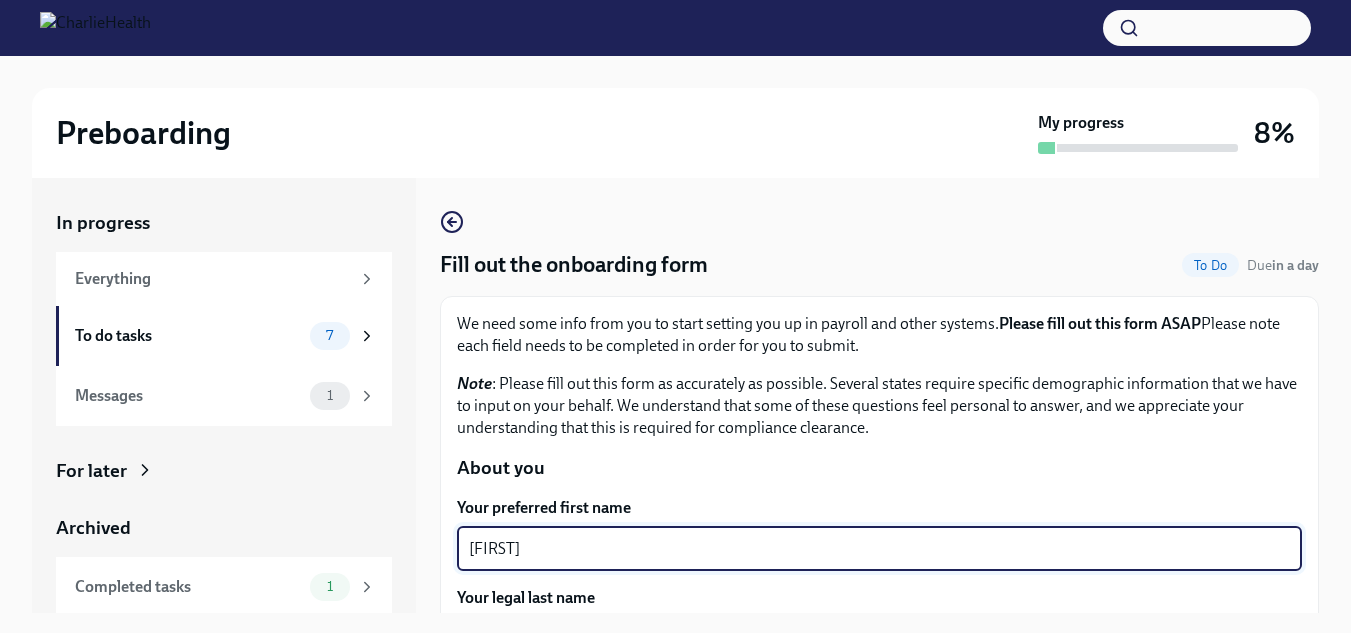 type on "[FIRST]" 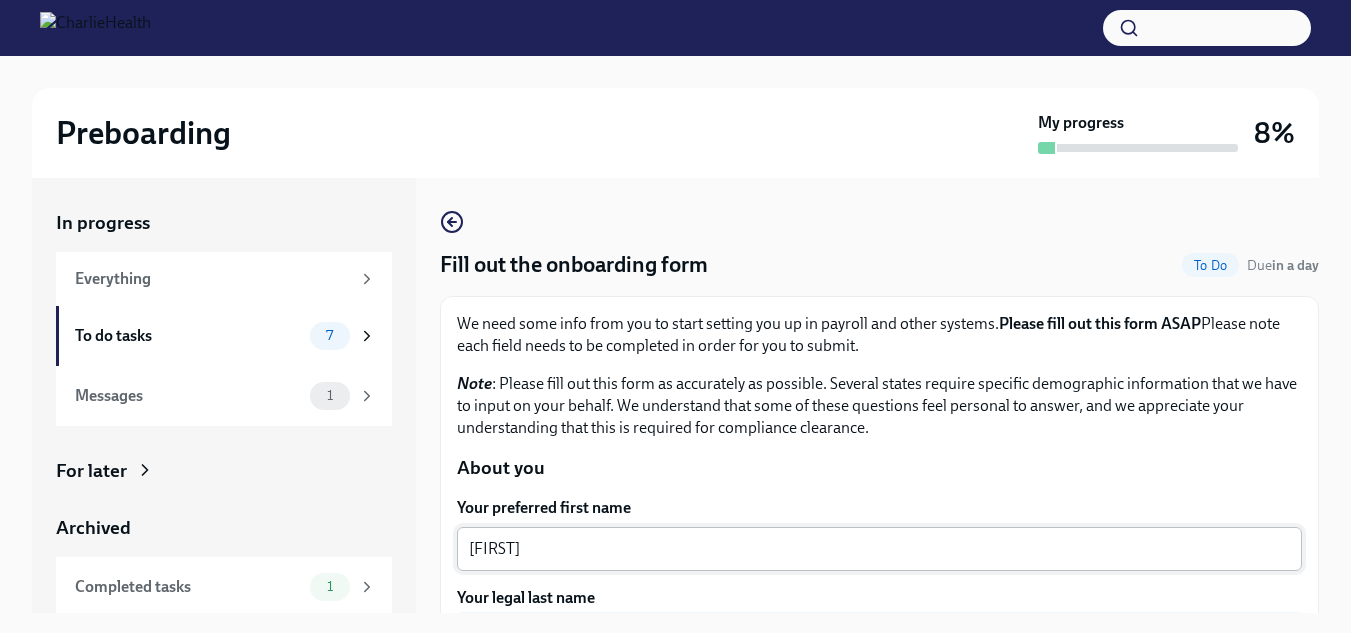 scroll, scrollTop: 244, scrollLeft: 0, axis: vertical 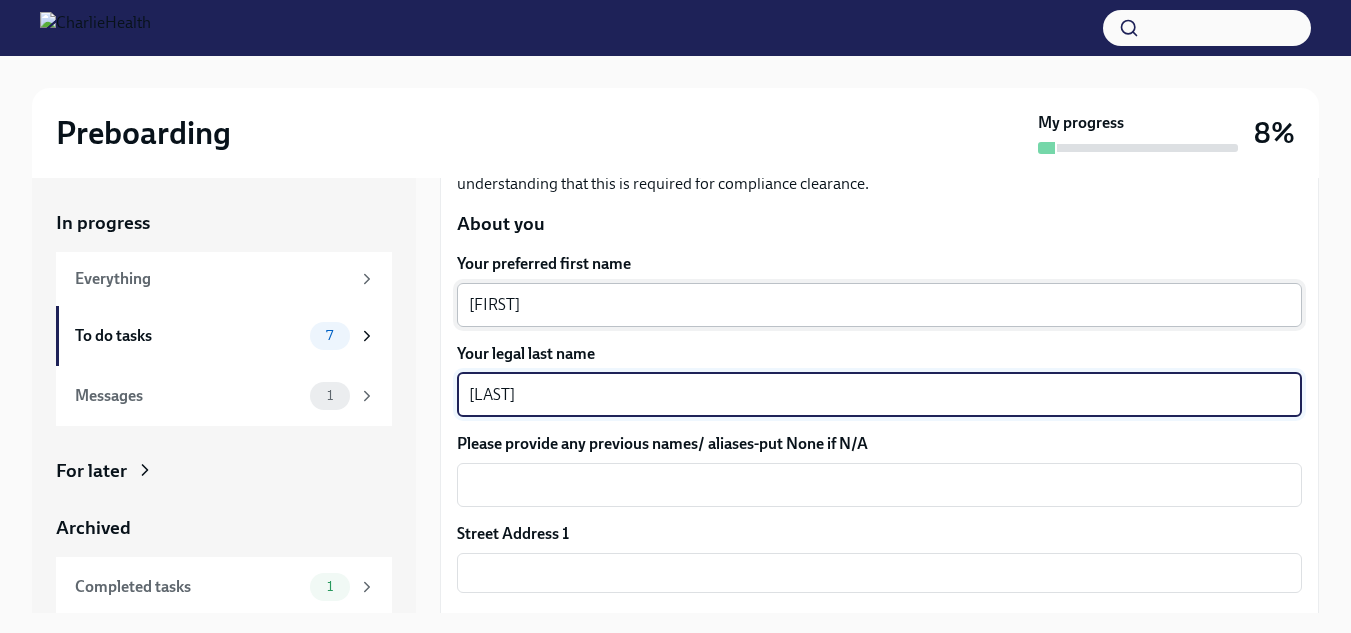 type on "[LAST]" 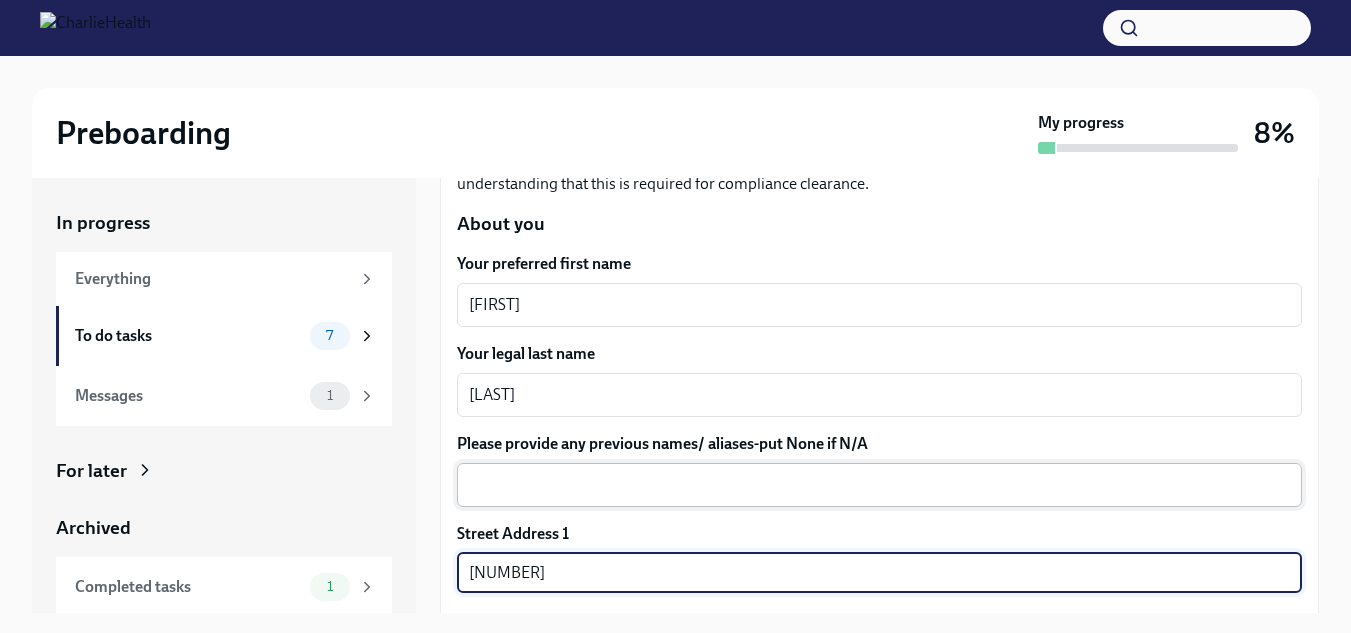 type on "[NUMBER] [STREET]." 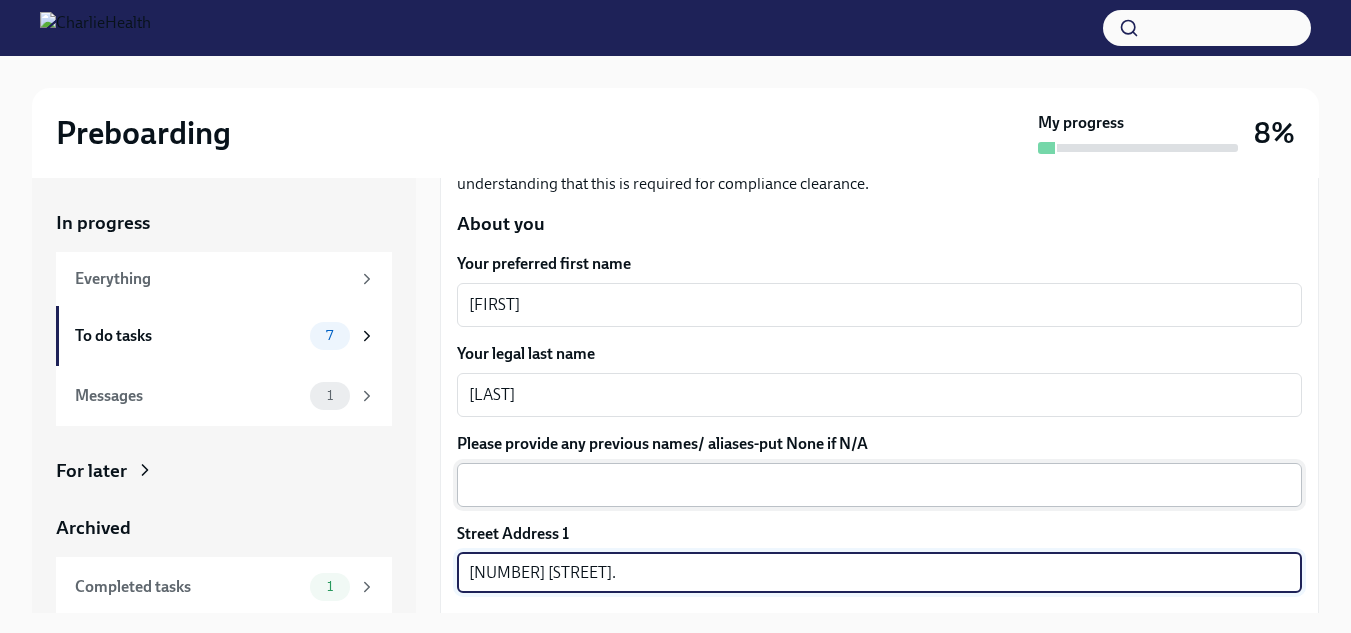 type on "[POSTAL_CODE]" 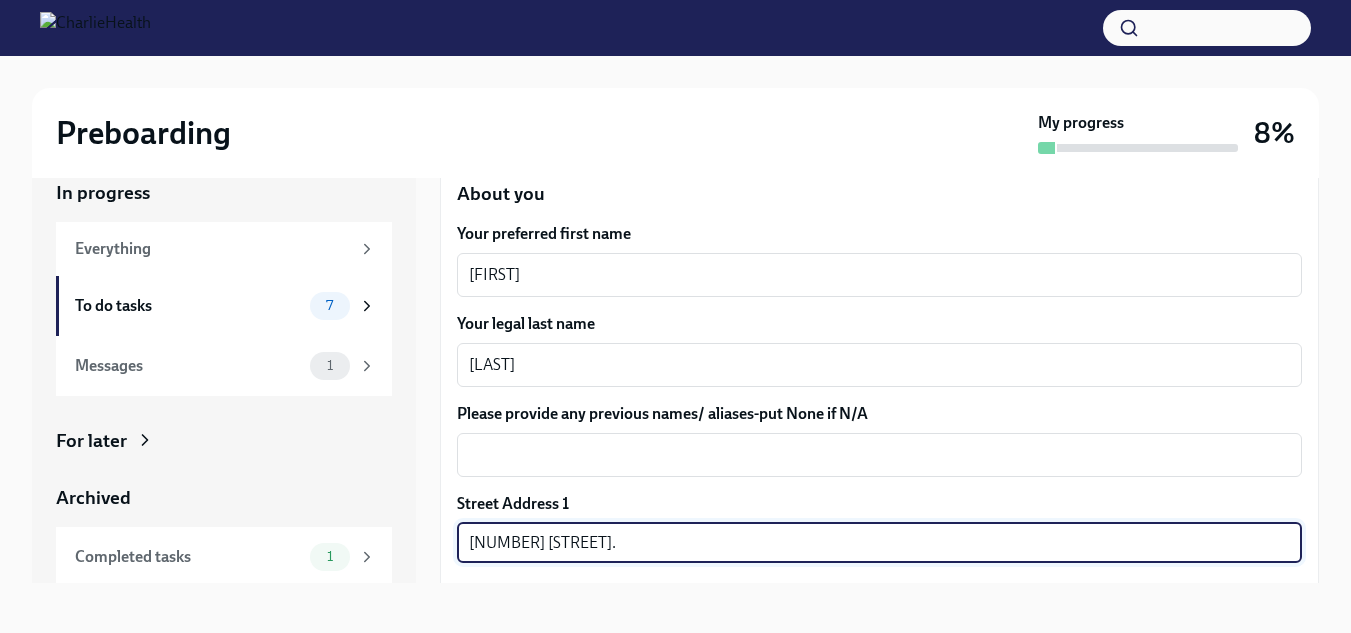 scroll, scrollTop: 36, scrollLeft: 0, axis: vertical 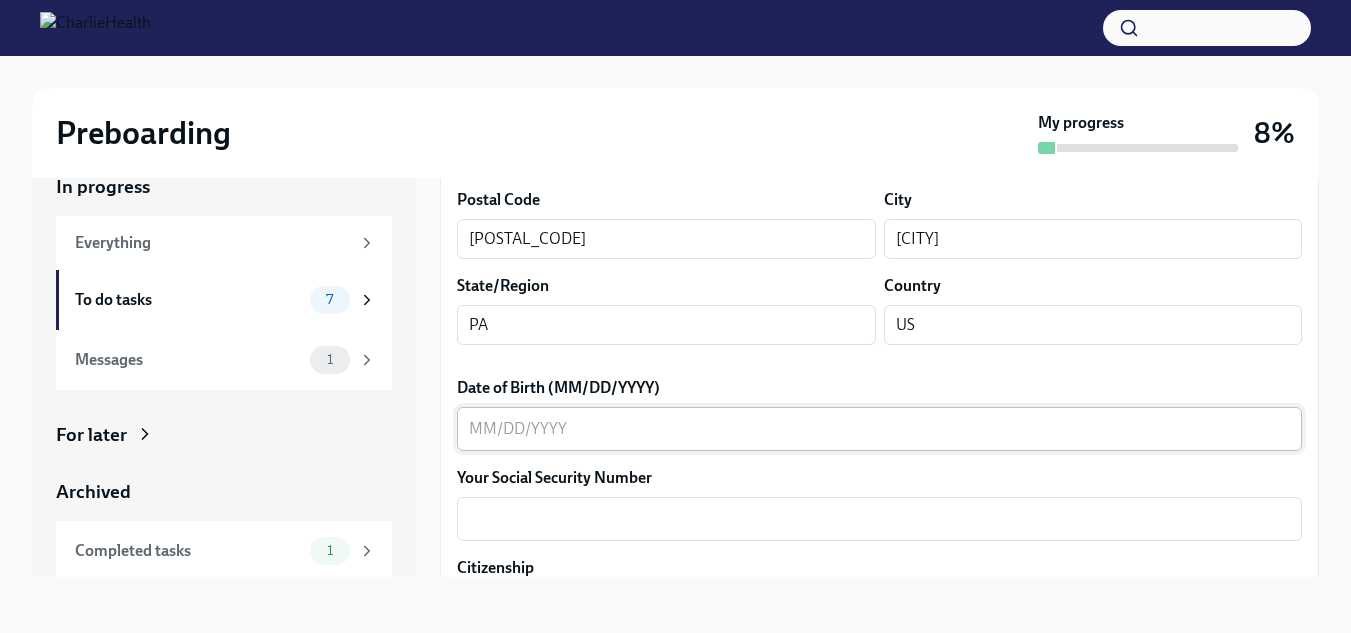 click on "Date of Birth (MM/DD/YYYY)" at bounding box center [879, 429] 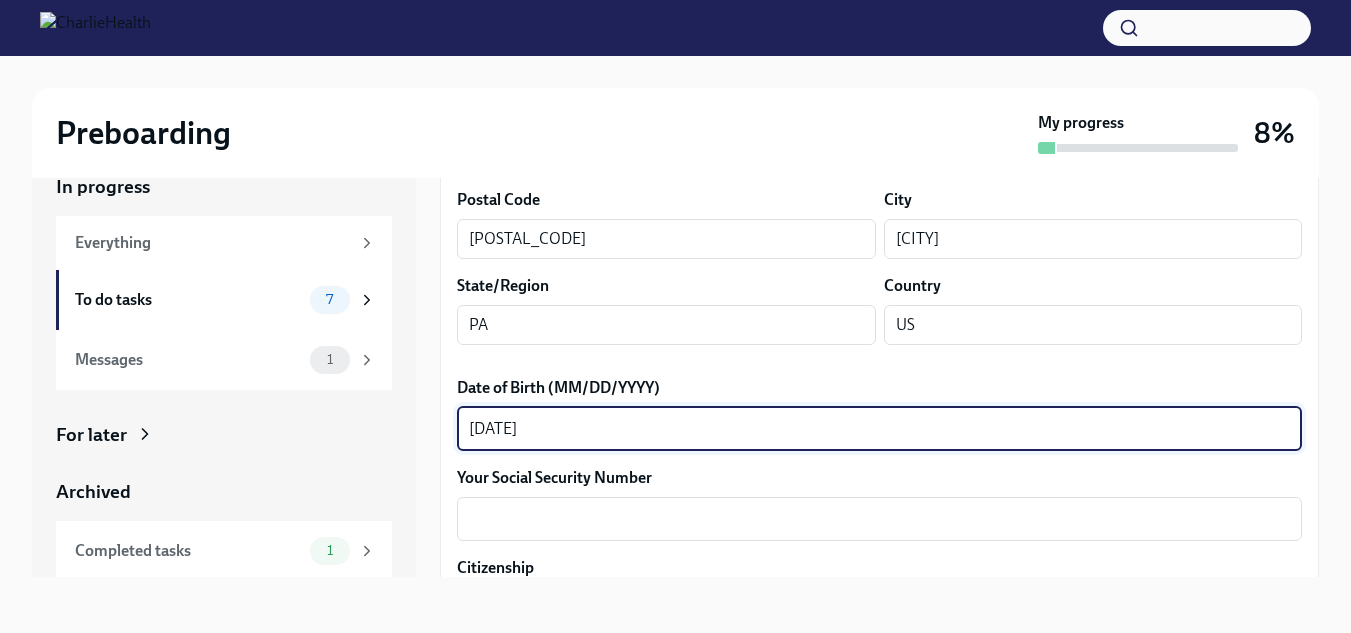 type on "[DATE]" 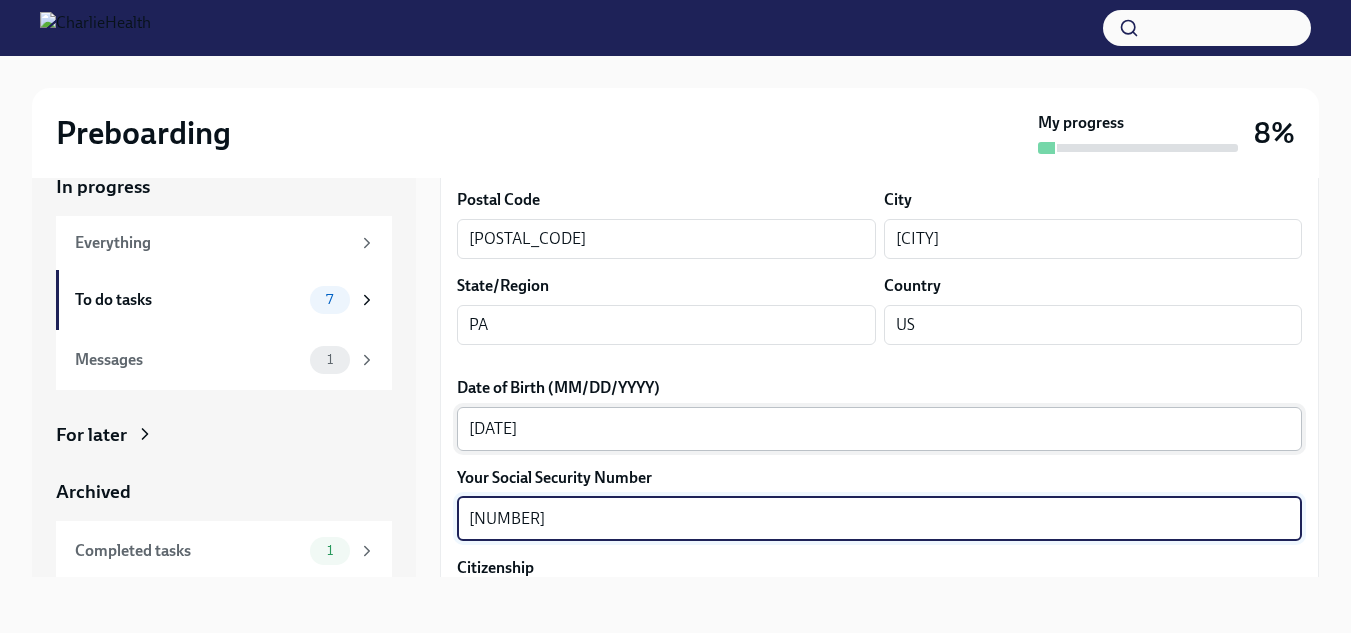 type on "[NUMBER]" 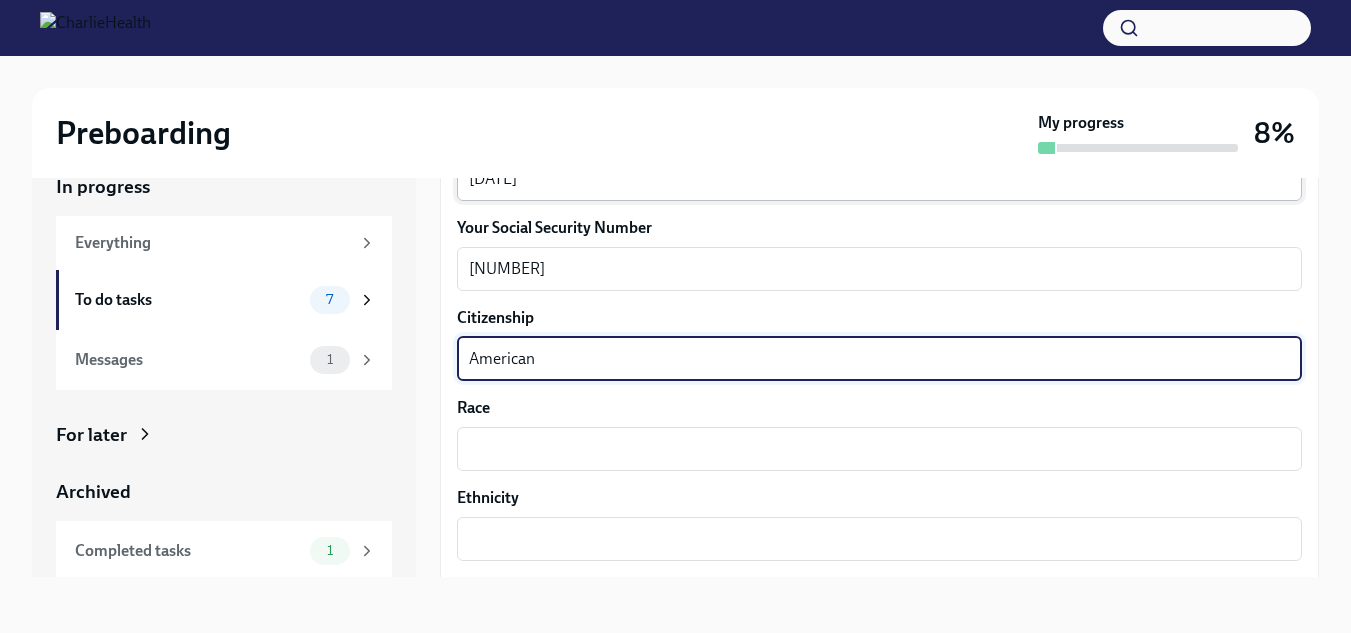 type on "American" 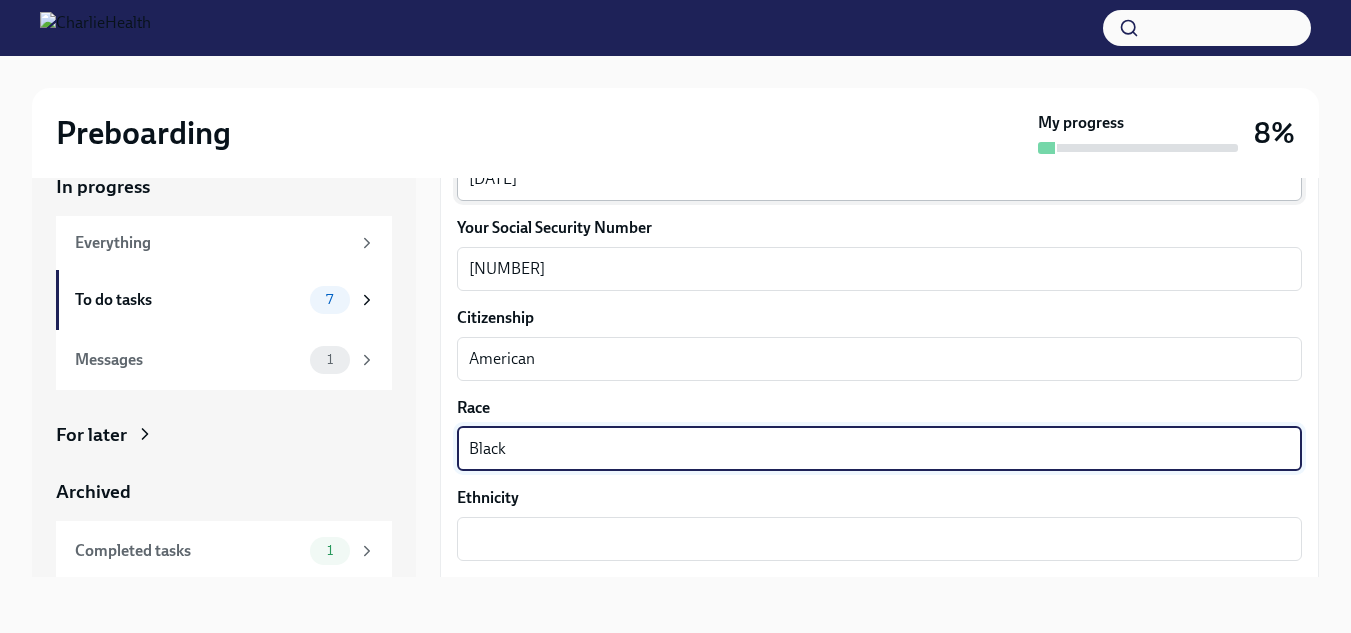 type on "Black" 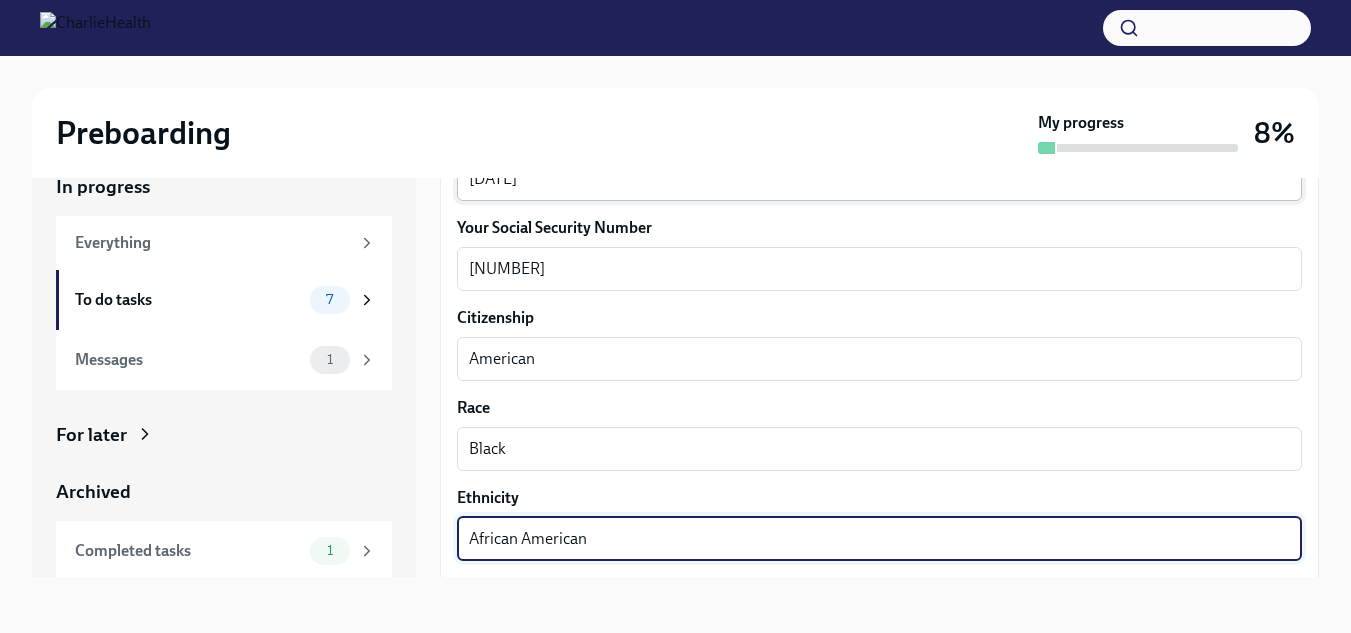 type on "African American" 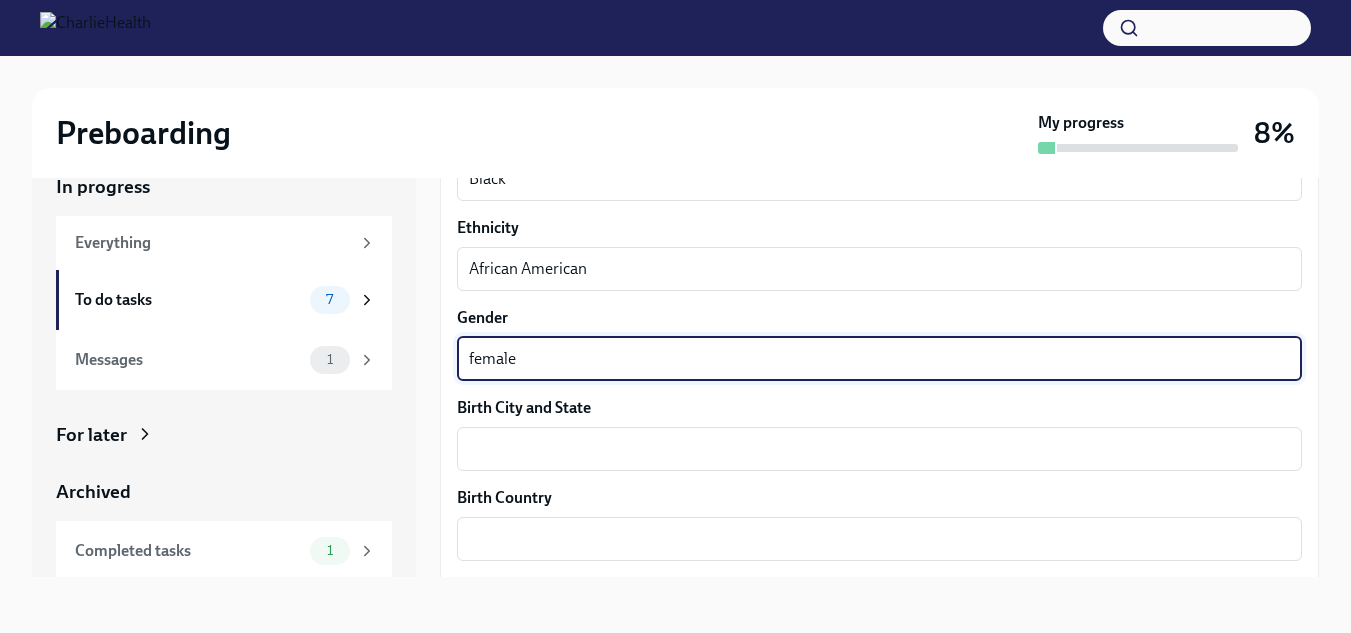 type on "female" 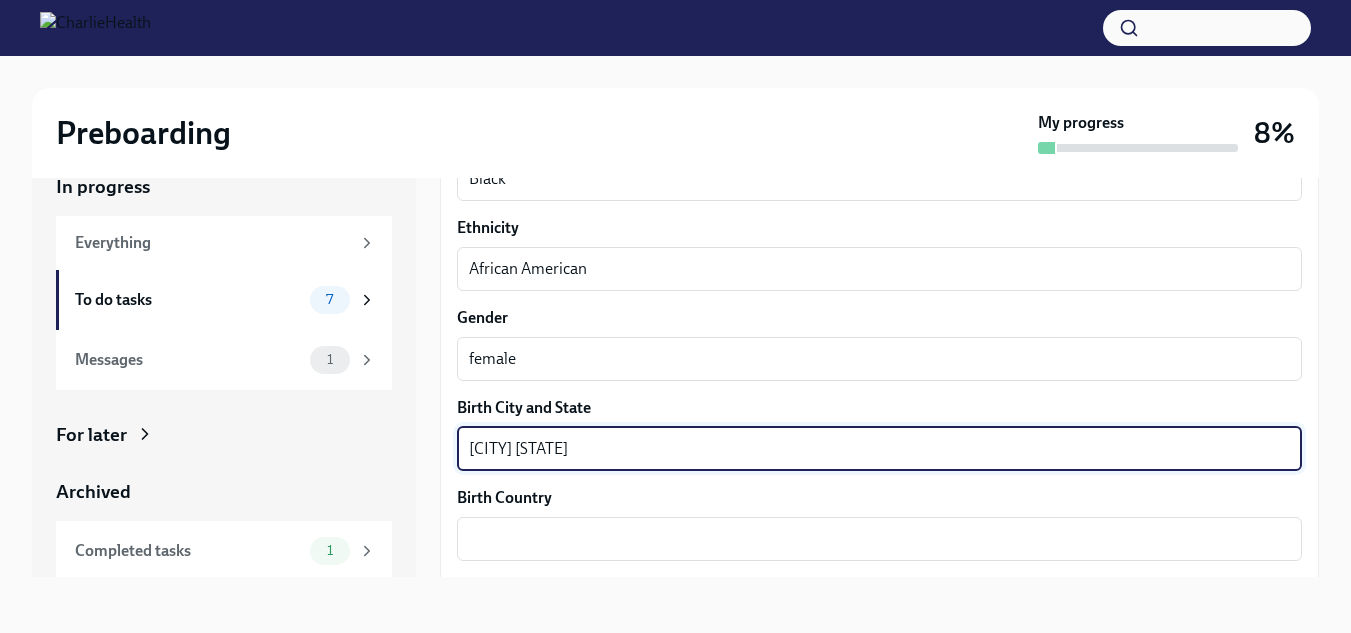 type on "[CITY] [STATE]" 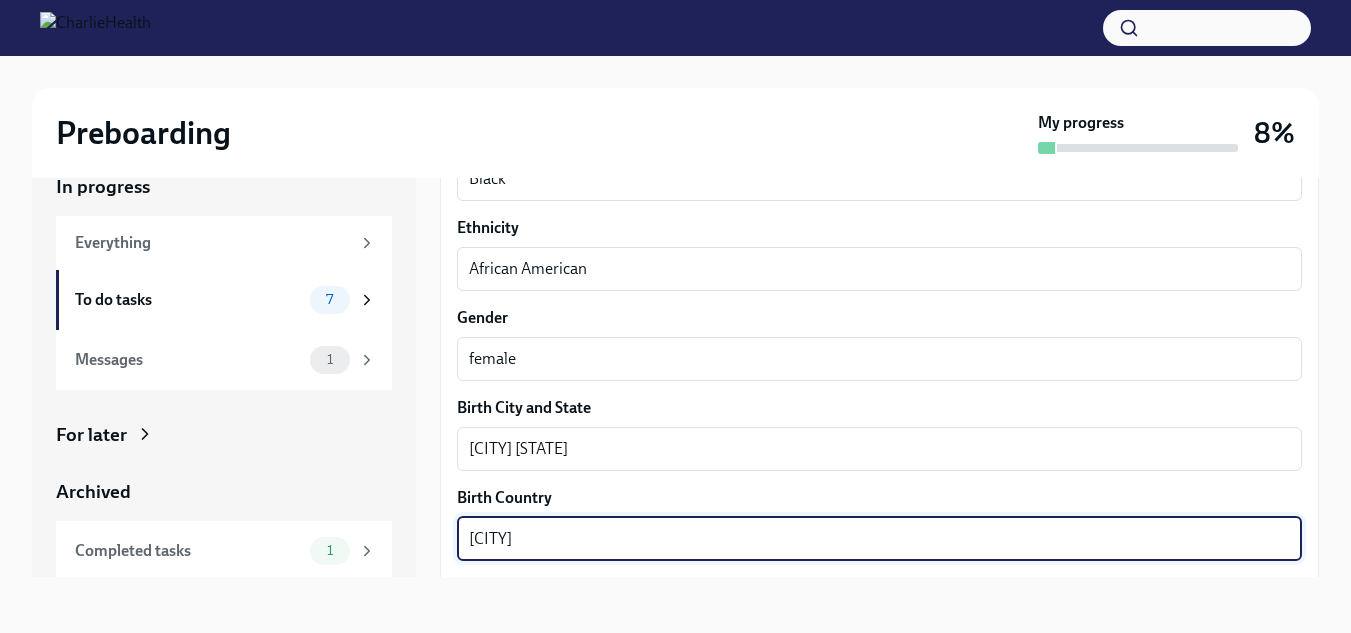 type on "[CITY]" 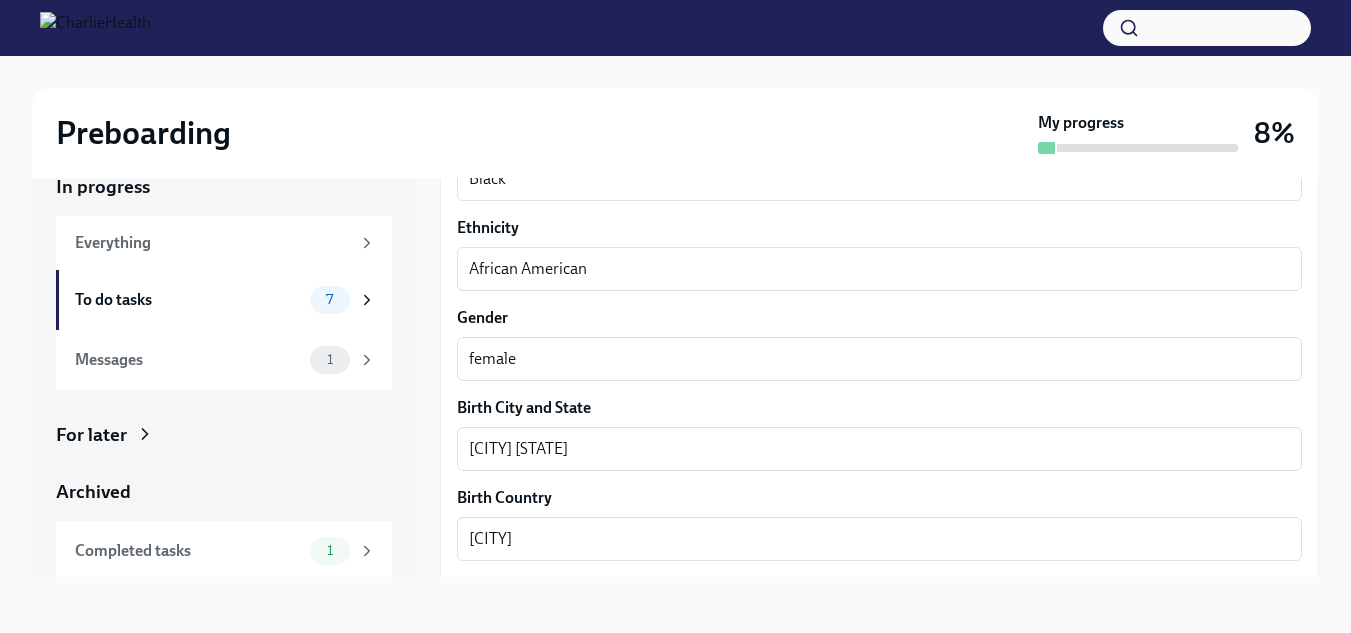 scroll, scrollTop: 1504, scrollLeft: 0, axis: vertical 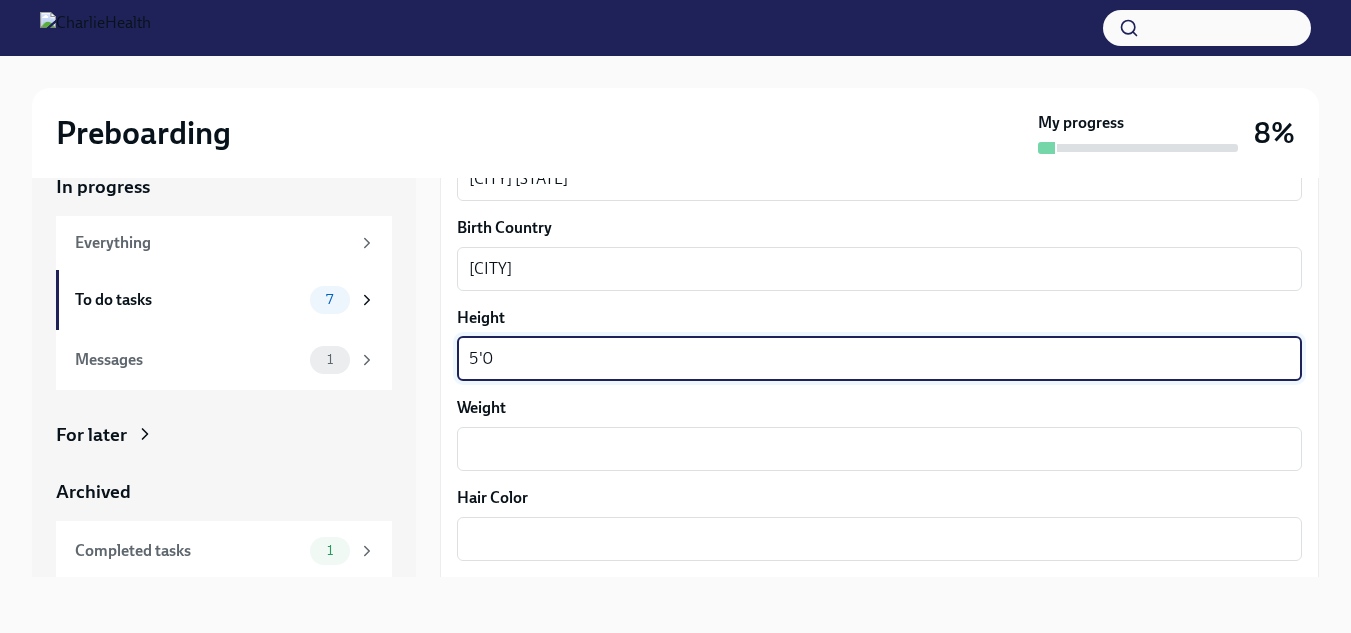 type on "5'0" 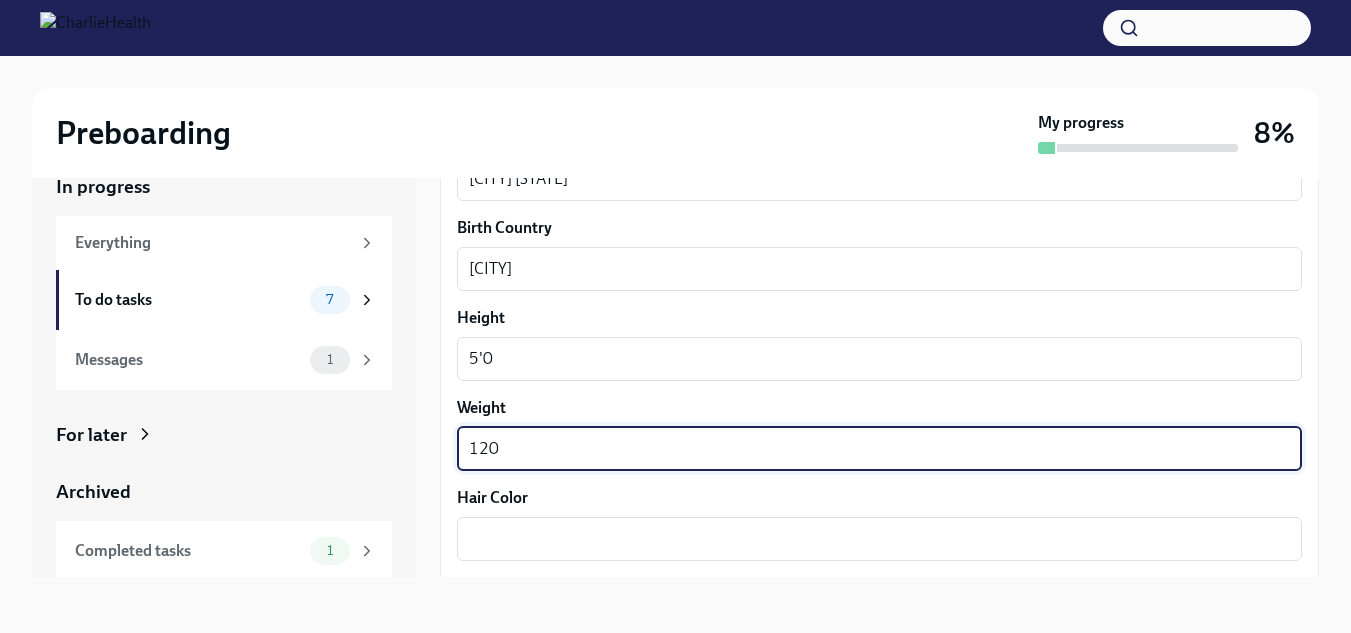 type on "120" 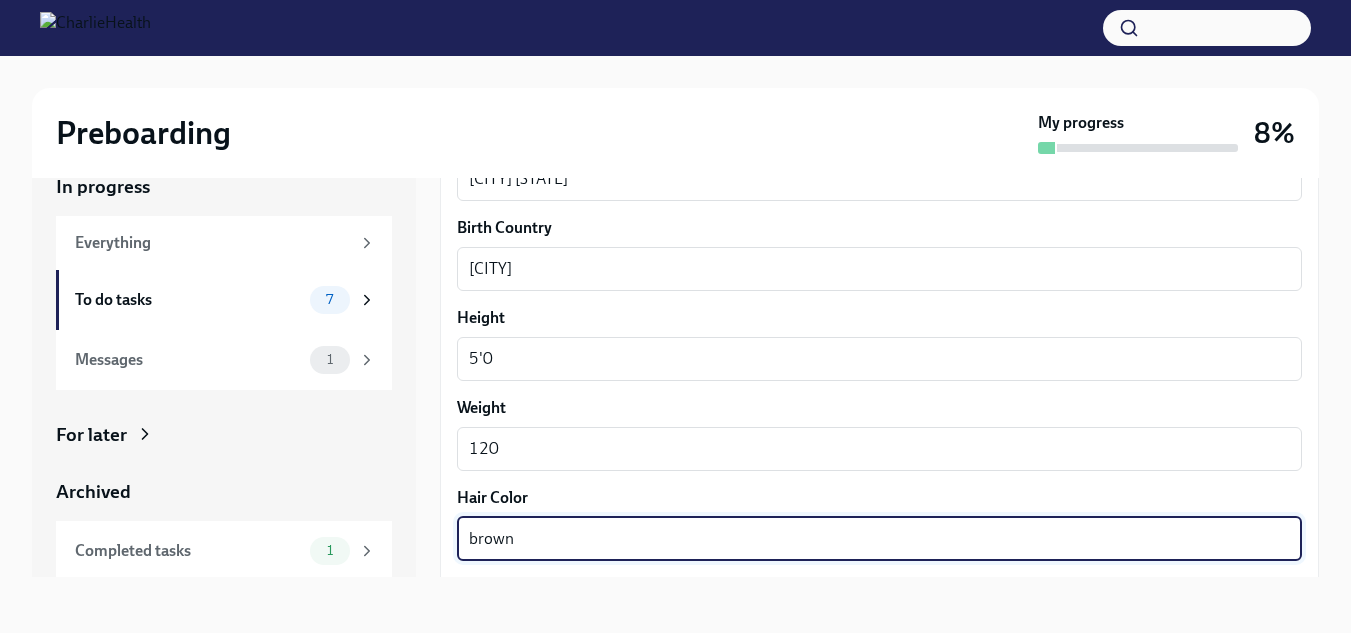 type on "brown" 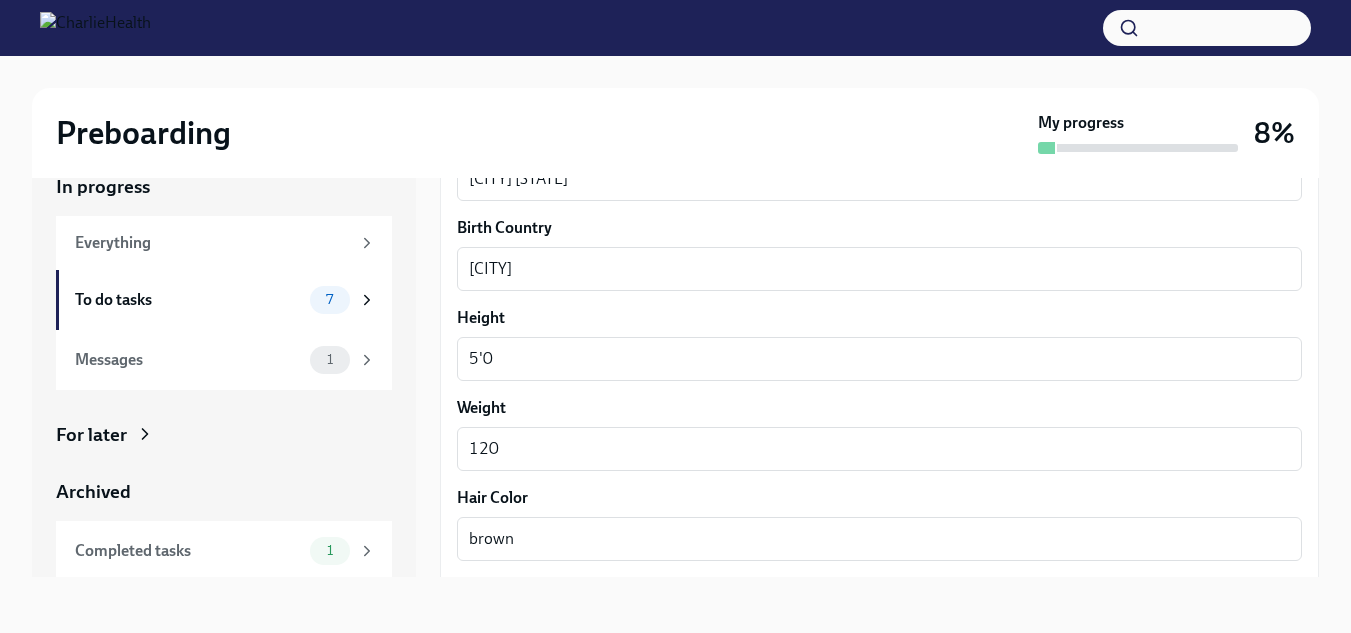 scroll, scrollTop: 1774, scrollLeft: 0, axis: vertical 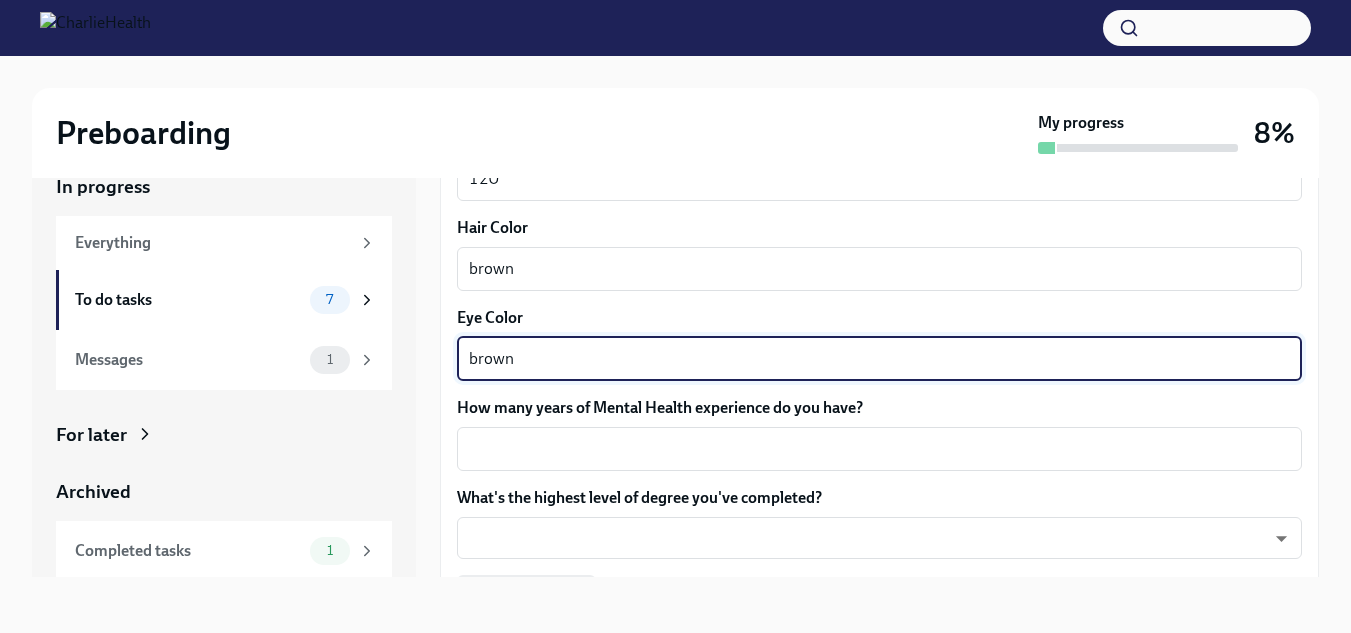 type on "brown" 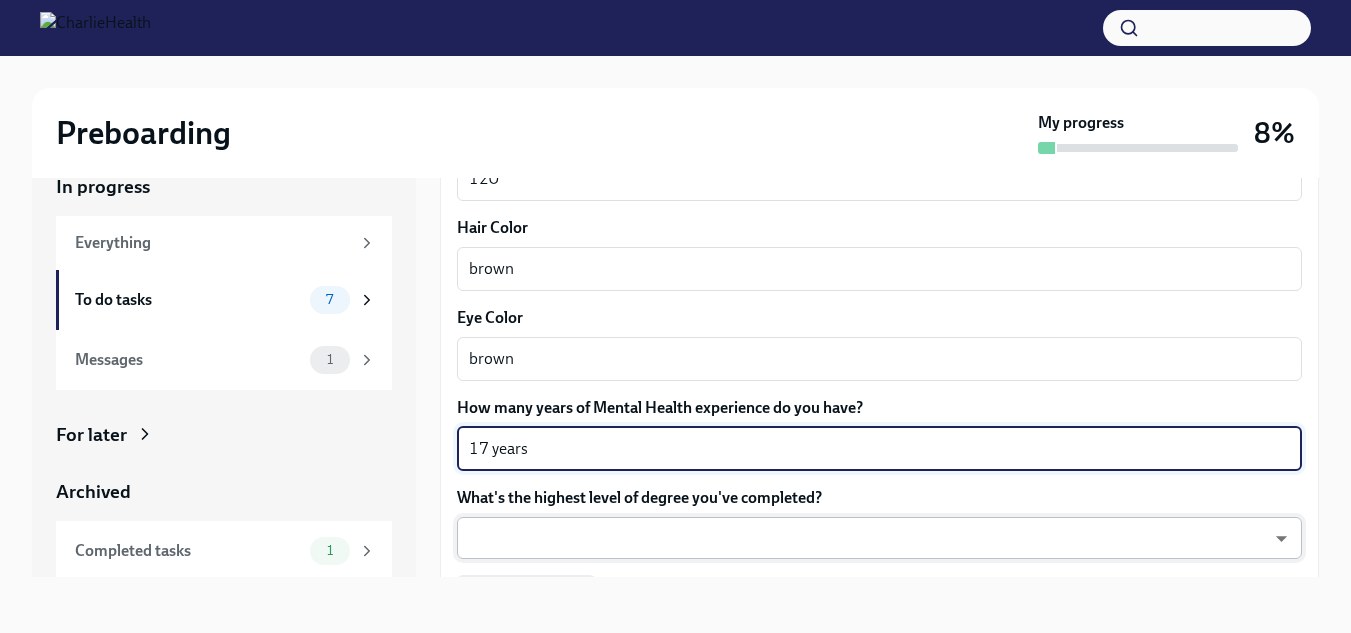 type on "17 years" 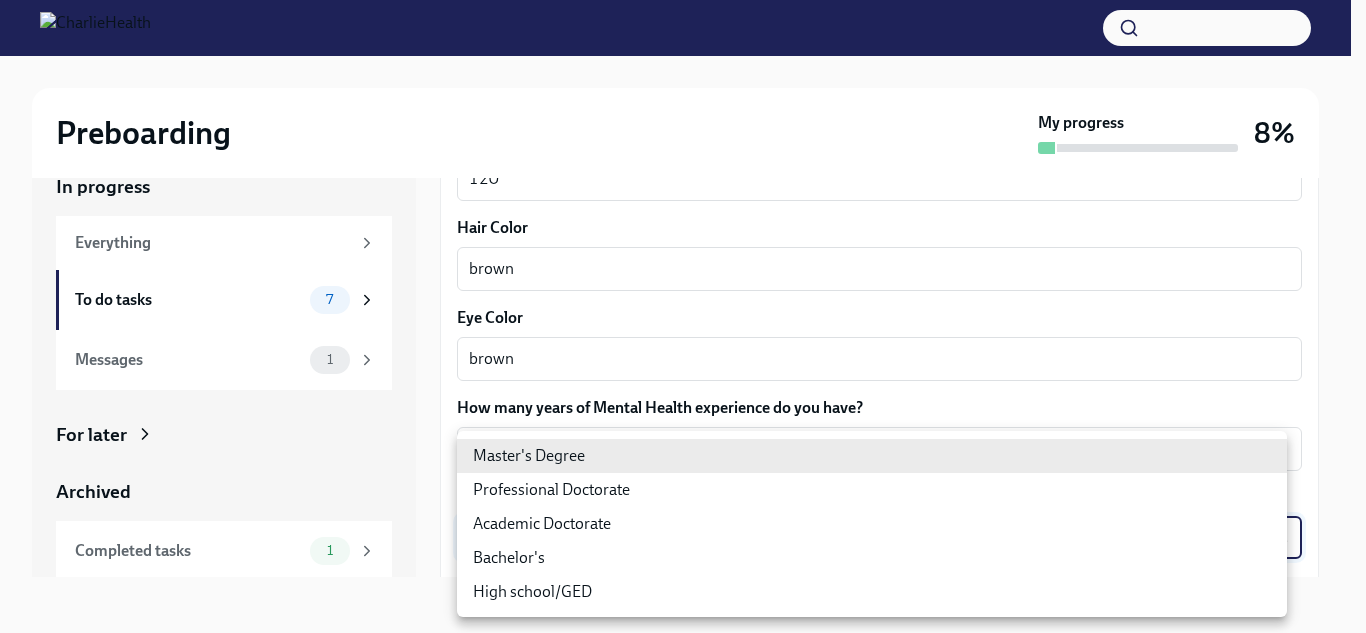 click on "Preboarding My progress 8% In progress Everything To do tasks 7 Messages 1 For later Archived Completed tasks 1 Messages 0 Fill out the onboarding form To Do Due  in a day We need some info from you to start setting you up in payroll and other systems.  Please fill out this form ASAP  Please note each field needs to be completed in order for you to submit.
Note : Please fill out this form as accurately as possible. Several states require specific demographic information that we have to input on your behalf. We understand that some of these questions feel personal to answer, and we appreciate your understanding that this is required for compliance clearance. About you Your preferred first name [FIRST]  x ​ Your legal last name [LAST]  x ​ Please provide any previous names/ aliases-put None if N/A x ​ Street Address 1 [NUMBER] [STREET] ​ Street Address 2 ​ Postal Code [POSTAL_CODE] ​ City [CITY] ​ State/Region [STATE] ​ Country US ​ Date of Birth (MM/DD/YYYY) [DATE] x ​ [NUMBER] x x" at bounding box center (683, 298) 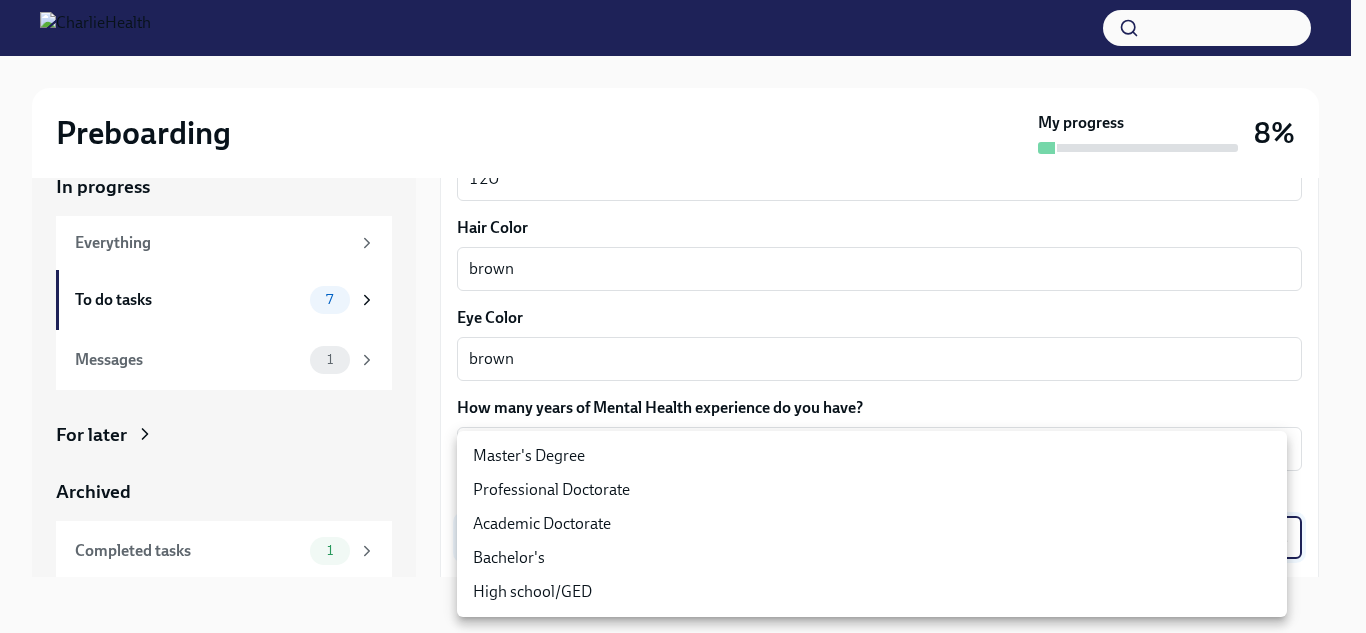 click on "Master's Degree" at bounding box center (872, 456) 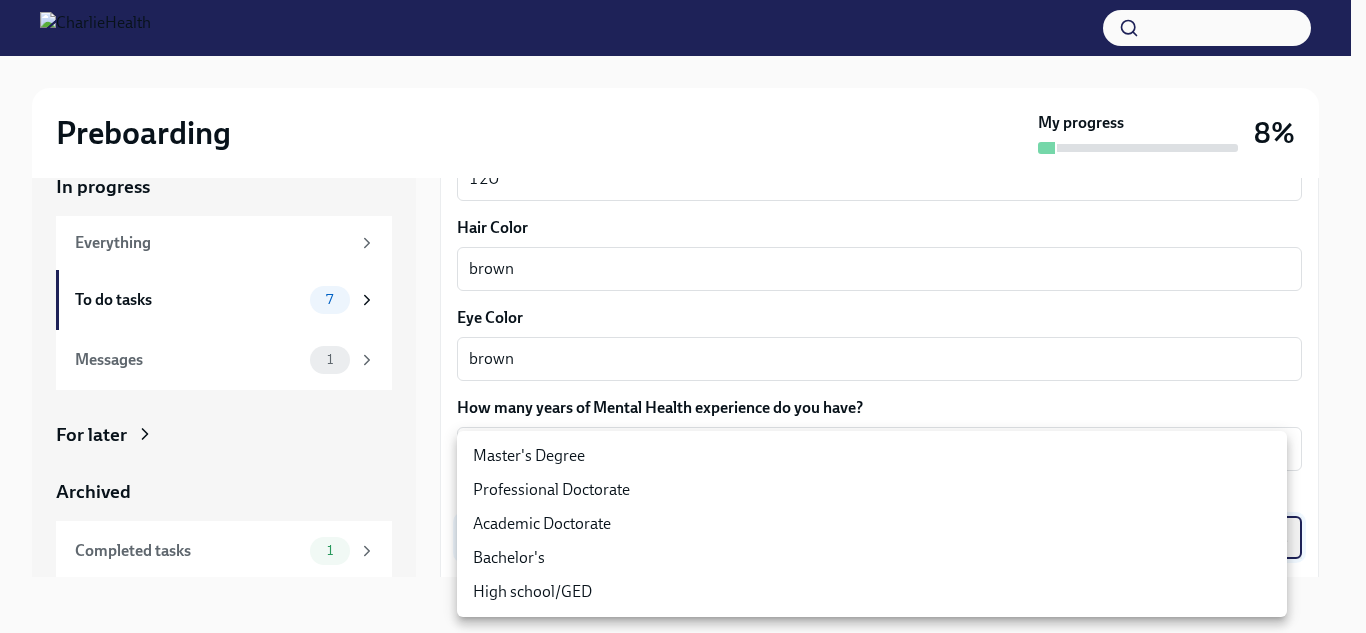 type on "2vBr-ghkD" 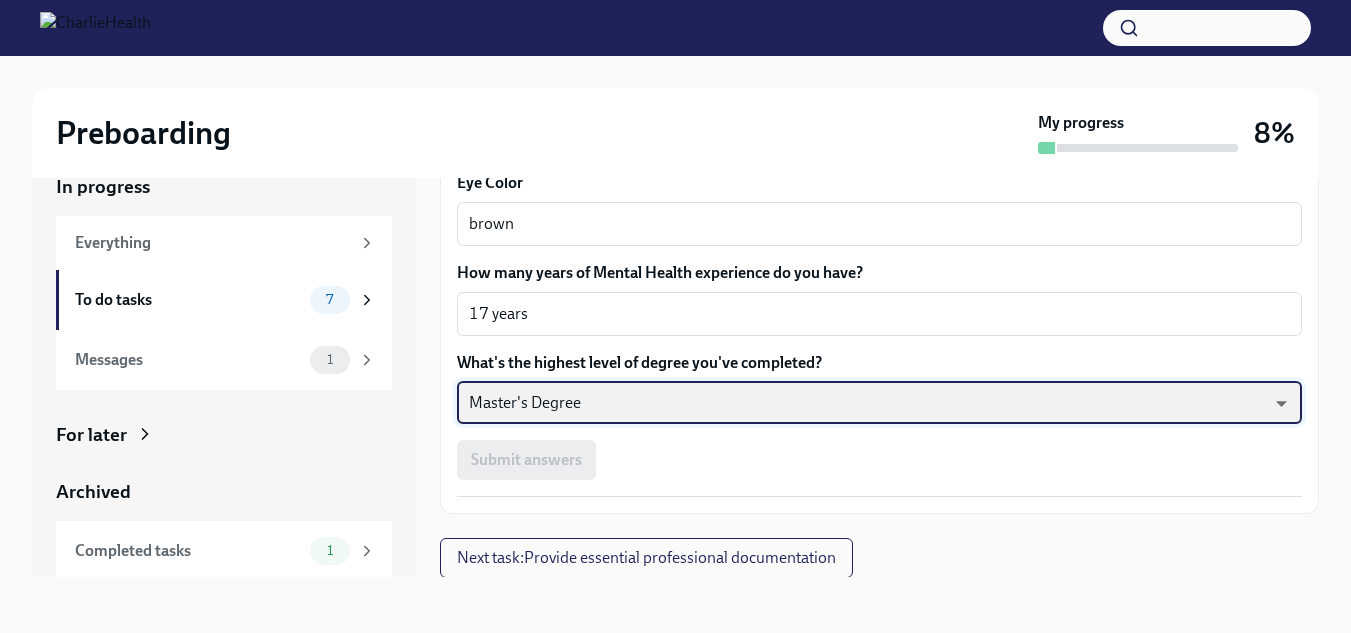 scroll, scrollTop: 1910, scrollLeft: 0, axis: vertical 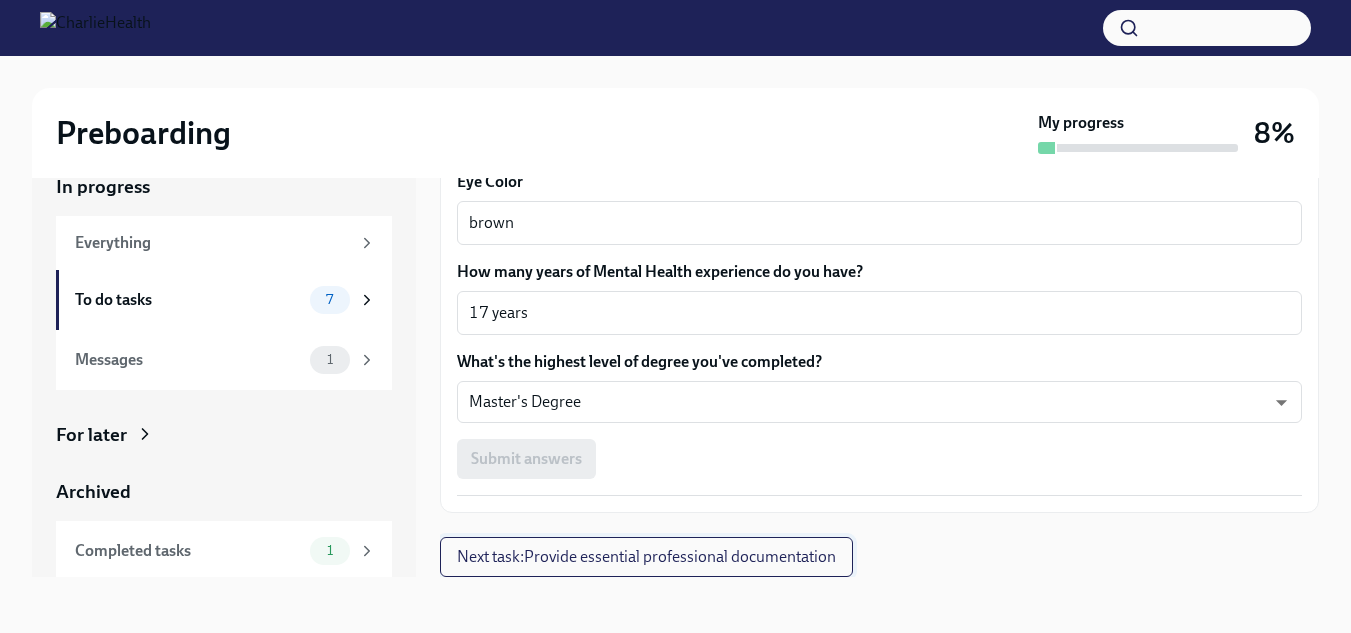 click on "Next task :  Provide essential professional documentation" at bounding box center [646, 557] 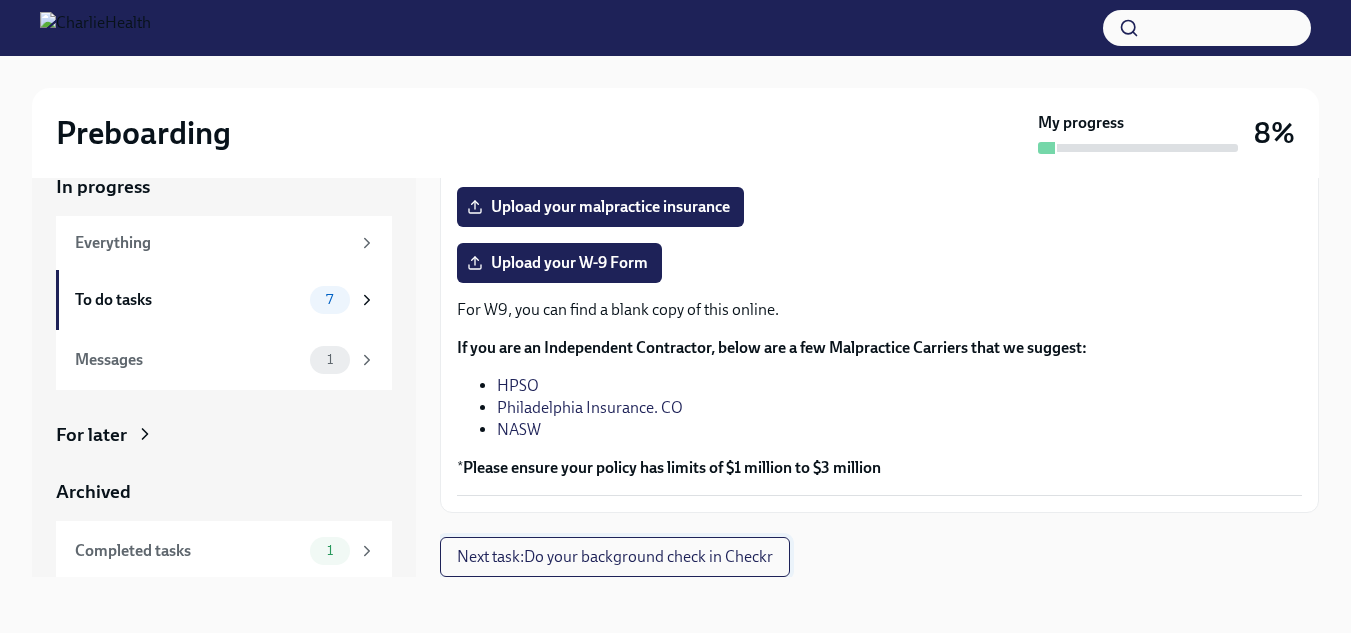 scroll, scrollTop: 0, scrollLeft: 0, axis: both 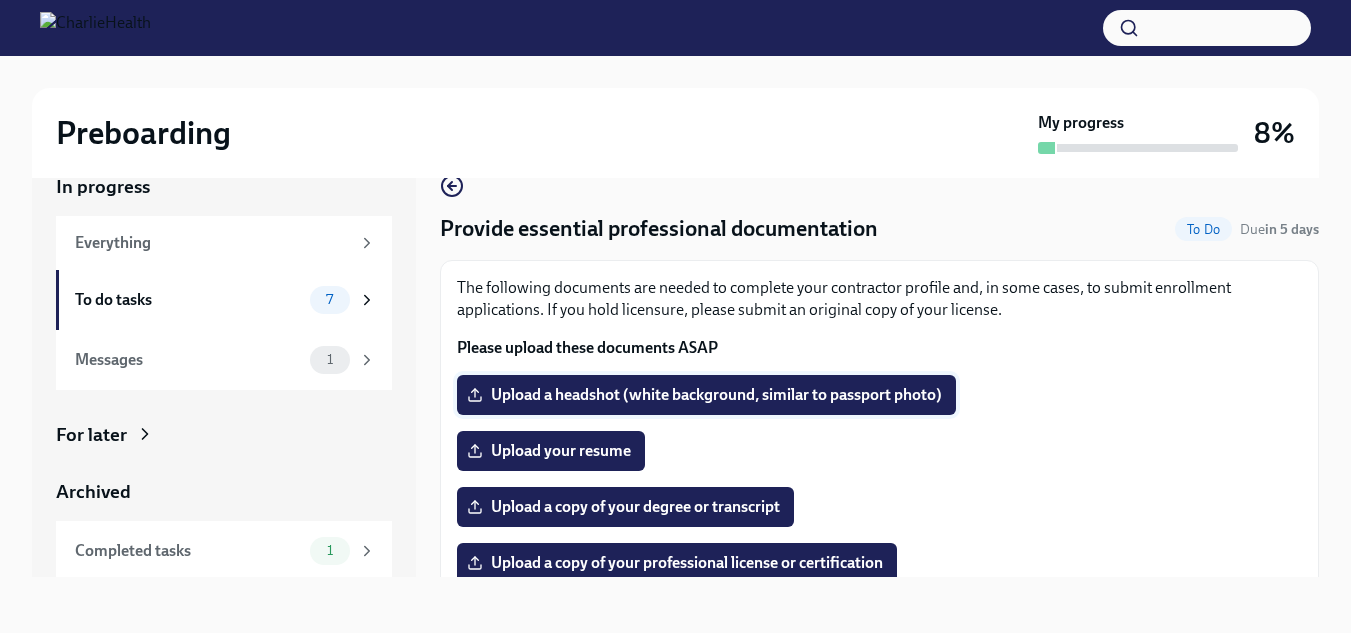 click on "Upload a headshot (white background, similar to passport photo)" at bounding box center [706, 395] 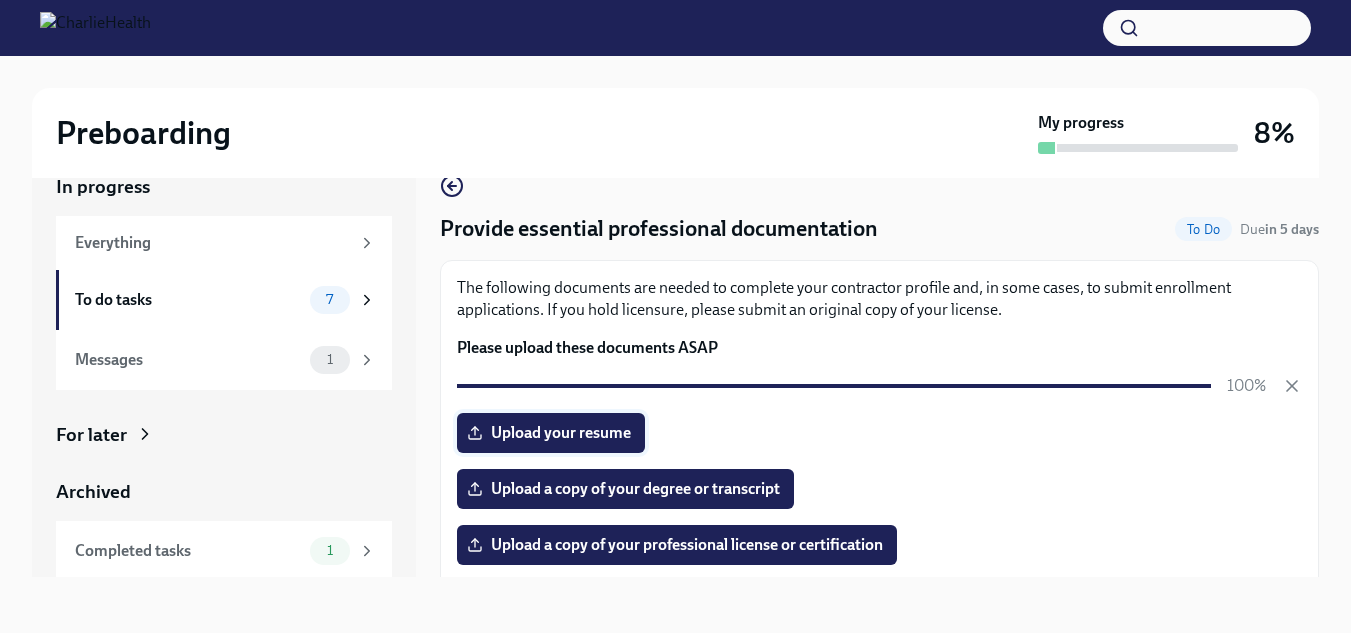 click on "Upload your resume" at bounding box center [551, 433] 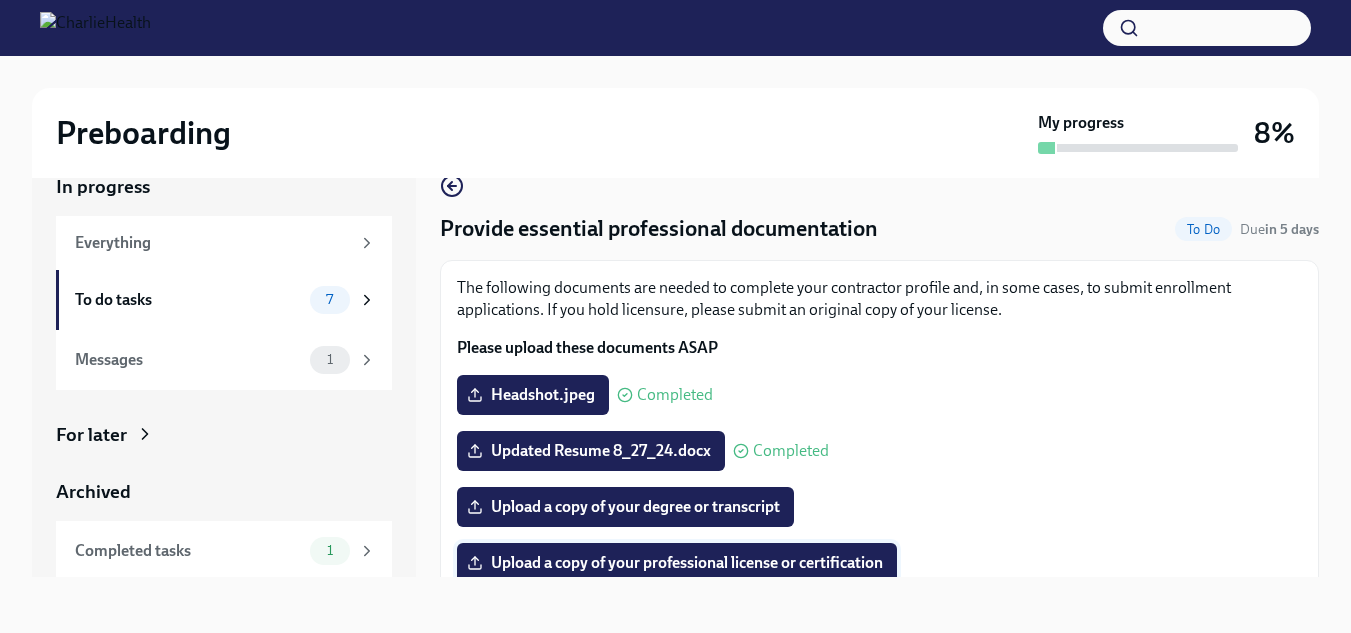 click on "Upload a copy of your professional license or certification" at bounding box center (677, 563) 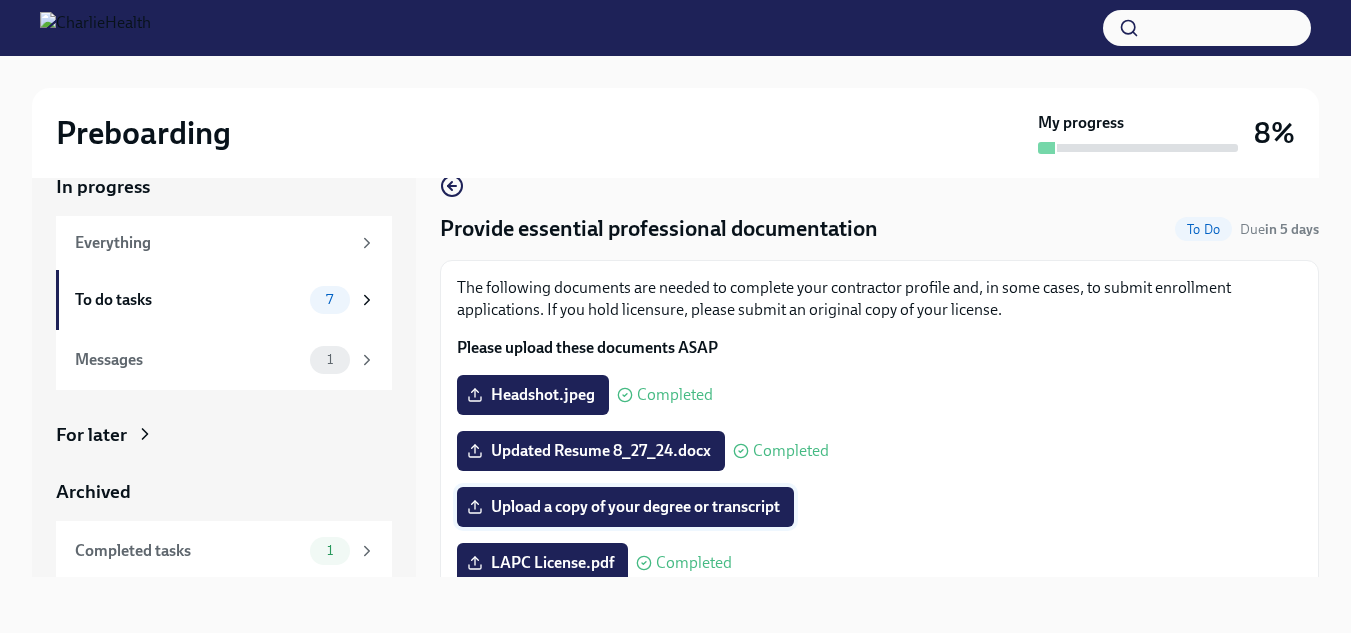 click on "Upload a copy of your degree or transcript" at bounding box center (625, 507) 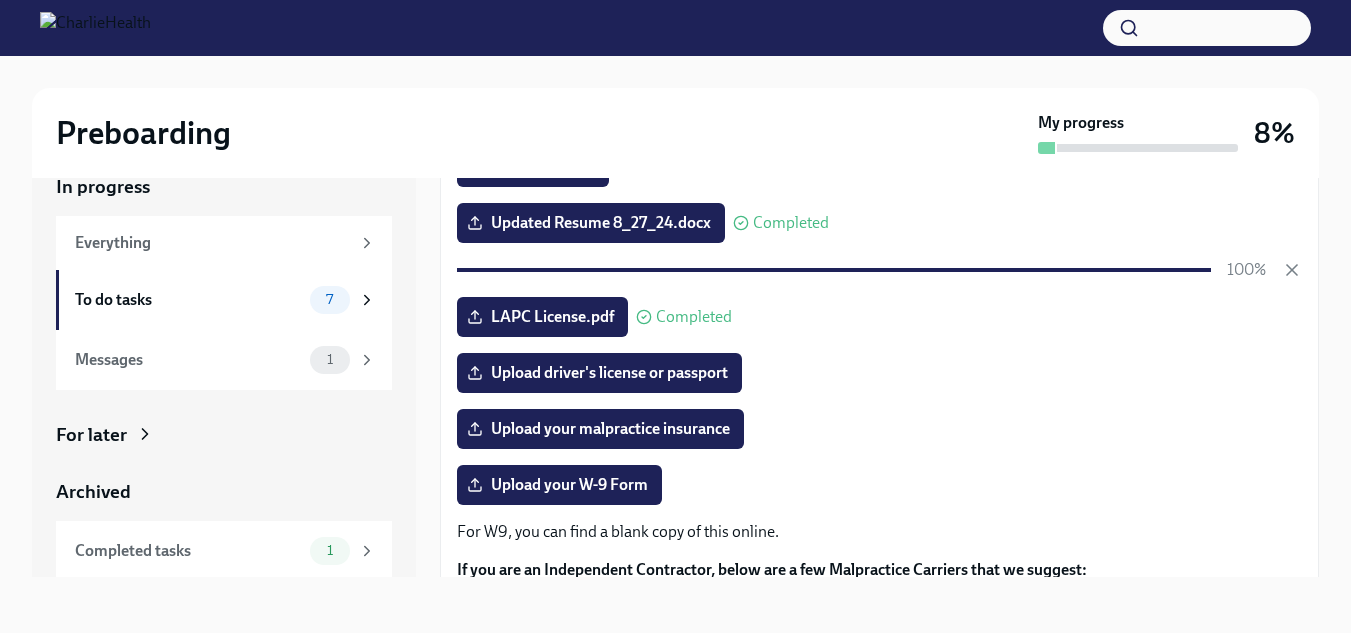 scroll, scrollTop: 231, scrollLeft: 0, axis: vertical 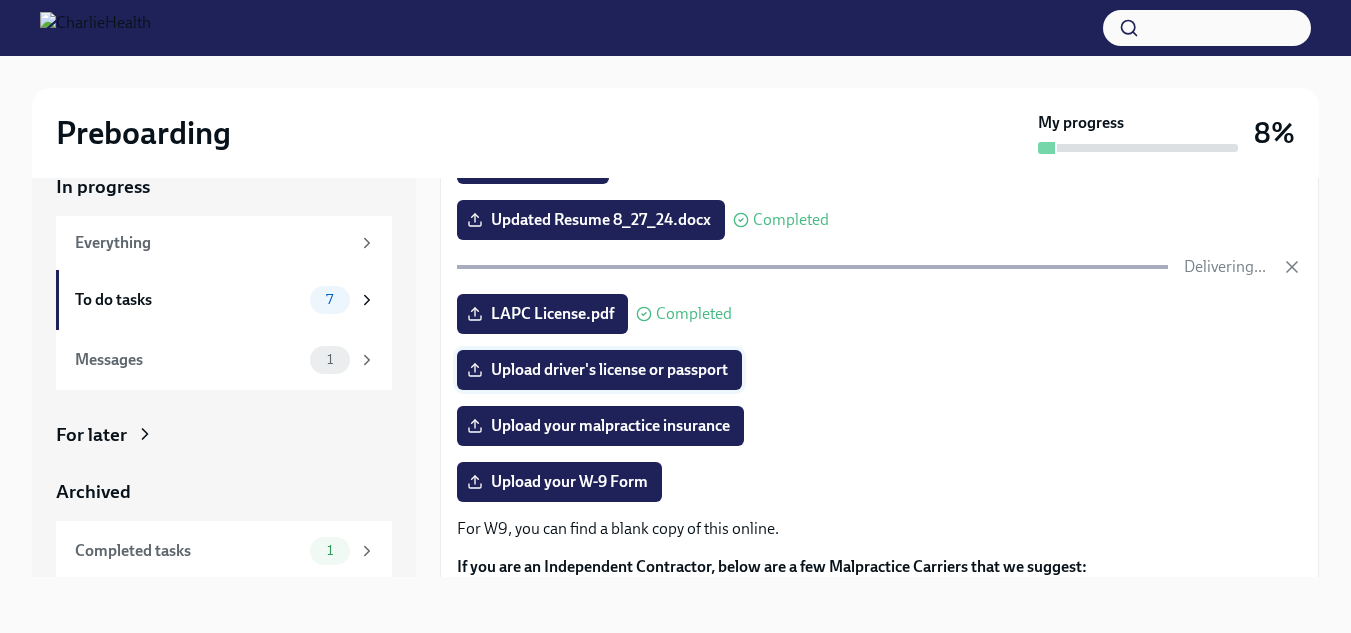 click on "Upload driver's license or passport" at bounding box center (599, 370) 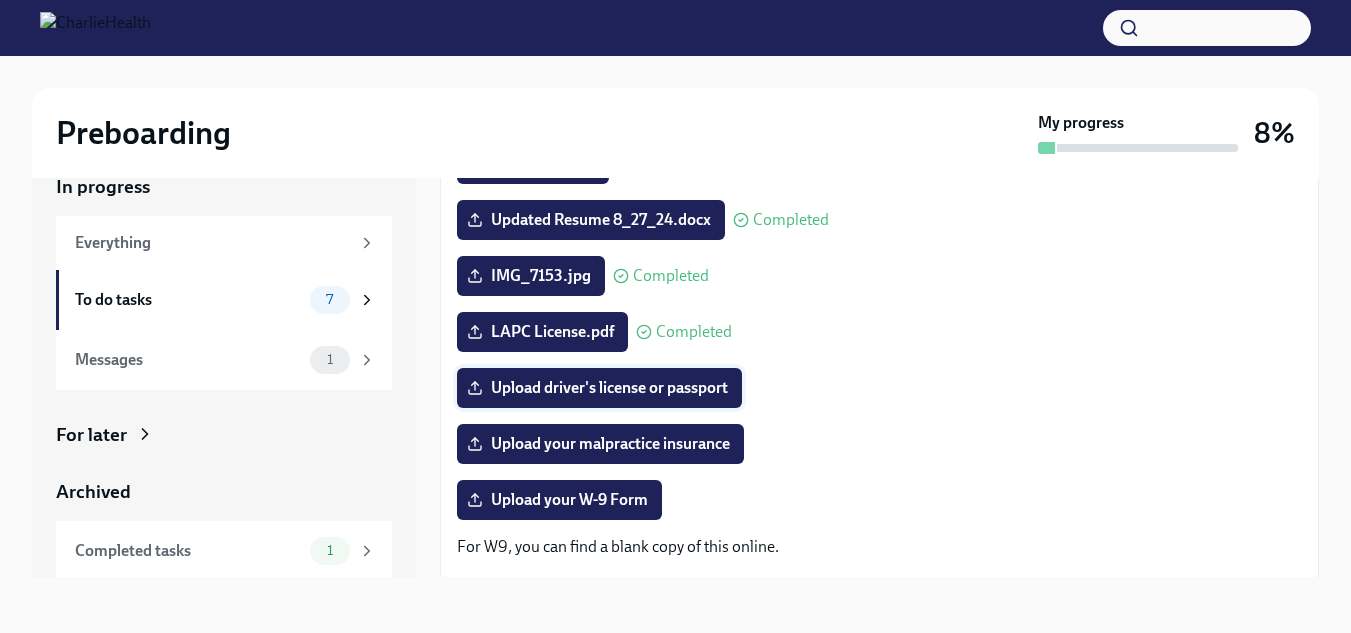 click on "Upload driver's license or passport" at bounding box center [599, 388] 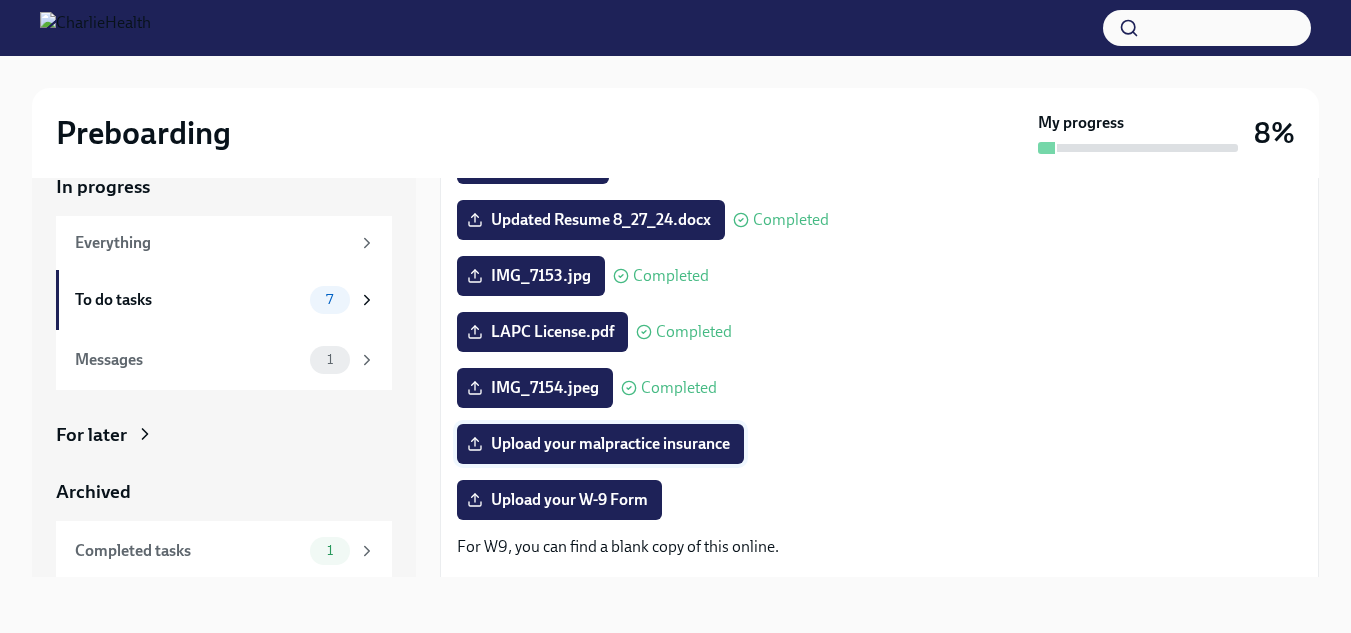 click on "Upload your malpractice insurance" at bounding box center (600, 444) 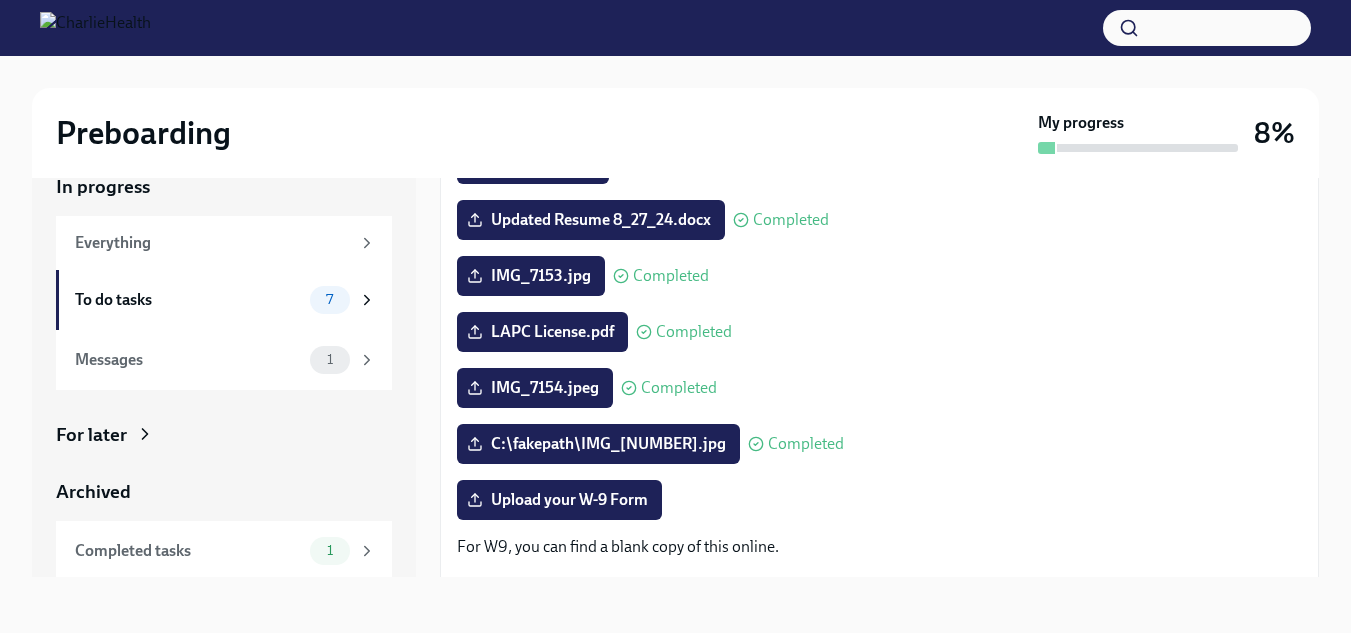 click on "Upload your W-9 Form" at bounding box center (879, 500) 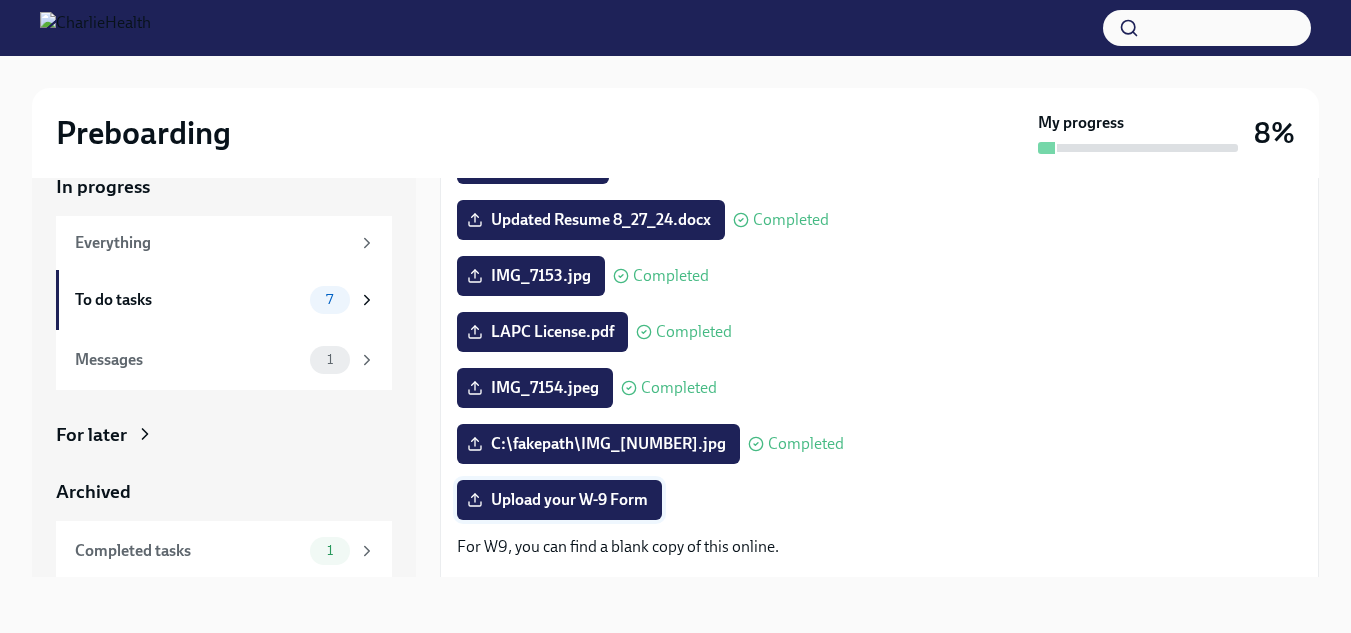 click on "Upload your W-9 Form" at bounding box center [559, 500] 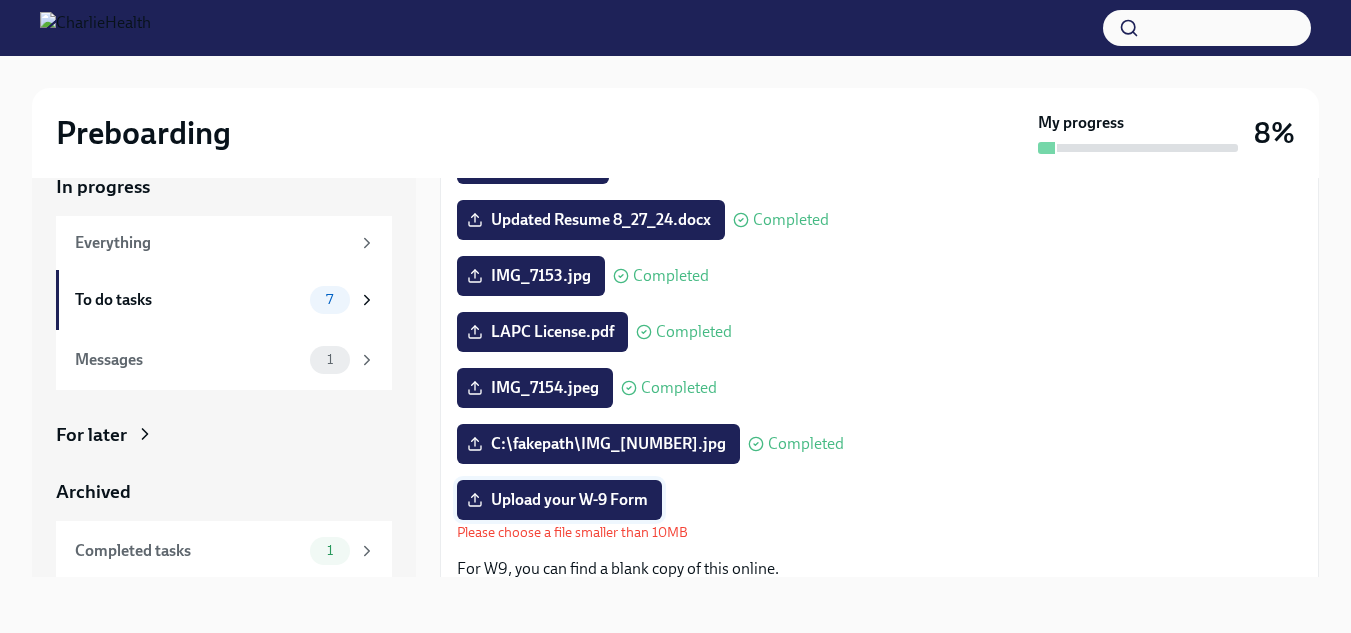 click on "Upload your W-9 Form" at bounding box center [559, 500] 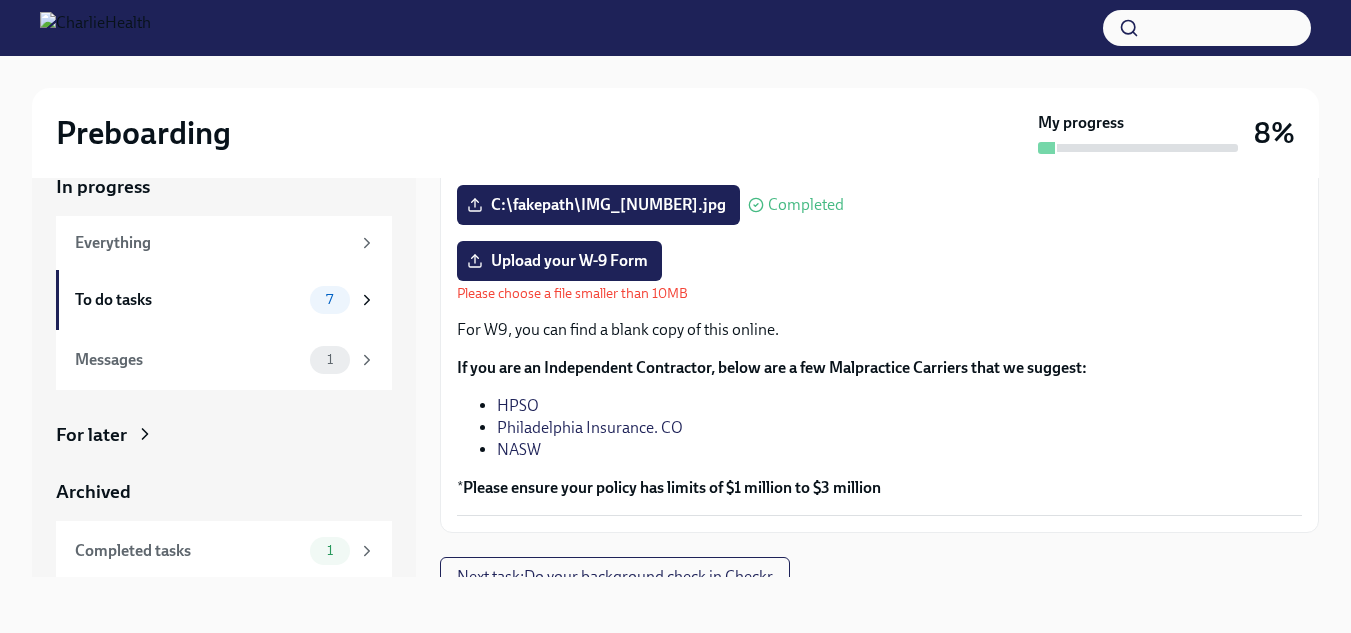 scroll, scrollTop: 490, scrollLeft: 0, axis: vertical 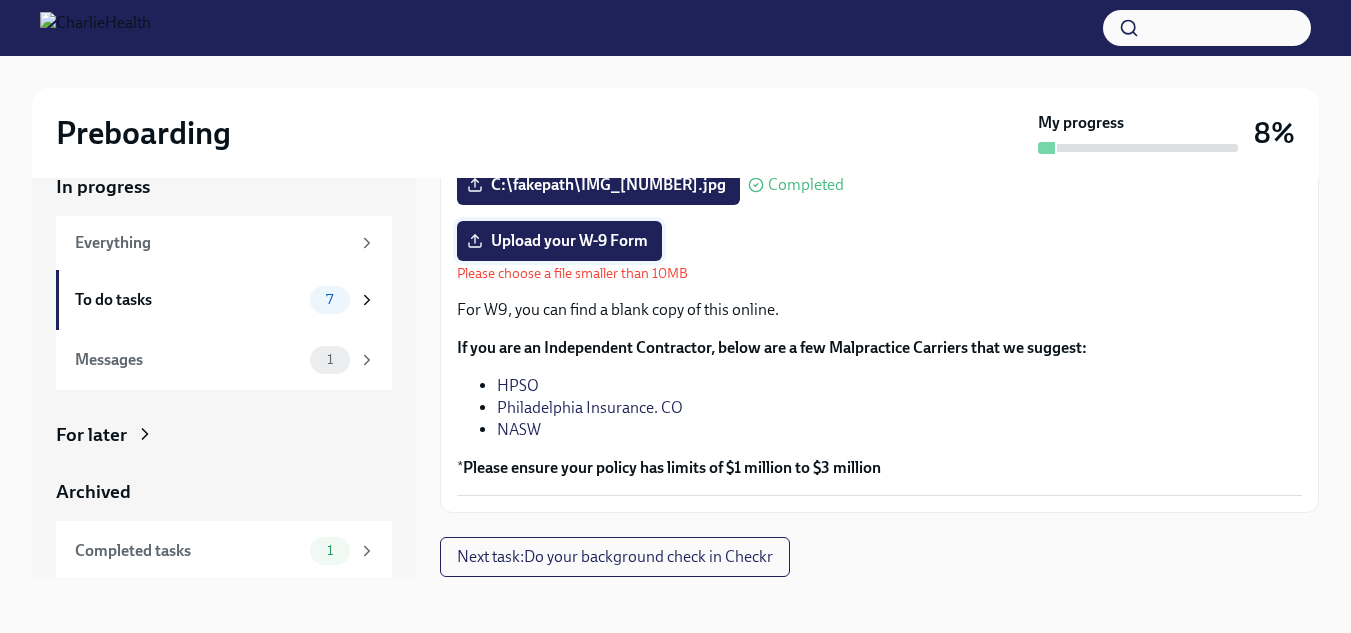 click on "Upload your W-9 Form" at bounding box center (559, 241) 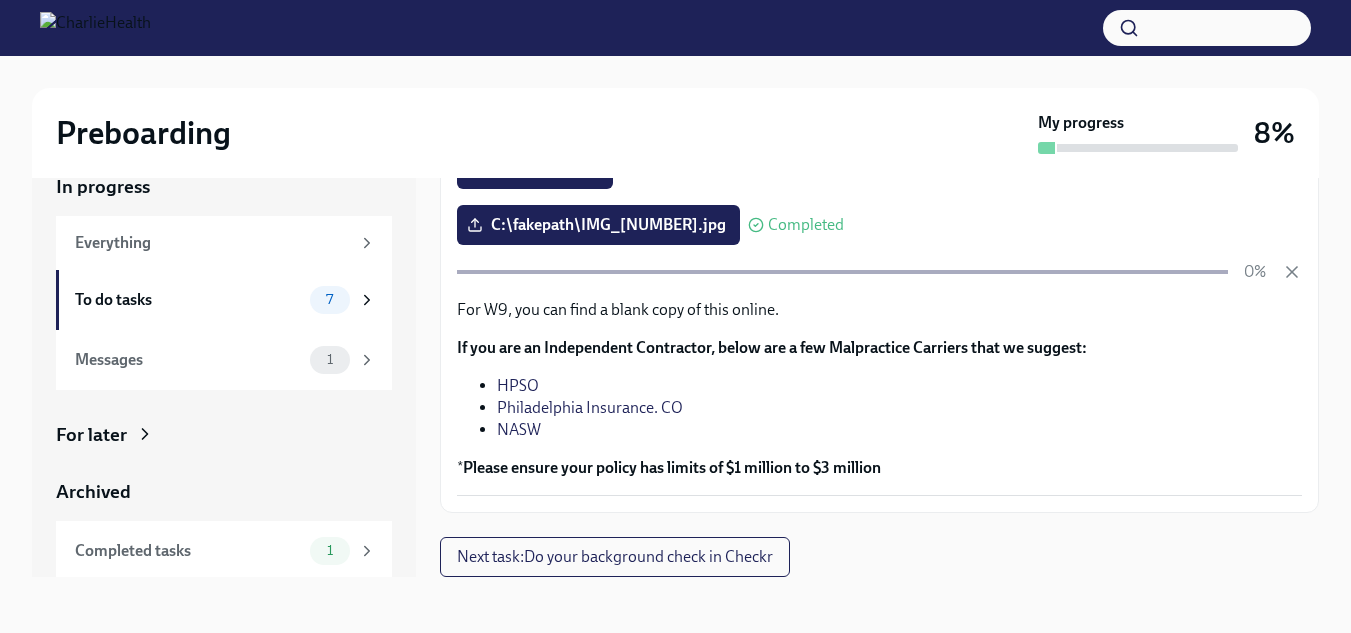 scroll, scrollTop: 450, scrollLeft: 0, axis: vertical 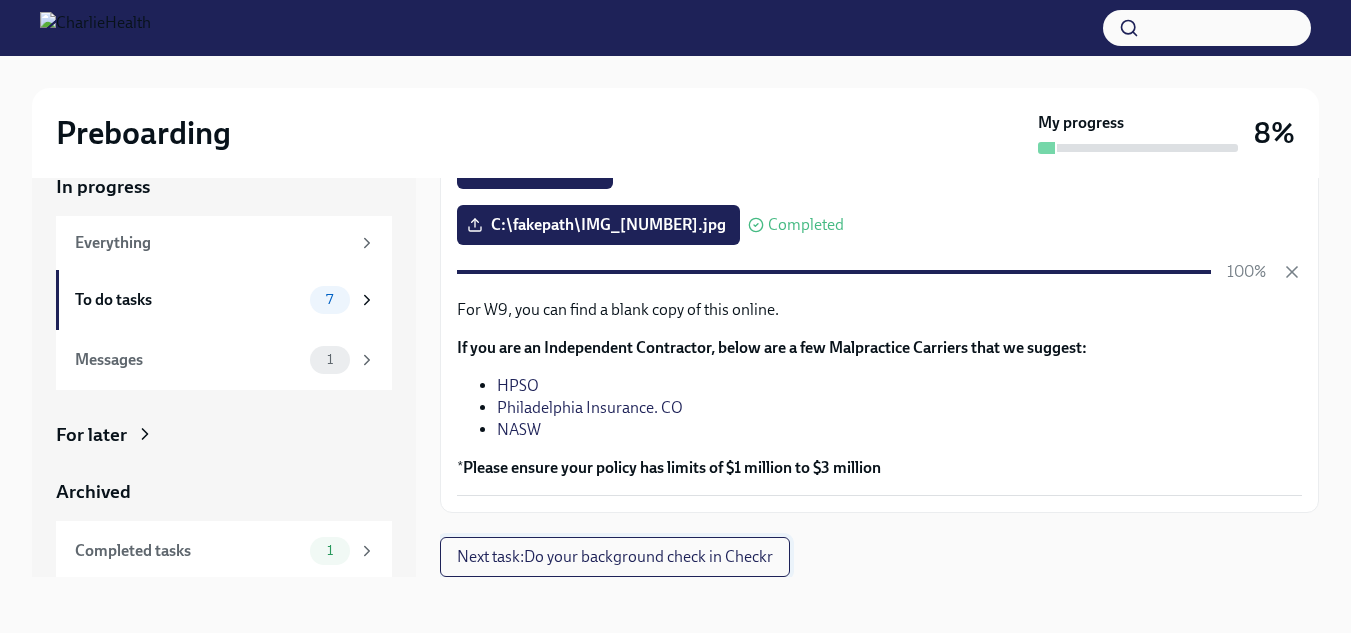 click on "Next task :  Do your background check in Checkr" at bounding box center (615, 557) 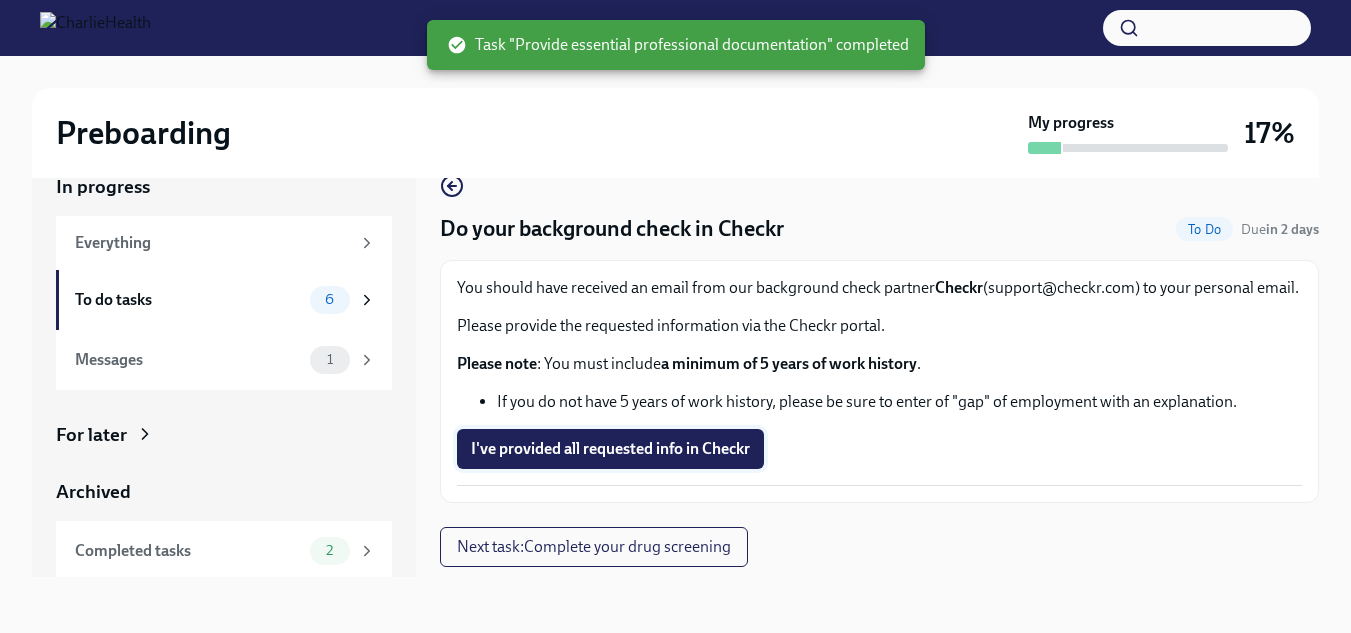 click on "I've provided all requested info in Checkr" at bounding box center [610, 449] 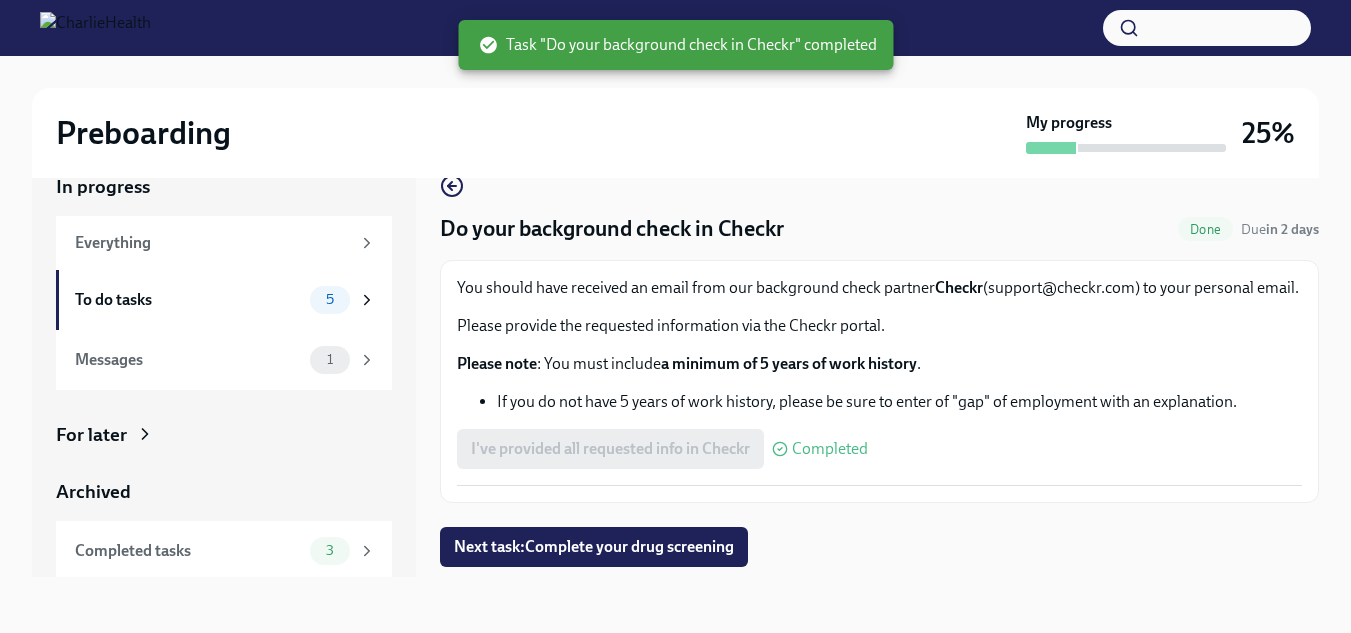 scroll, scrollTop: 12, scrollLeft: 0, axis: vertical 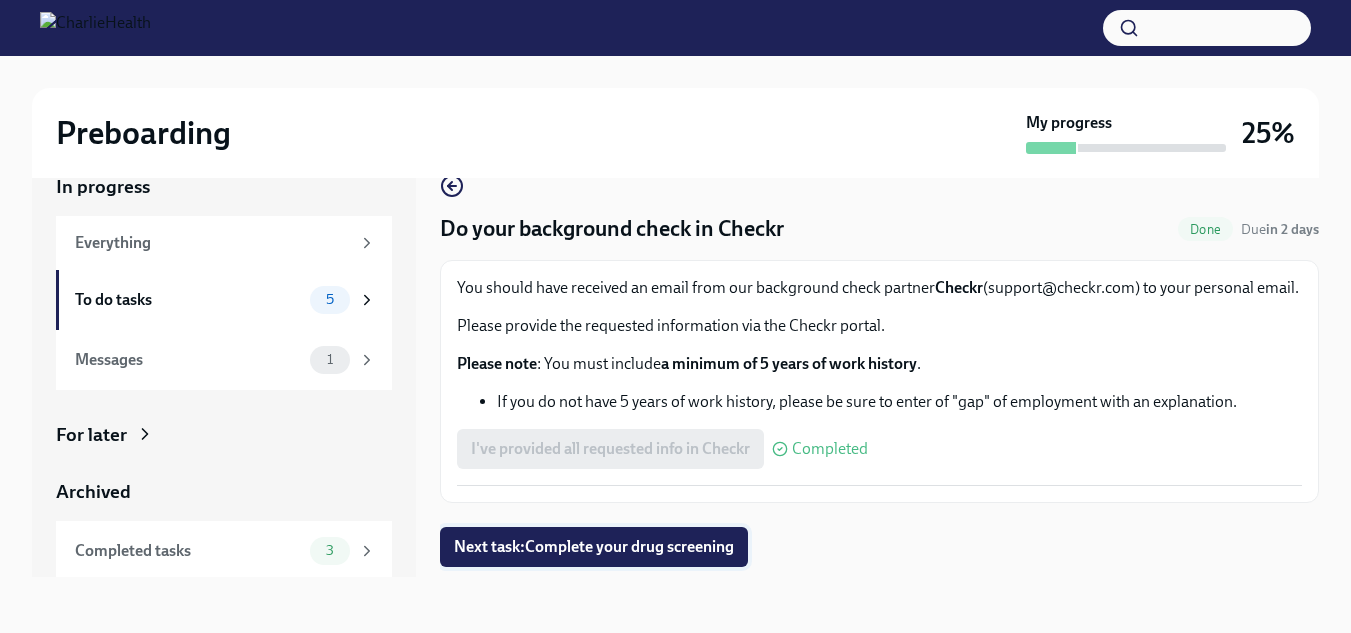 click on "Next task :  Complete your drug screening" at bounding box center [594, 547] 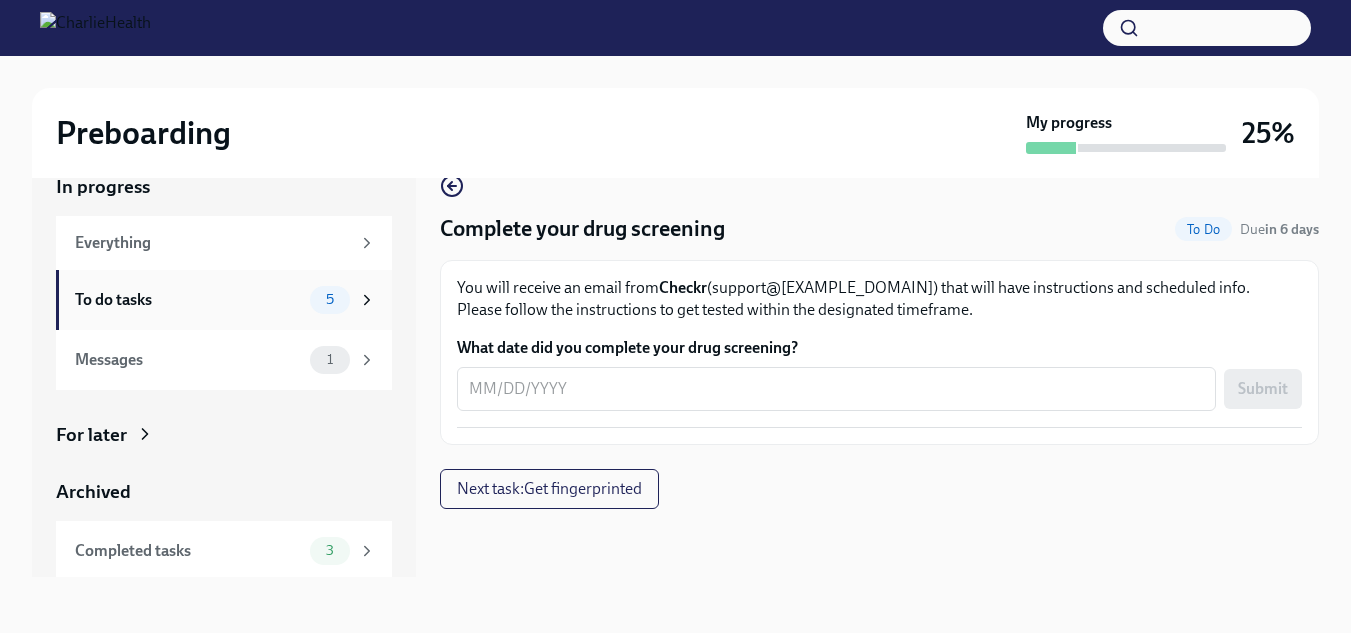 click on "To do tasks" at bounding box center (188, 300) 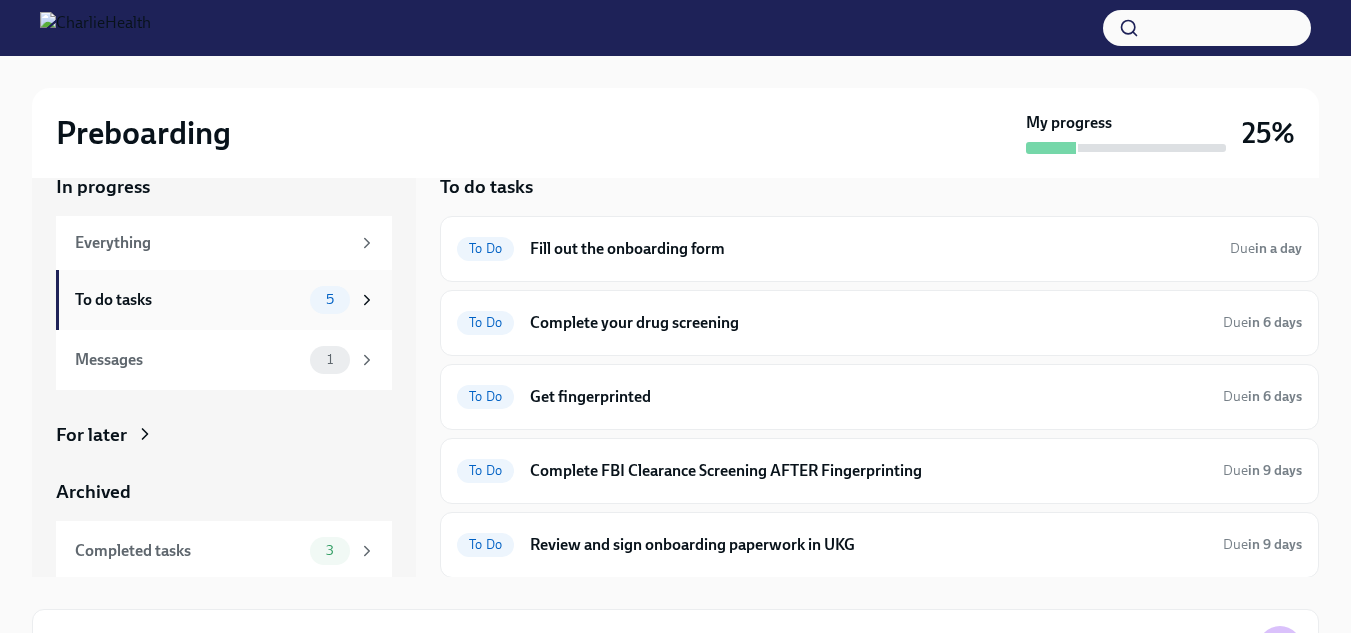 click on "5" at bounding box center (330, 299) 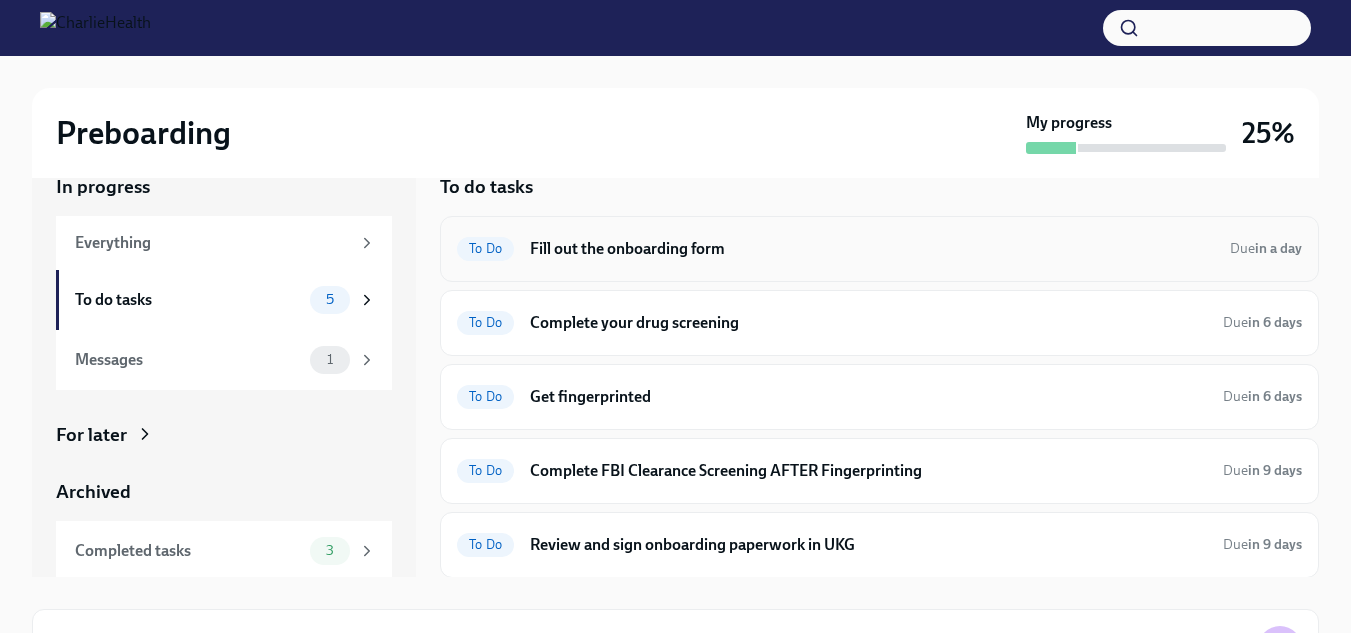 click on "Fill out the onboarding form" at bounding box center (872, 249) 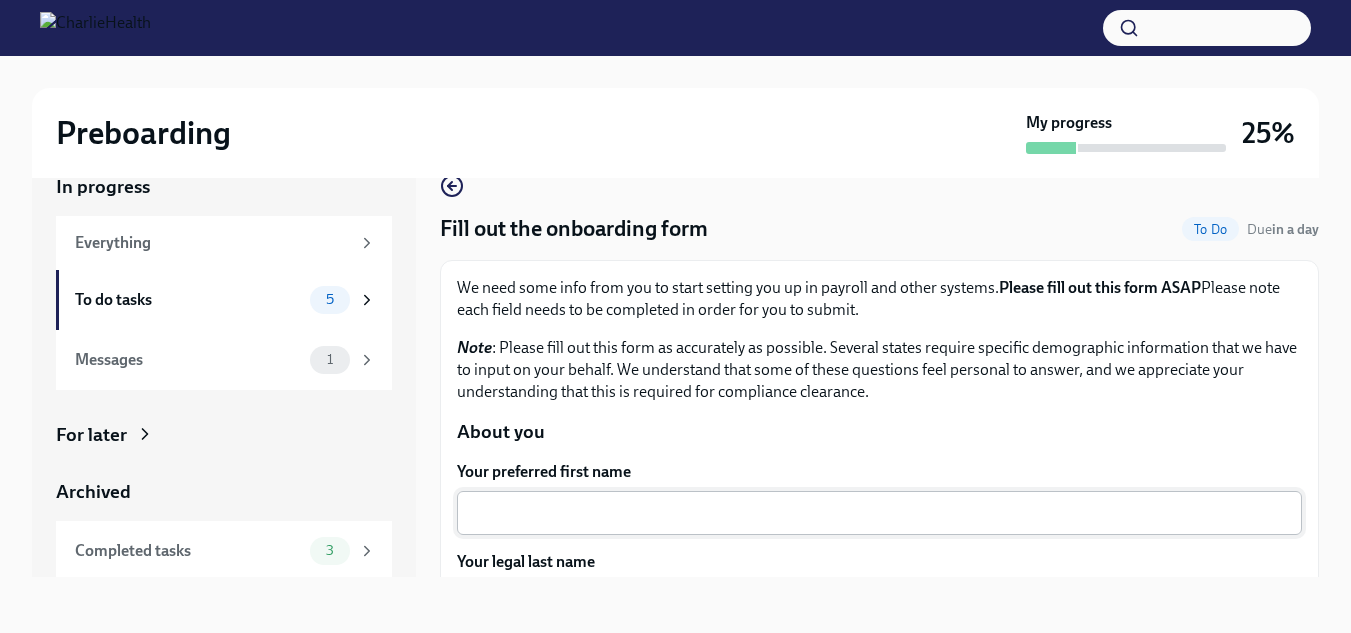 click on "x ​" at bounding box center [879, 513] 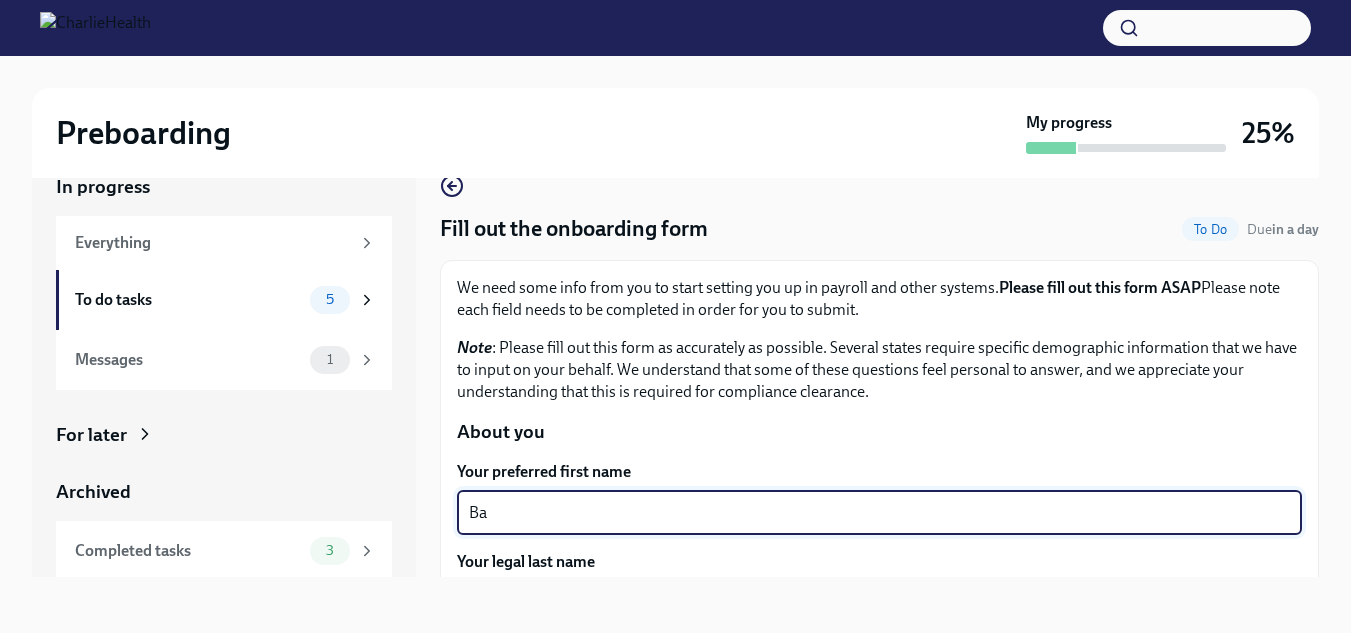type on "B" 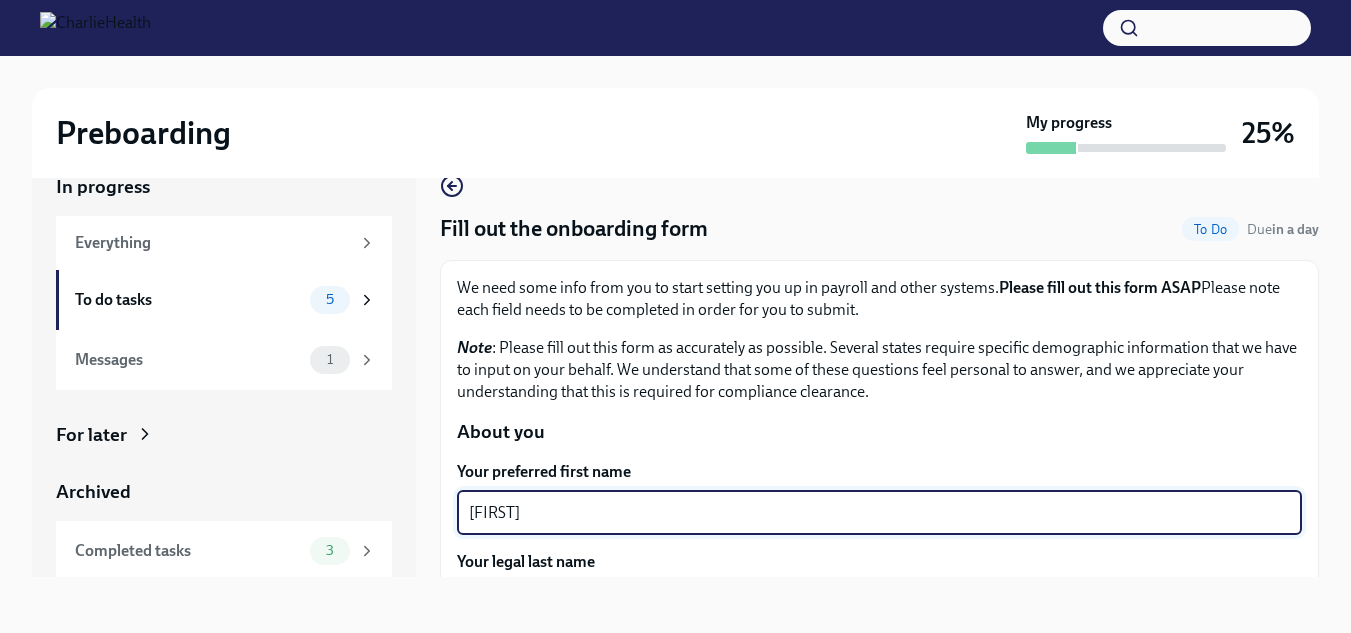 type on "[FIRST]" 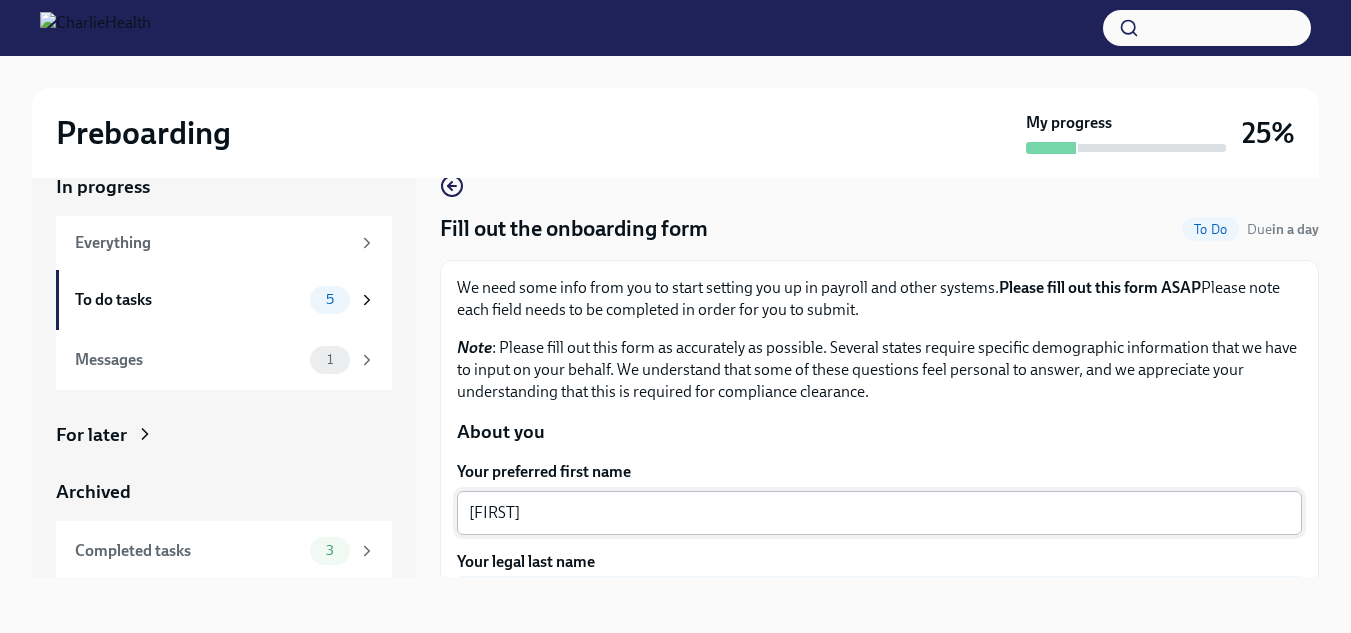 scroll, scrollTop: 244, scrollLeft: 0, axis: vertical 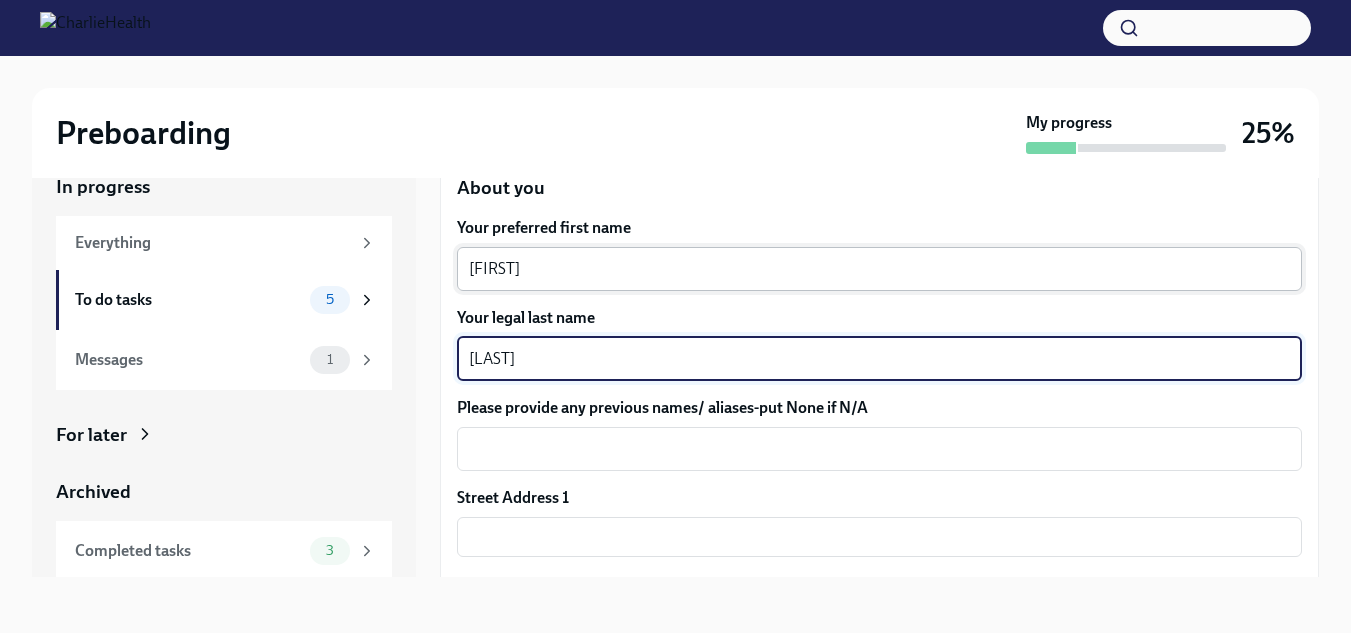 type on "[LAST]" 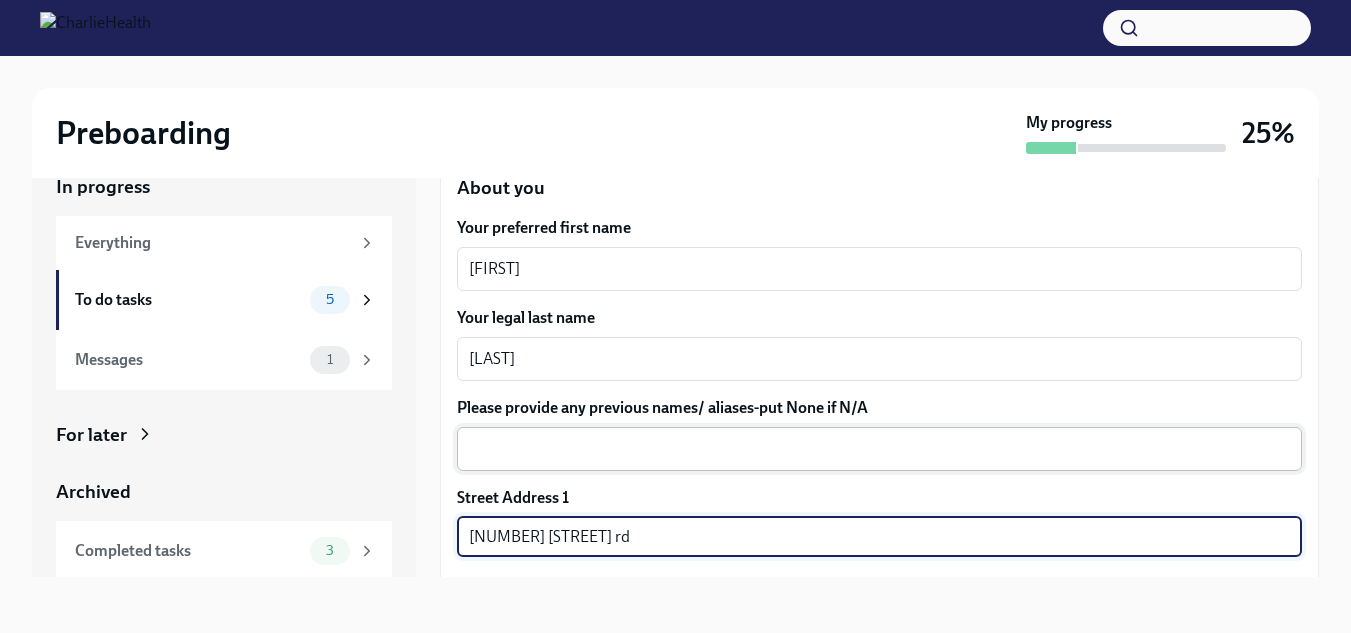 type on "[NUMBER] [STREET]." 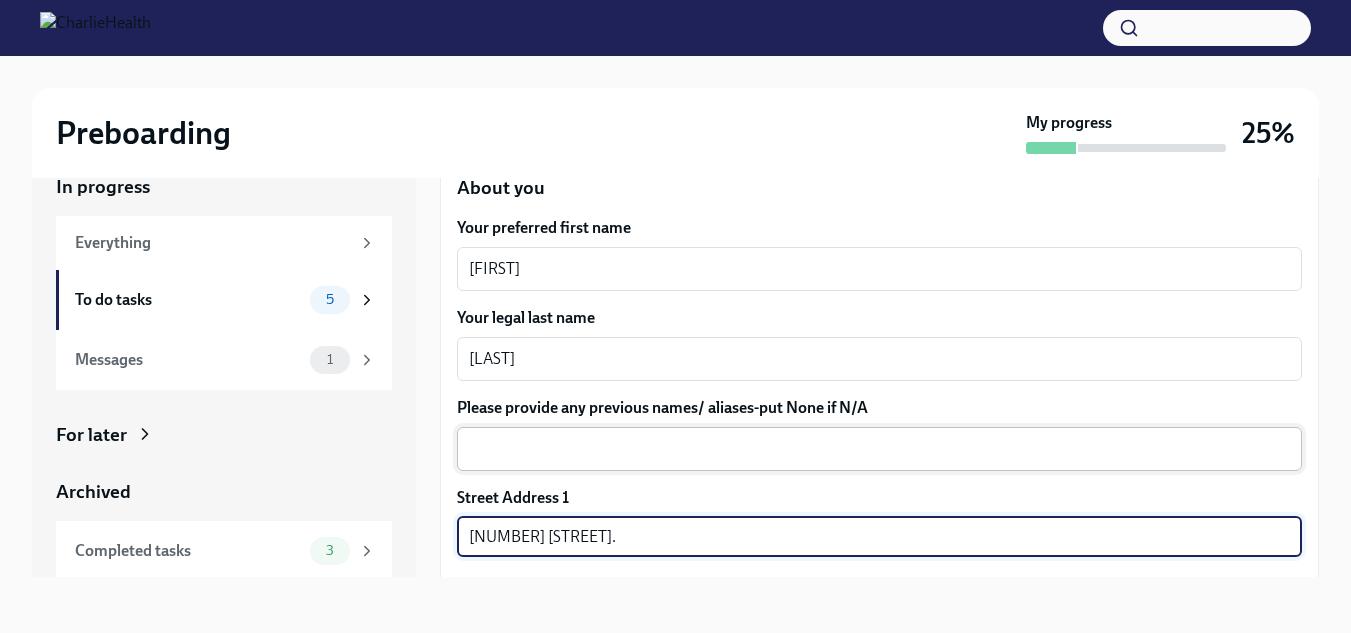 type on "[POSTAL_CODE]" 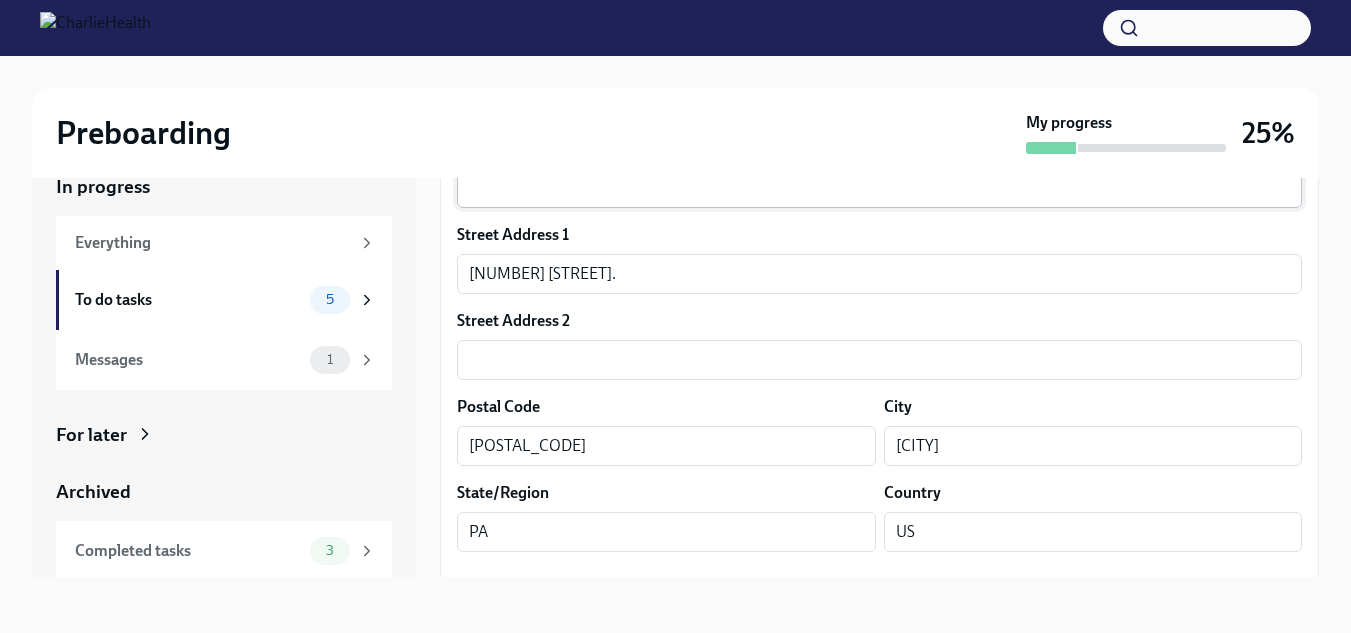 scroll, scrollTop: 784, scrollLeft: 0, axis: vertical 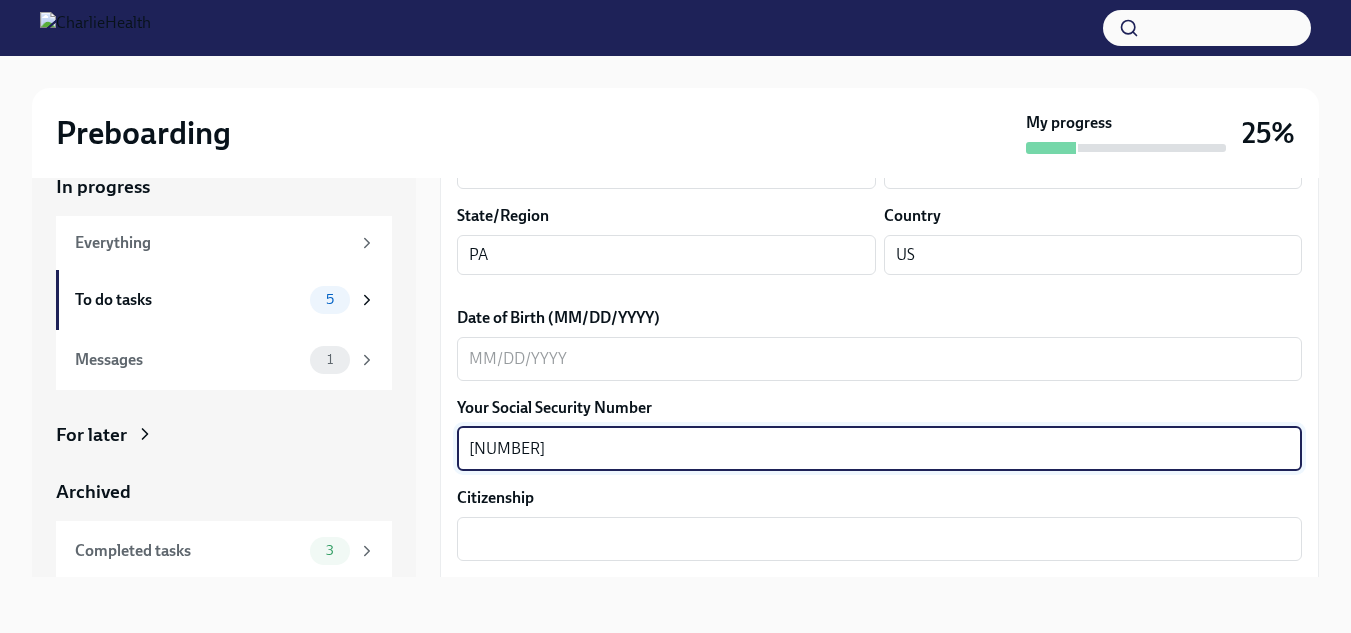 type on "[NUMBER]" 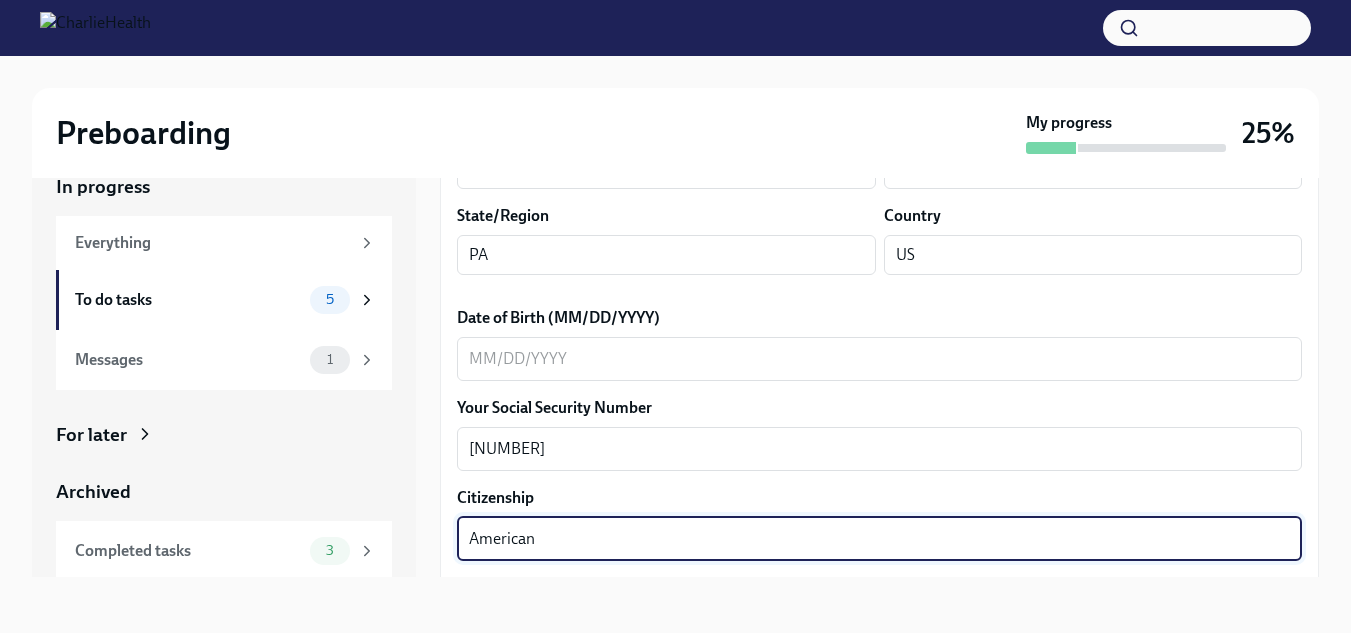 type on "American" 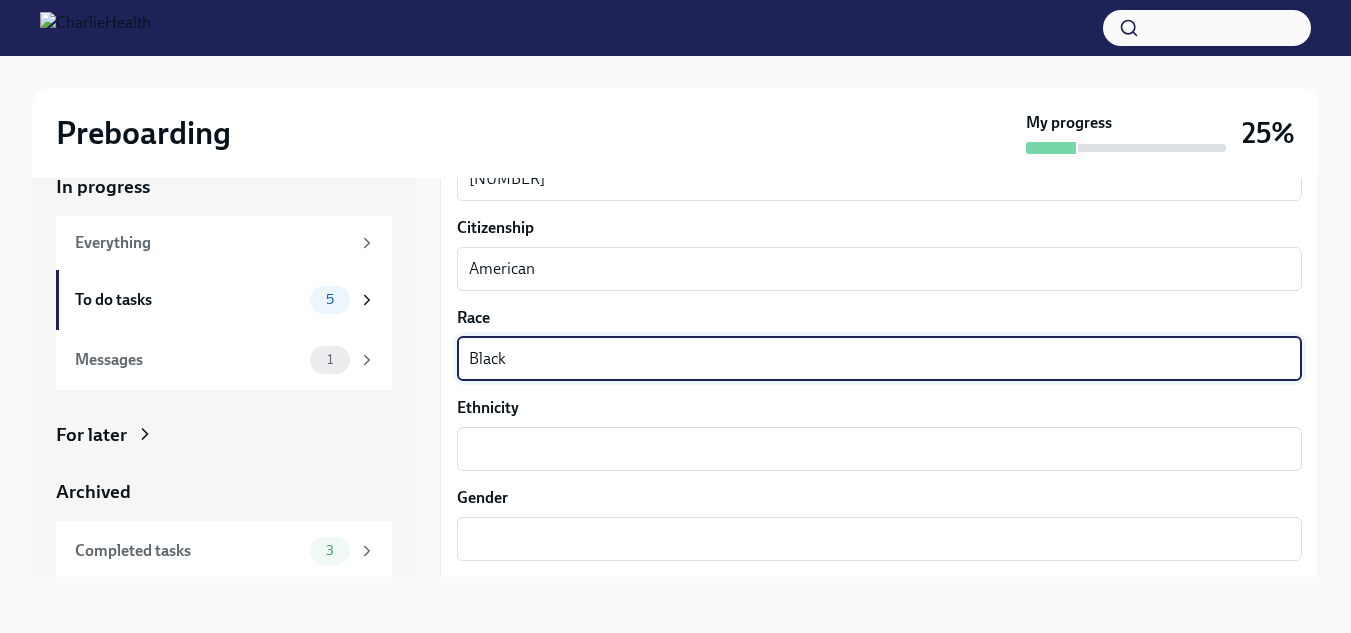 type on "Black" 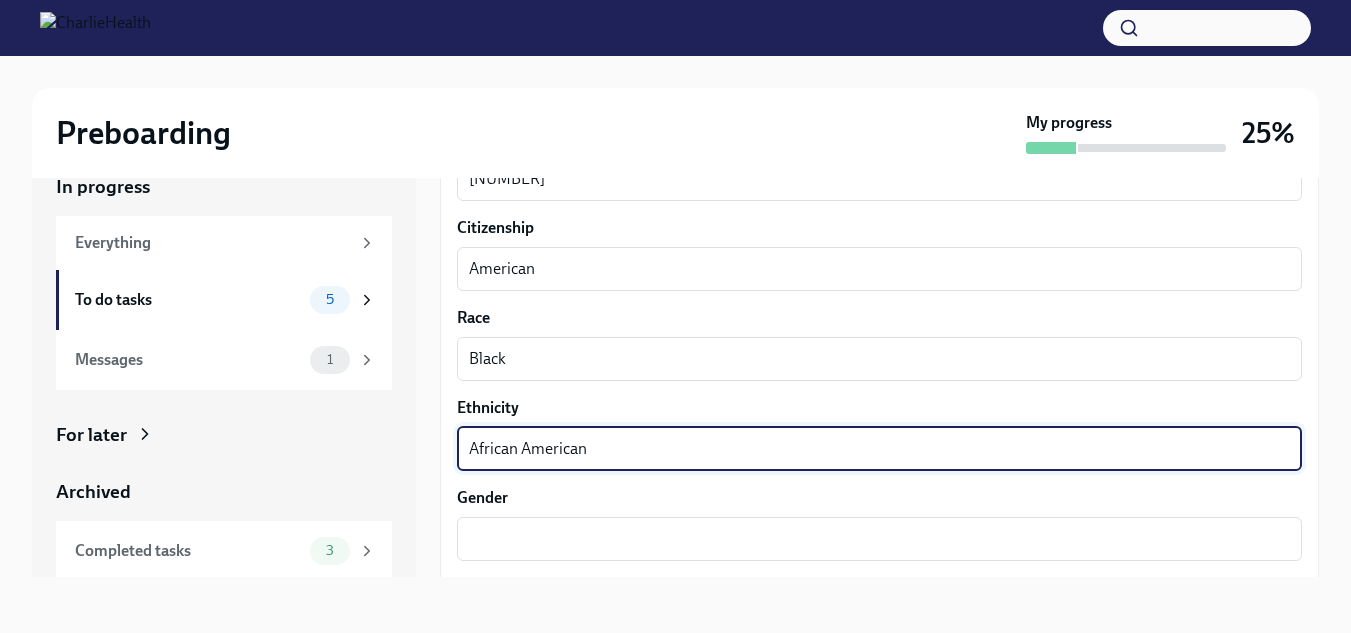 type on "African American" 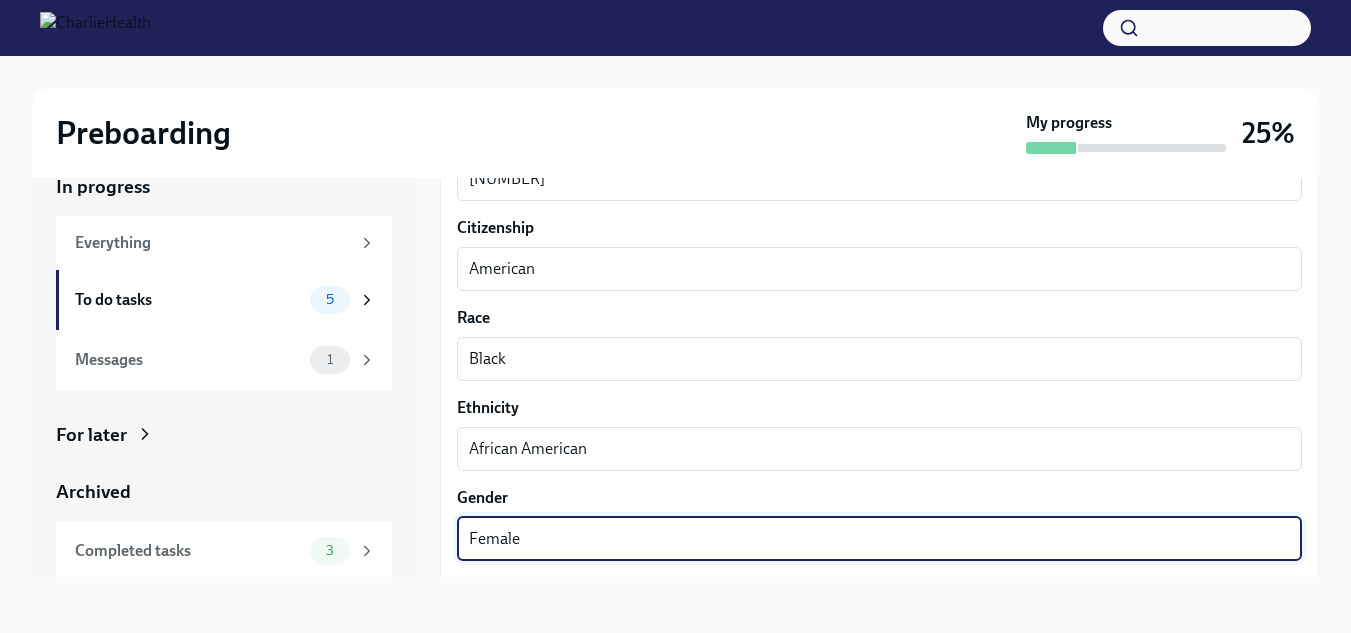 type on "Female" 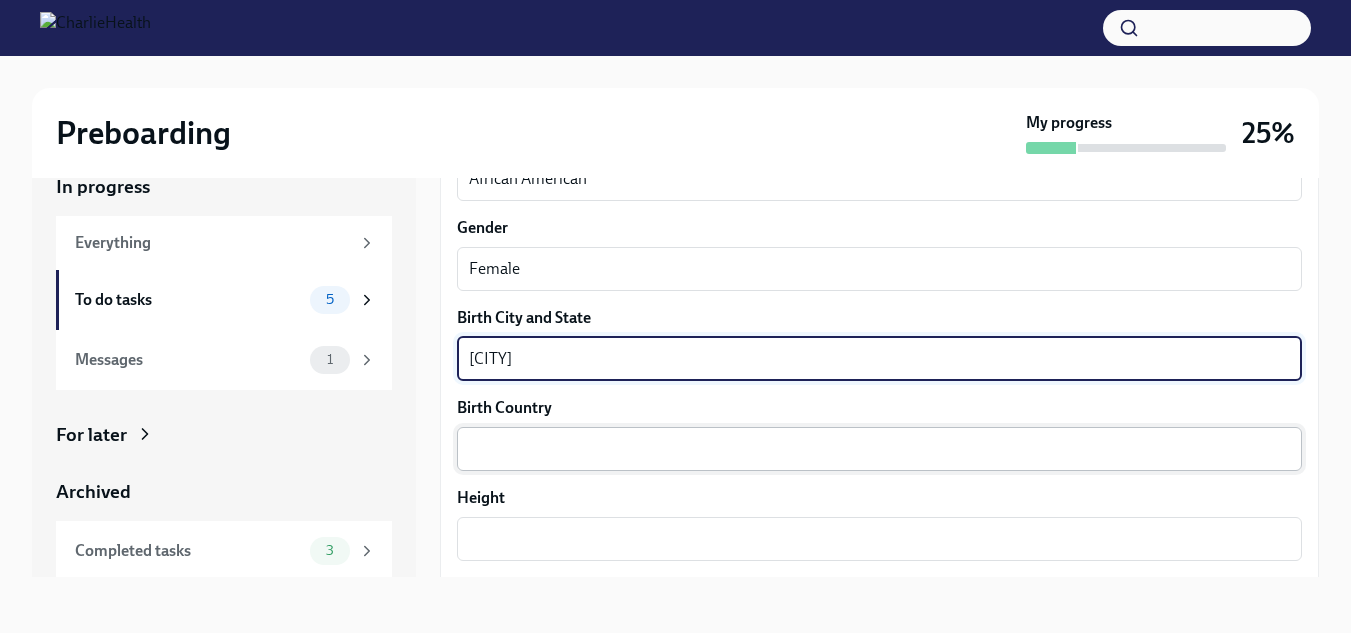 type on "[CITY]" 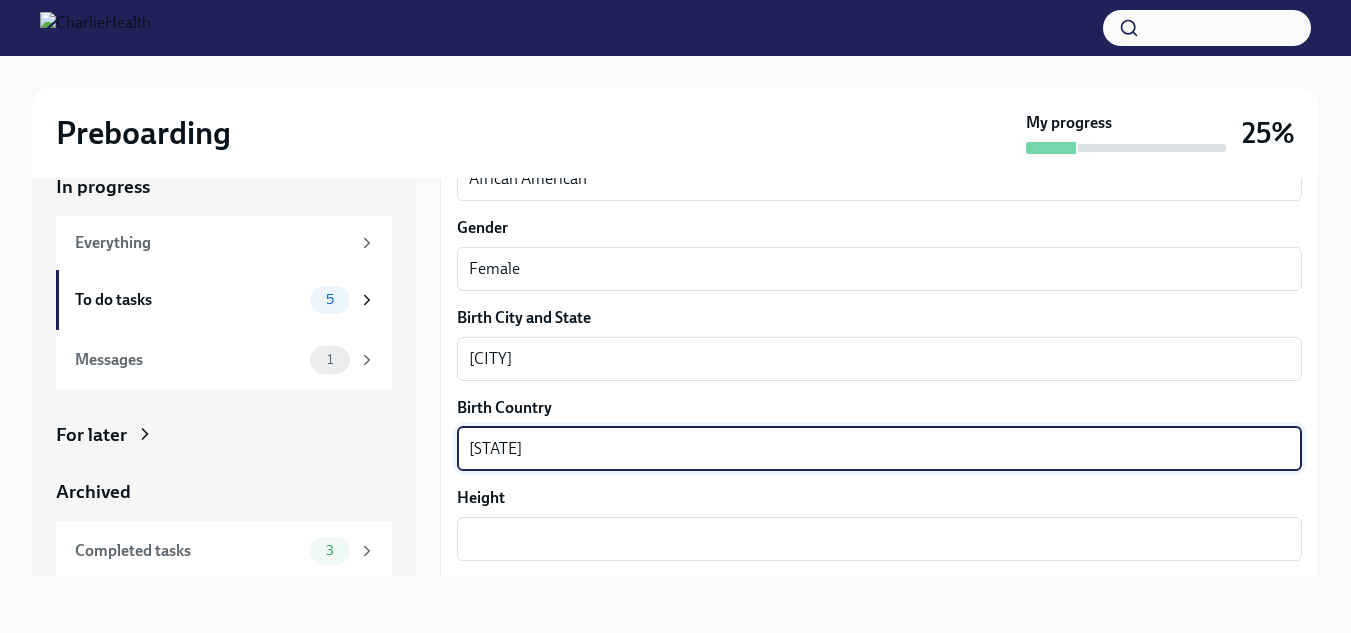 type on "[STATE]" 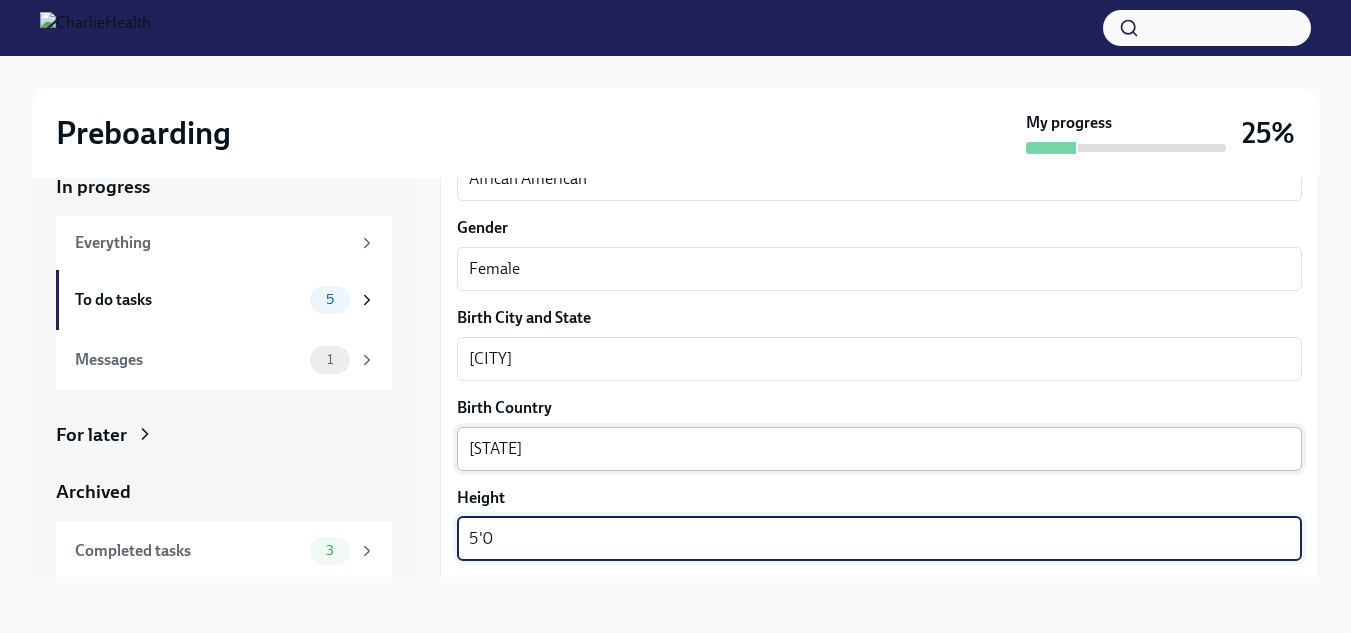 type on "5'0" 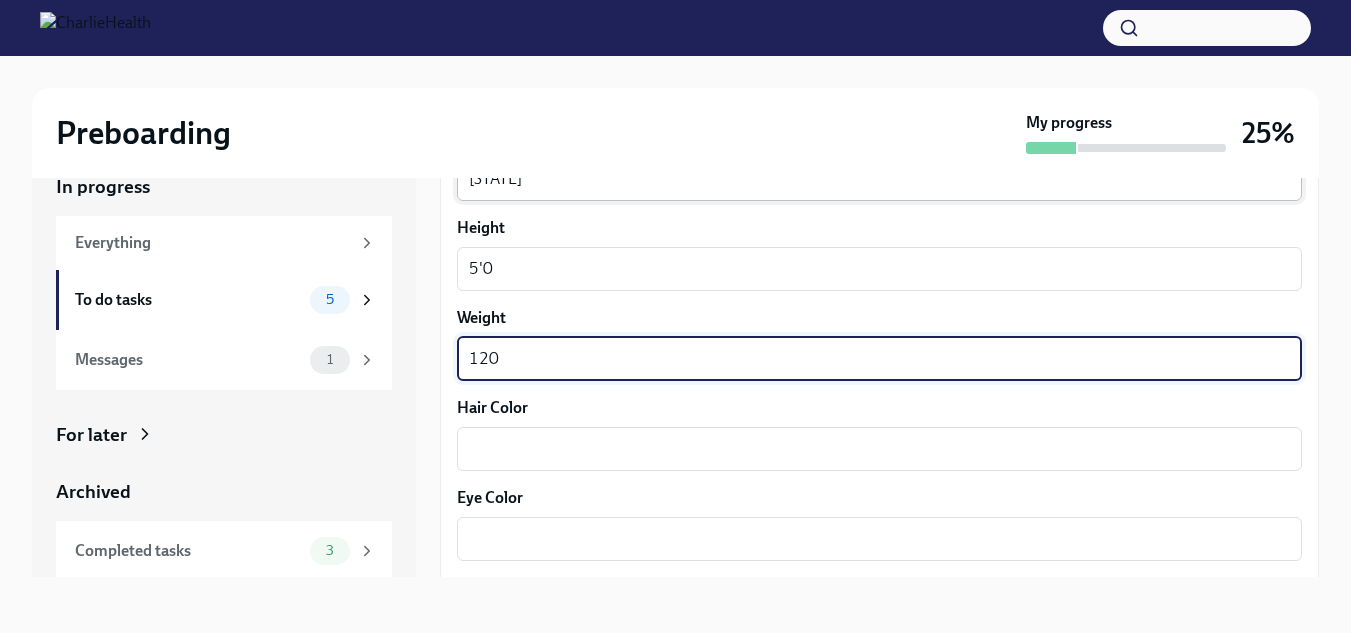 type on "120" 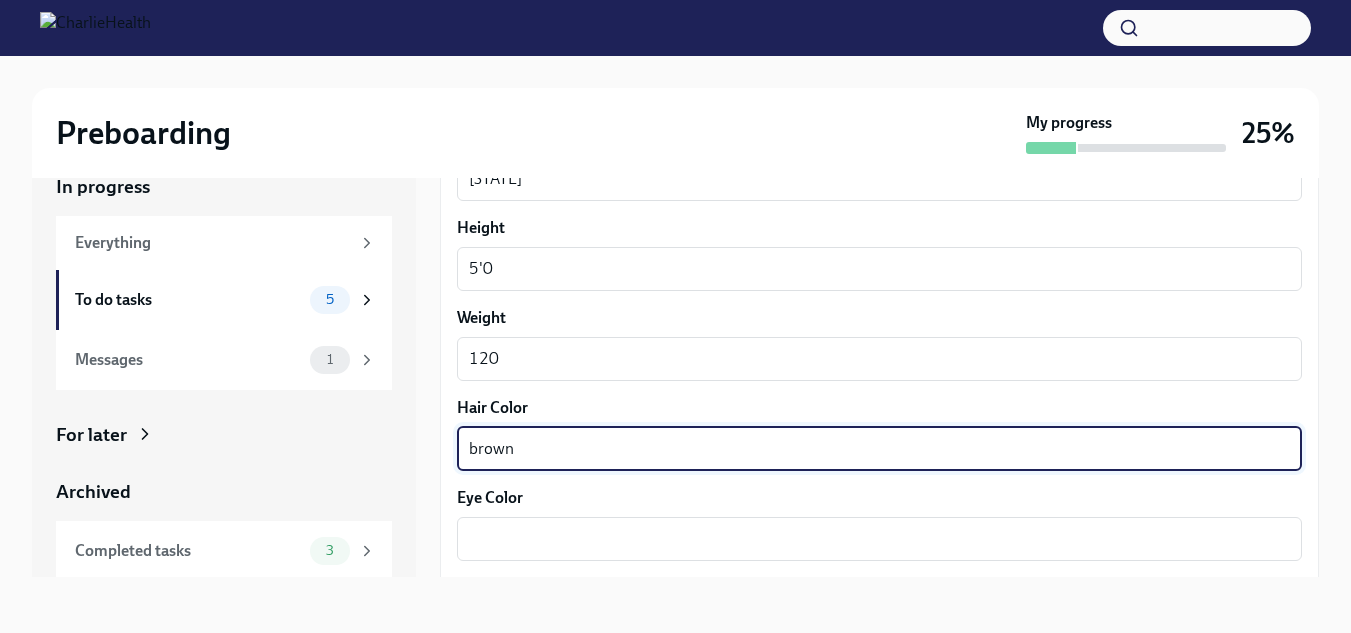 type on "brown" 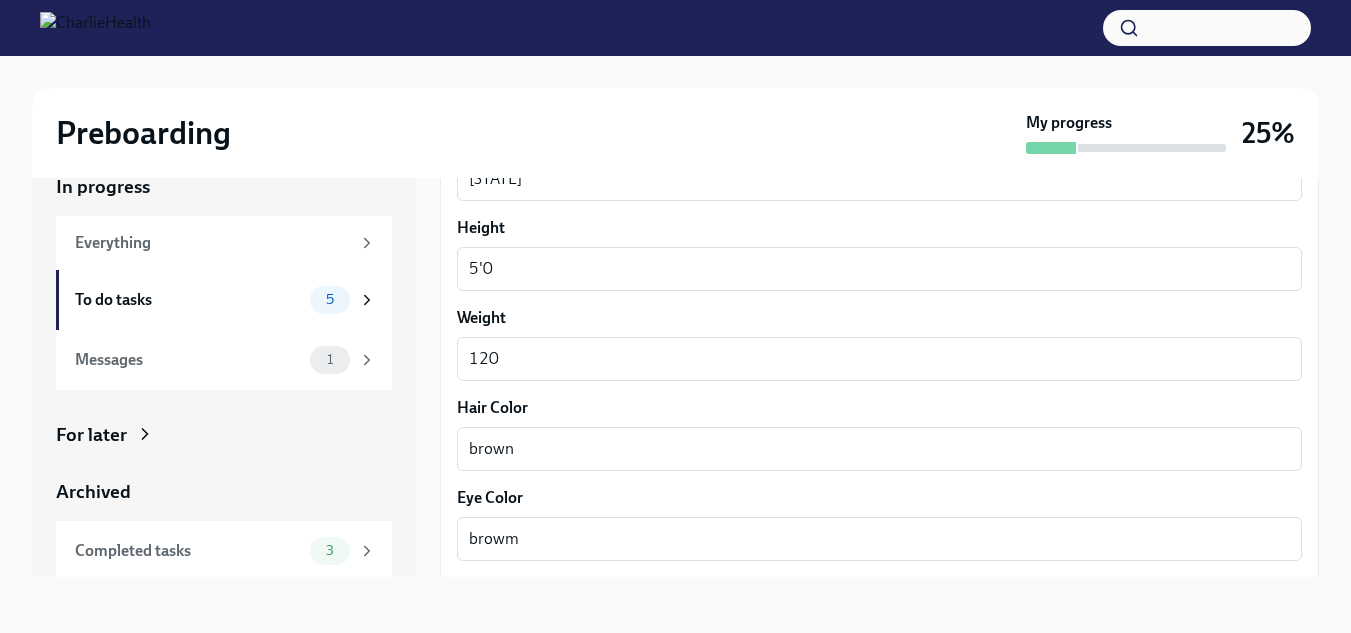 scroll, scrollTop: 1864, scrollLeft: 0, axis: vertical 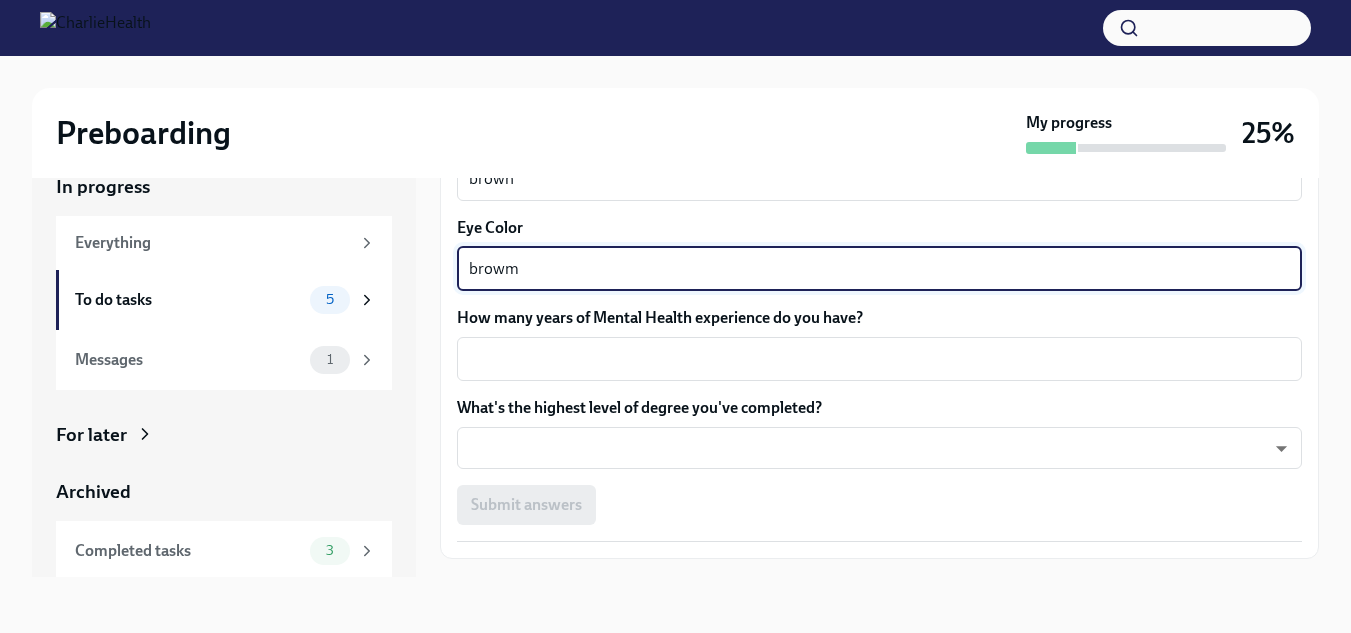 click on "browm" at bounding box center [879, 269] 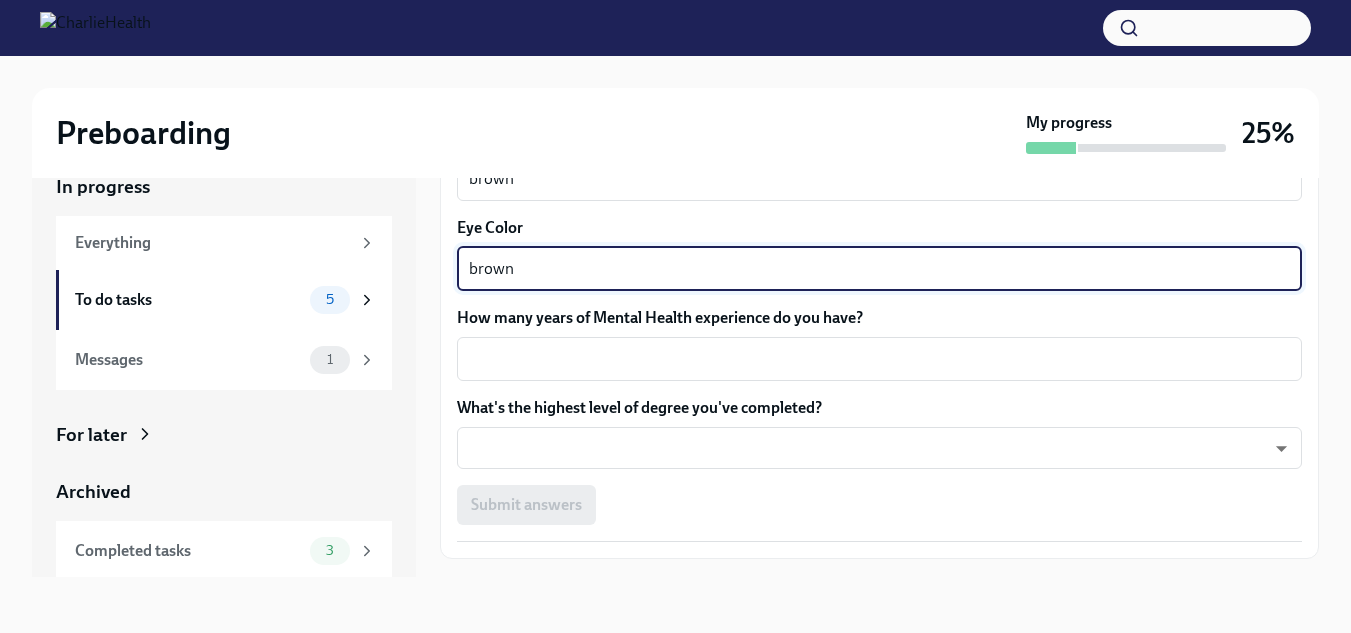 type on "brown" 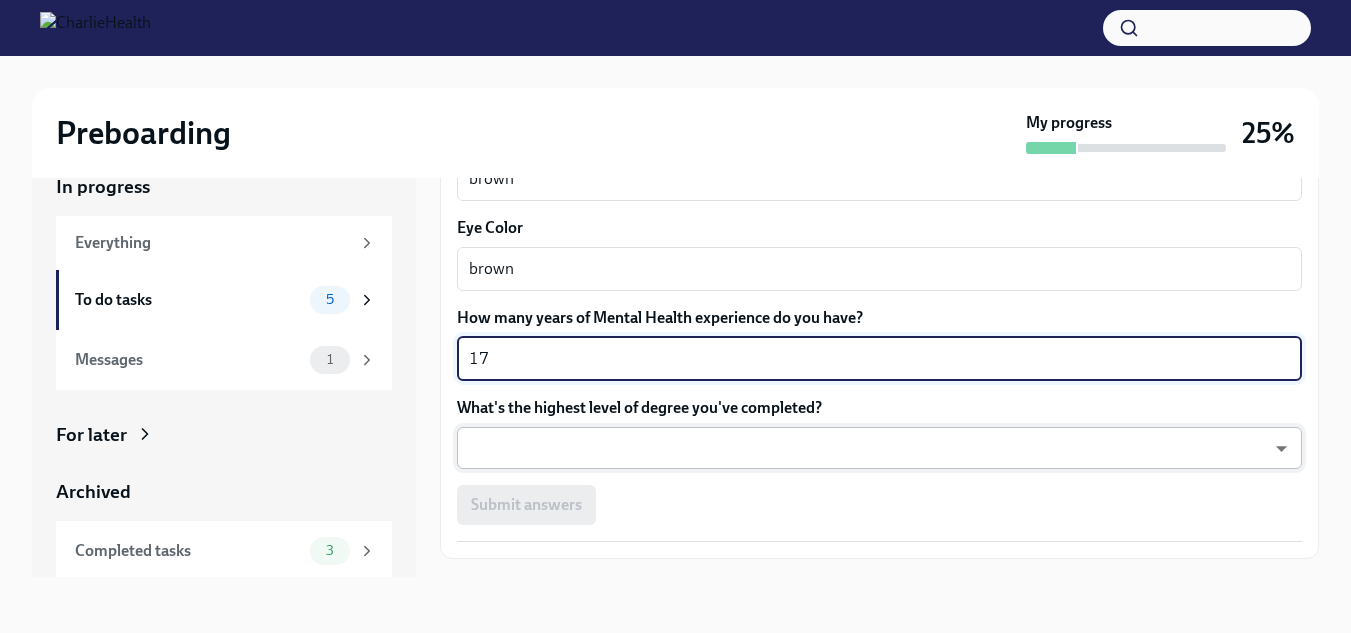 type on "17" 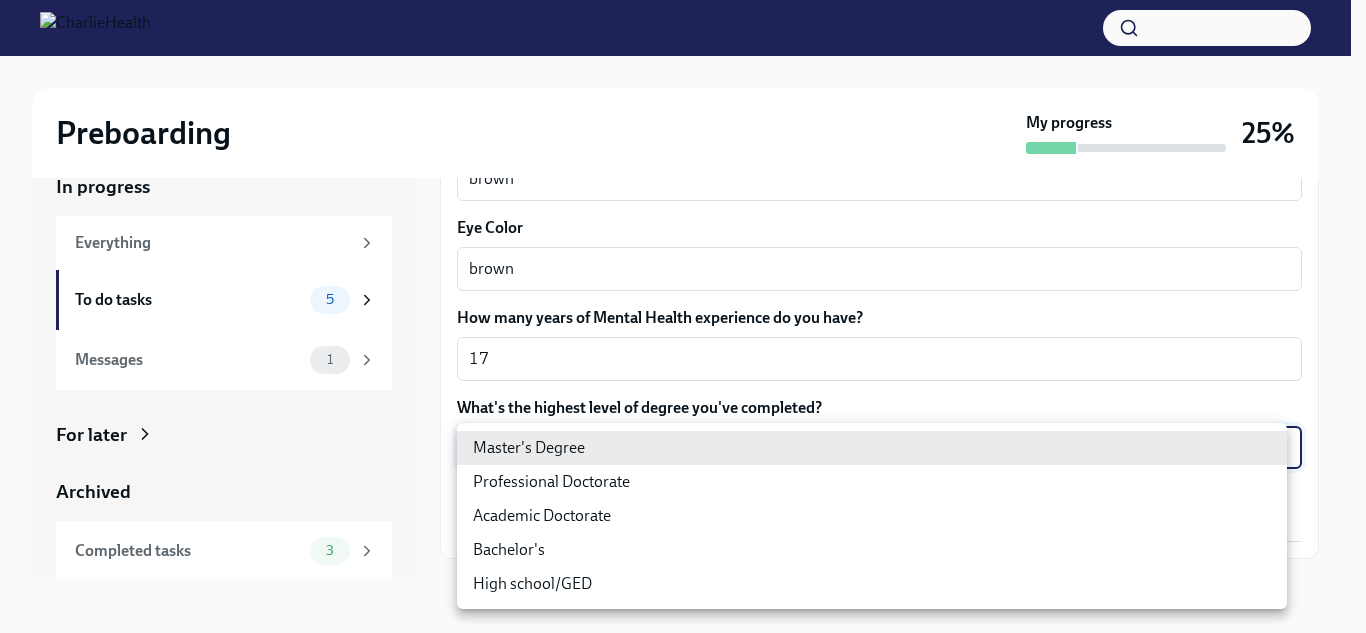click on "Preboarding My progress 25% In progress Everything To do tasks 5 Messages 1 For later Archived Completed tasks 3 Messages 0 Fill out the onboarding form To Do Due  in a day We need some info from you to start setting you up in payroll and other systems.  Please fill out this form ASAP  Please note each field needs to be completed in order for you to submit.
Note : Please fill out this form as accurately as possible. Several states require specific demographic information that we have to input on your behalf. We understand that some of these questions feel personal to answer, and we appreciate your understanding that this is required for compliance clearance. About you Your preferred first name [FIRST]  x ​ Your legal last name [LAST]  x ​ Please provide any previous names/ aliases-put None if N/A x ​ Street Address 1 [NUMBER] [STREET] ​ Street Address 2 ​ Postal Code [POSTAL_CODE] ​ City [CITY] ​ State/Region [STATE] ​ Country US ​ Date of Birth (MM/DD/YYYY) x ​ [NUMBER] x ​ x ​ x" at bounding box center (683, 298) 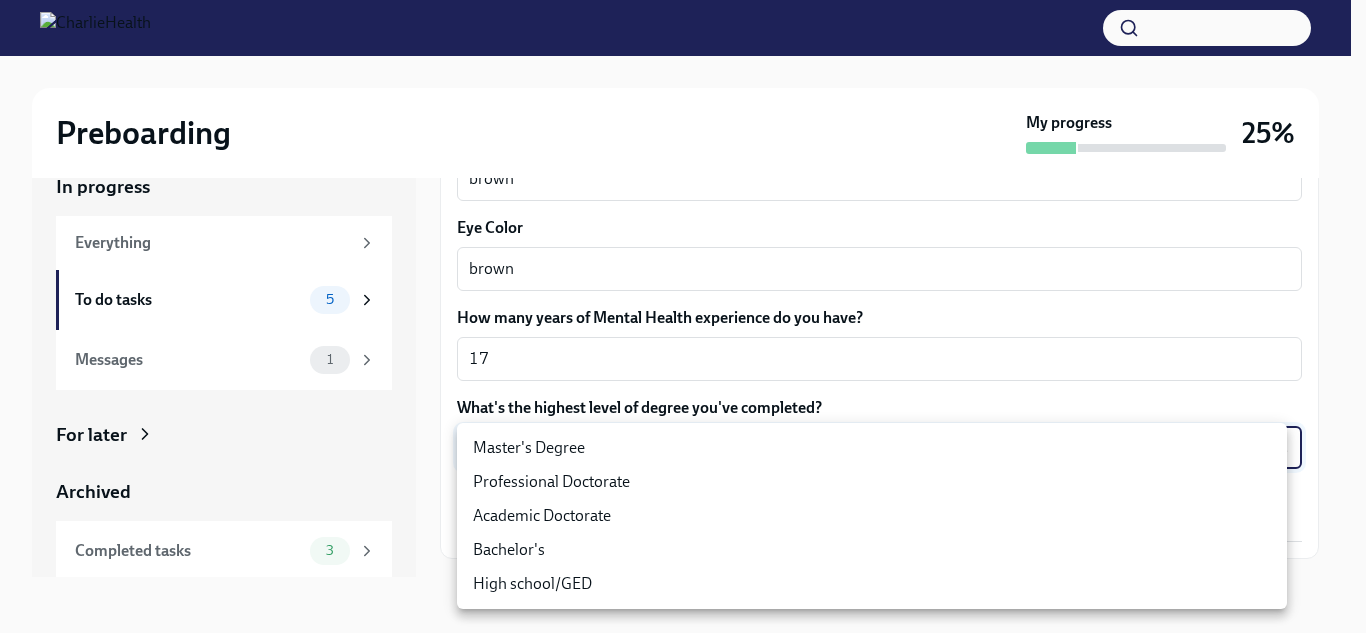 click on "Master's Degree" at bounding box center [872, 448] 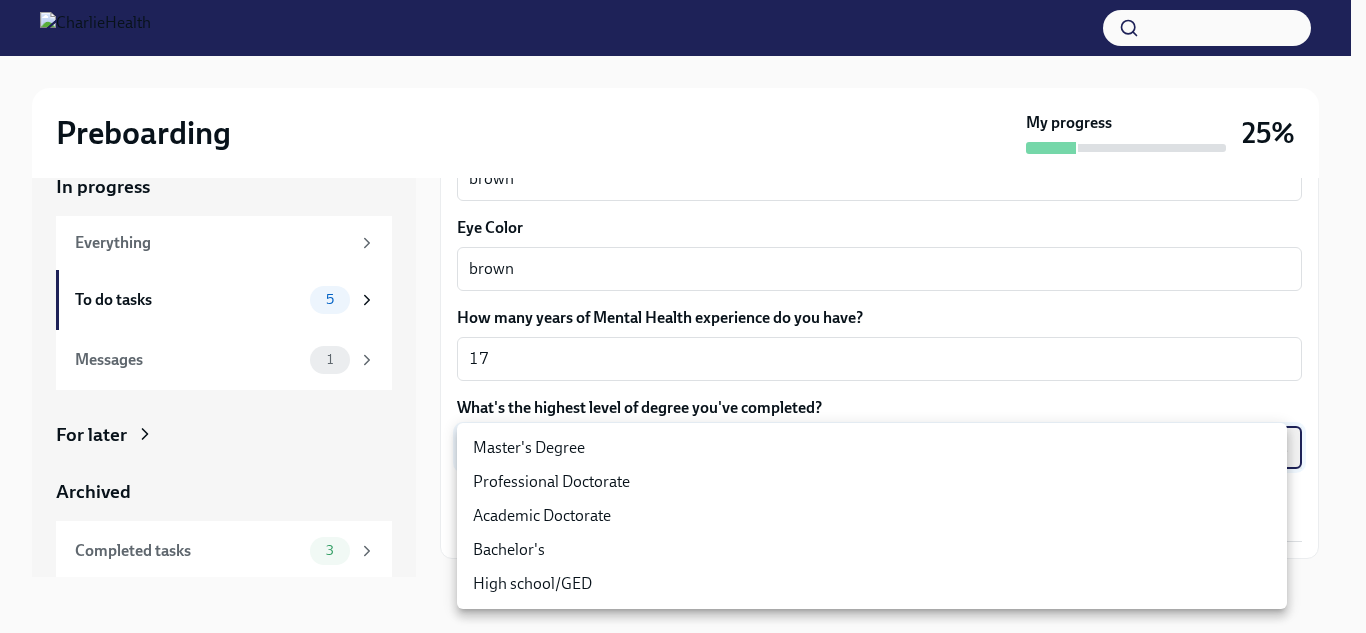 type on "2vBr-ghkD" 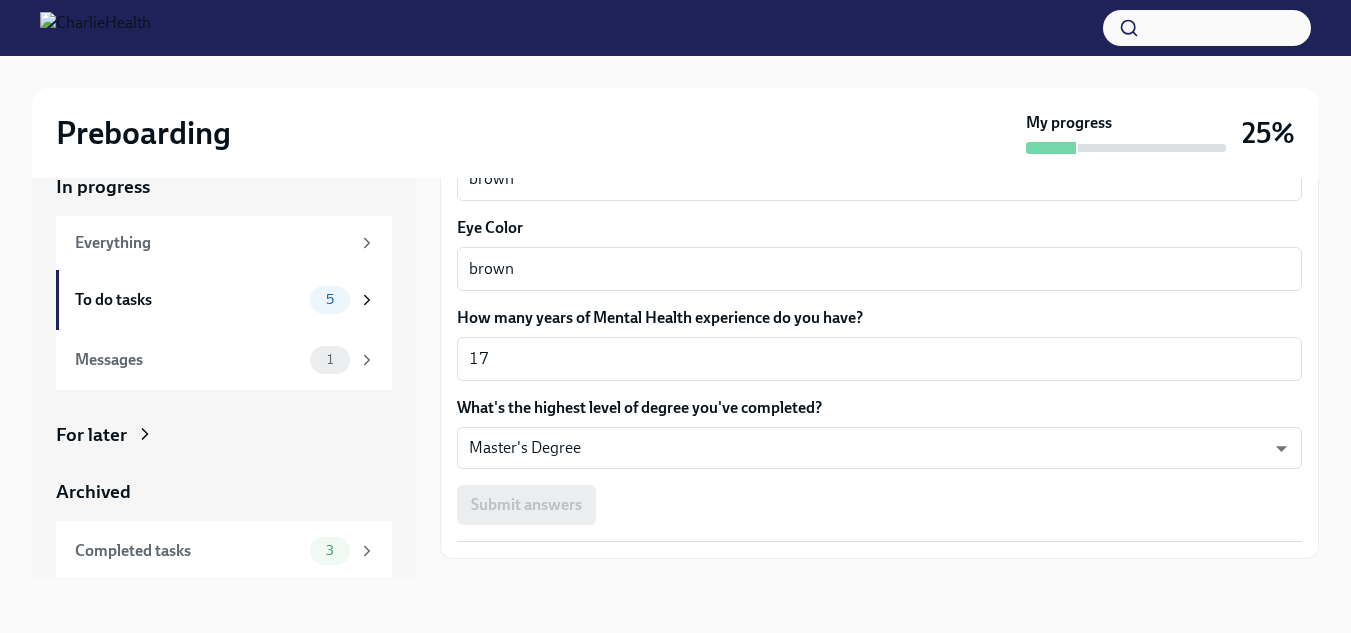 click on "Submit answers" at bounding box center (879, 505) 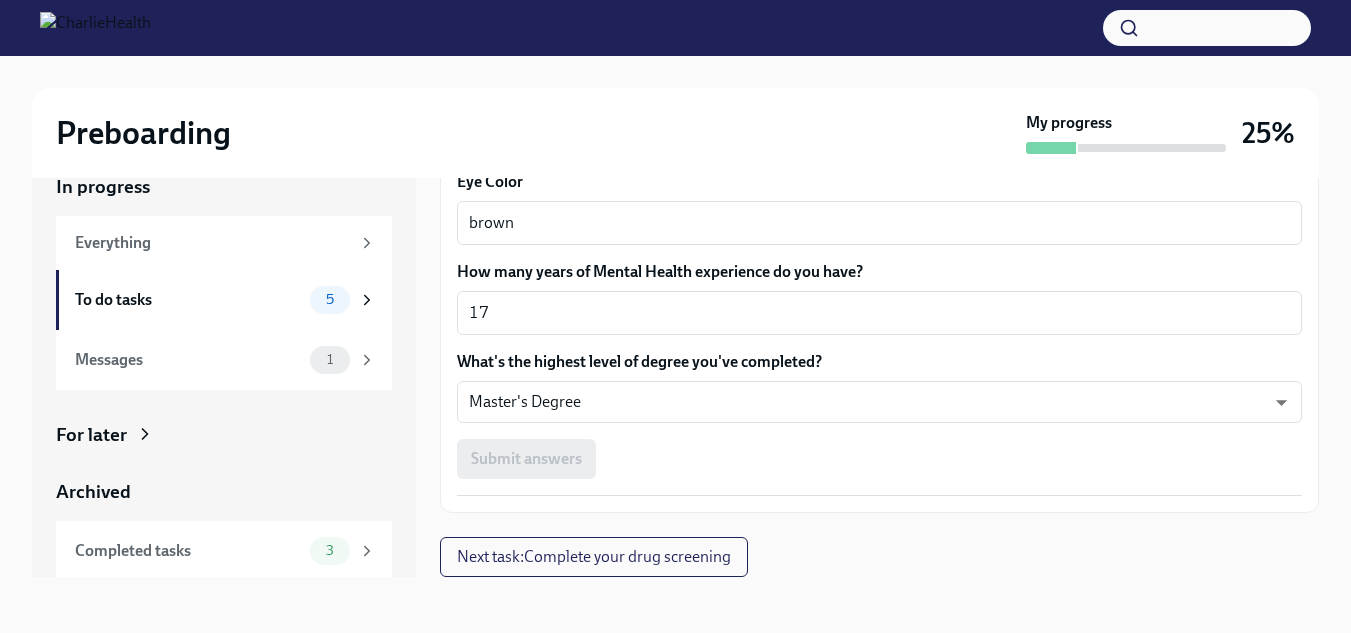 scroll, scrollTop: 0, scrollLeft: 0, axis: both 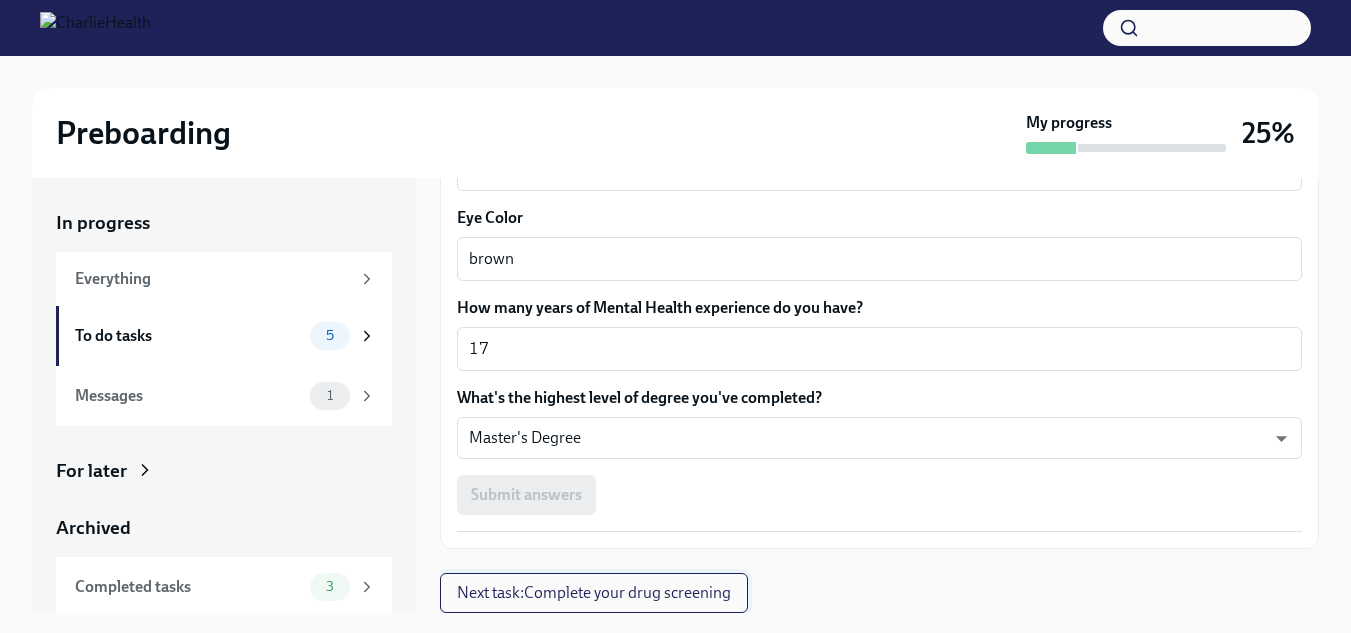 click on "Next task :  Complete your drug screening" at bounding box center [594, 593] 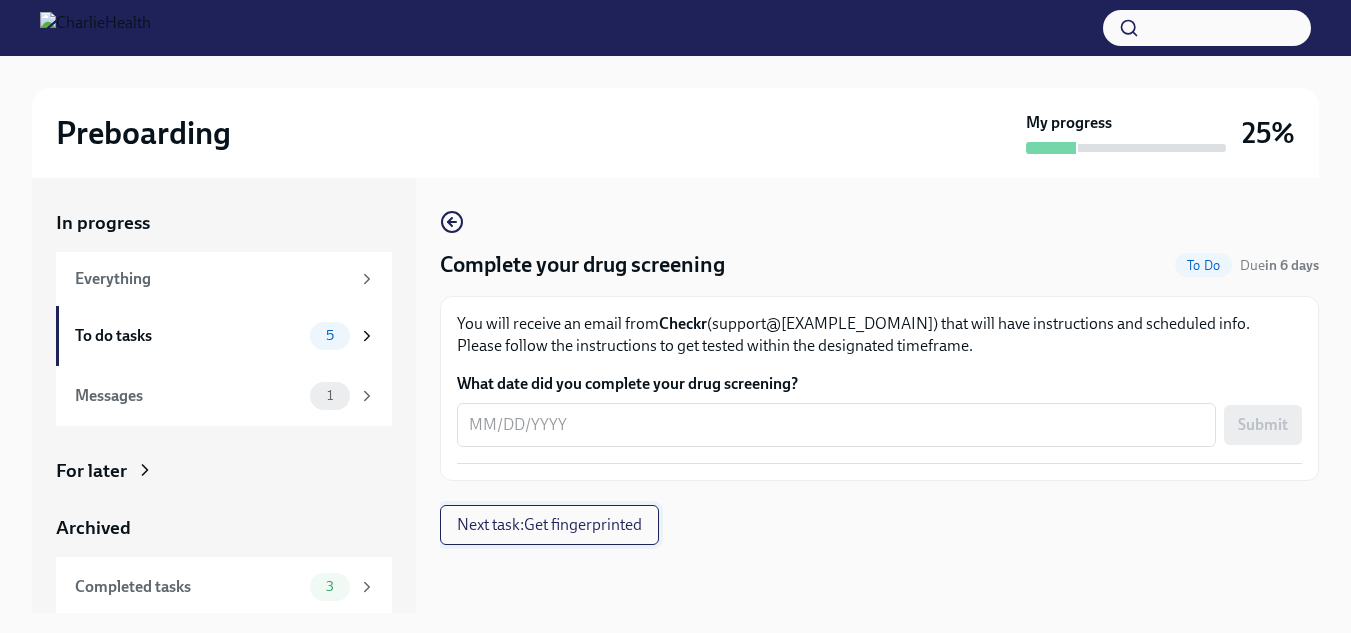 scroll, scrollTop: 0, scrollLeft: 0, axis: both 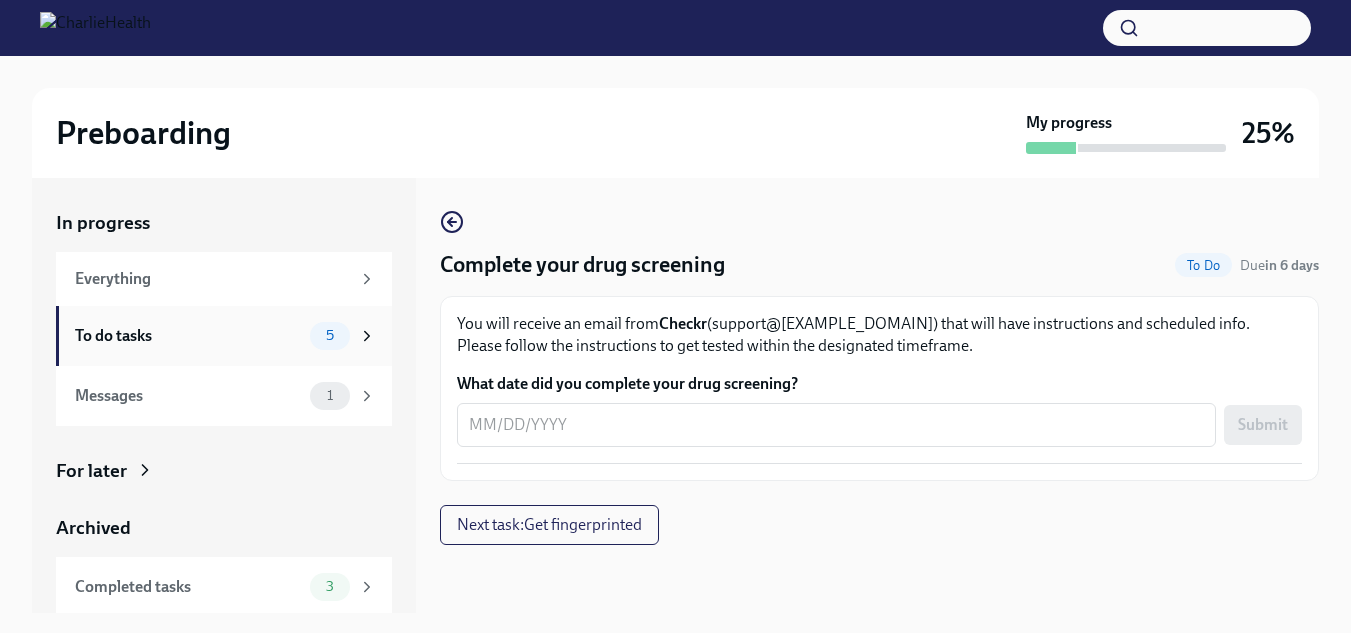 click on "5" at bounding box center (343, 336) 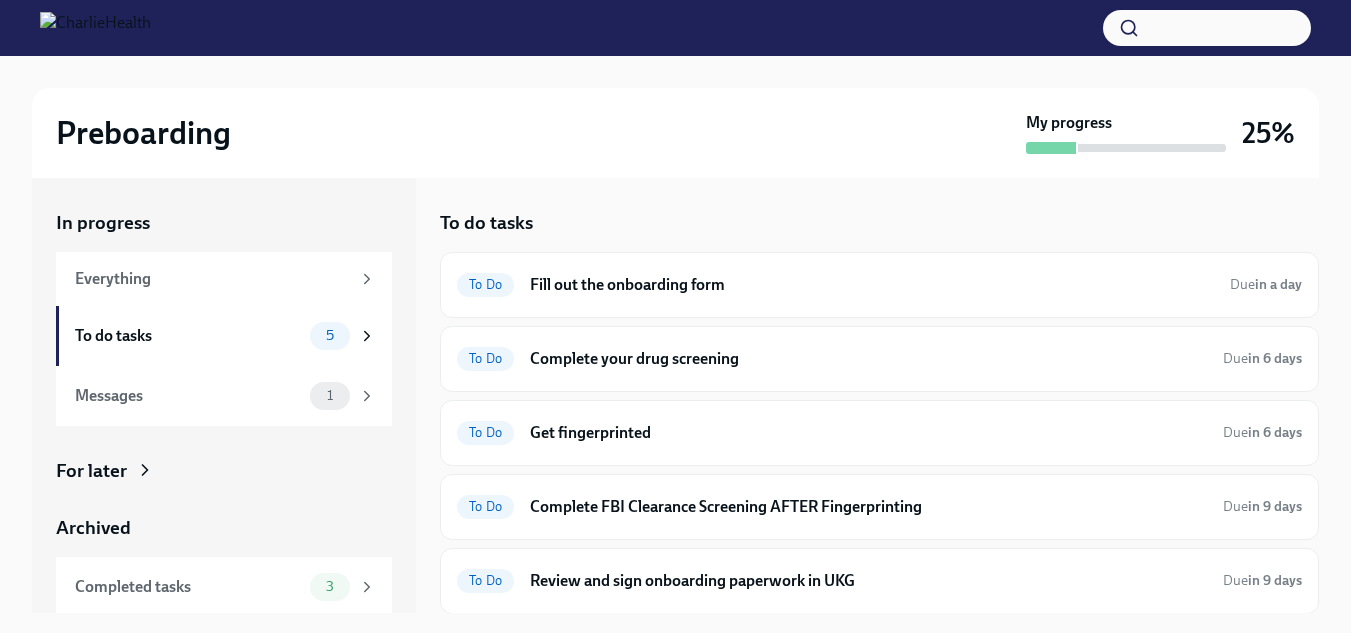 scroll, scrollTop: 1, scrollLeft: 0, axis: vertical 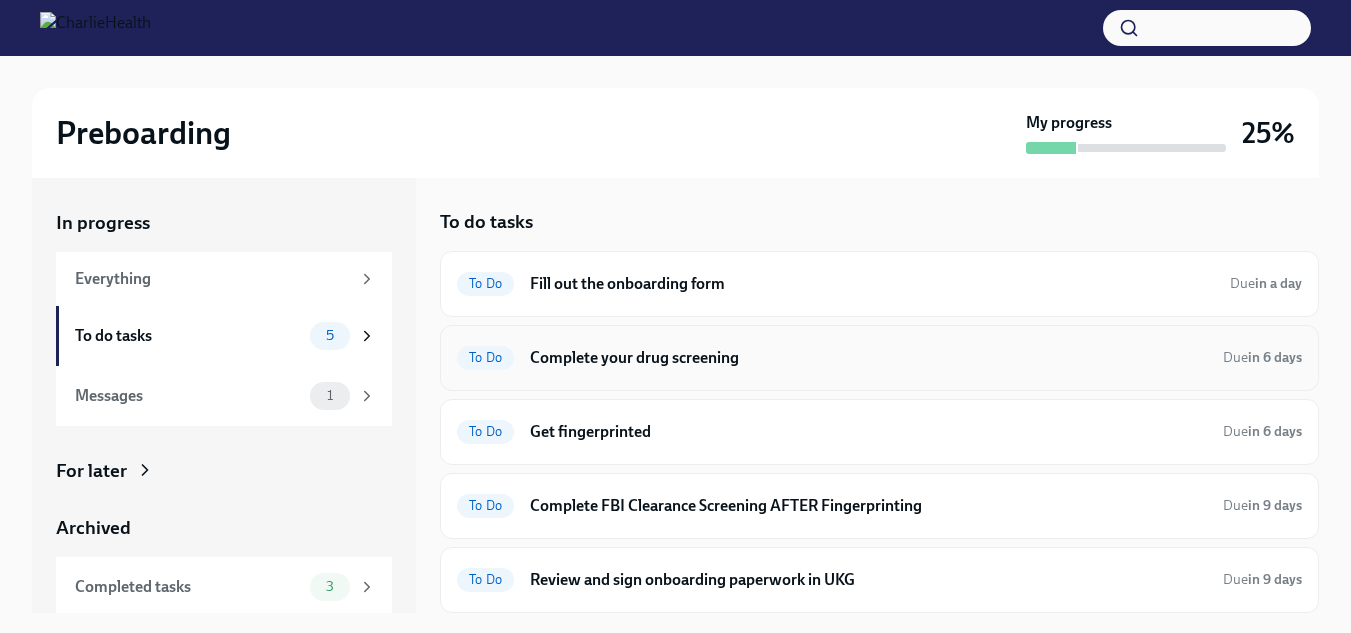 click on "To Do Complete your drug screening Due  in 6 days" at bounding box center [879, 358] 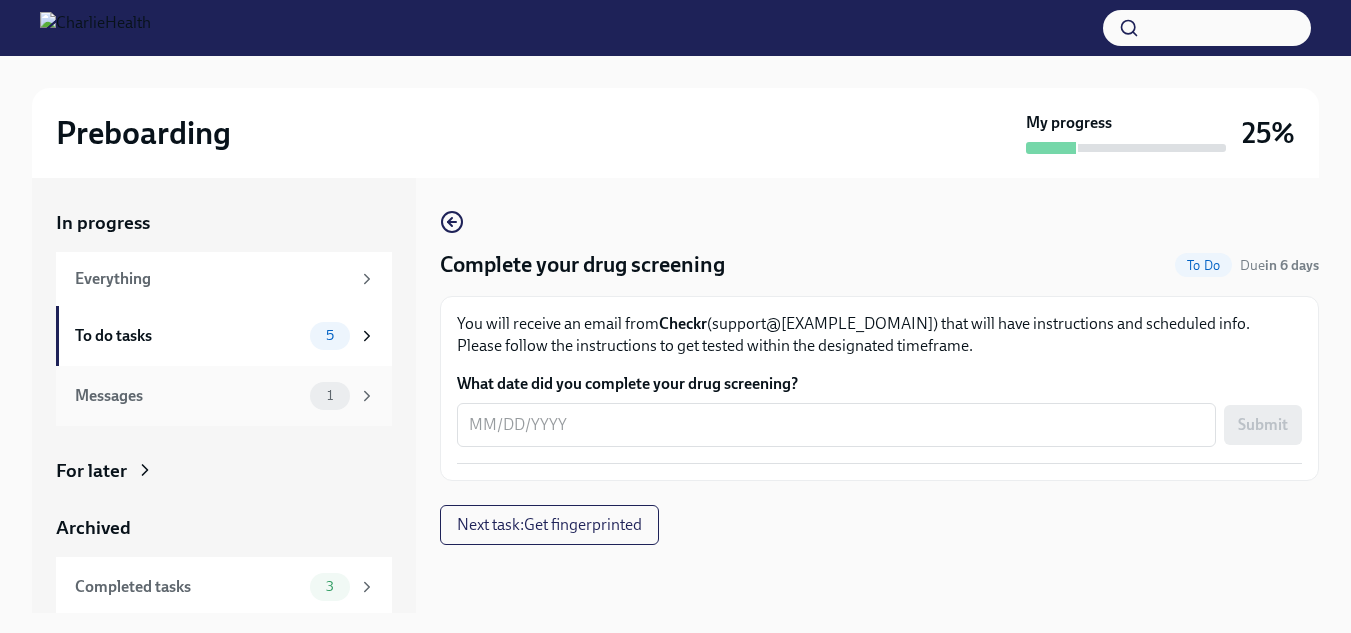 click on "1" at bounding box center [330, 395] 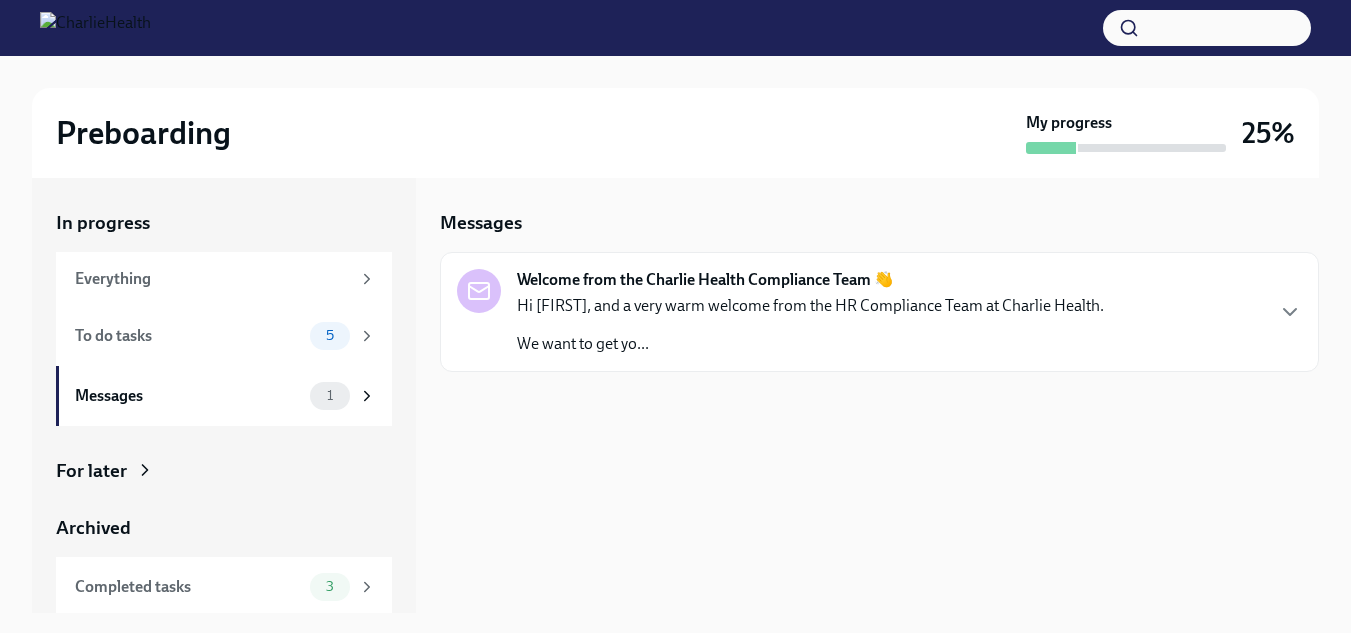 click on "Hi [FIRST], and a very warm welcome from the HR Compliance Team at Charlie Health." at bounding box center (810, 306) 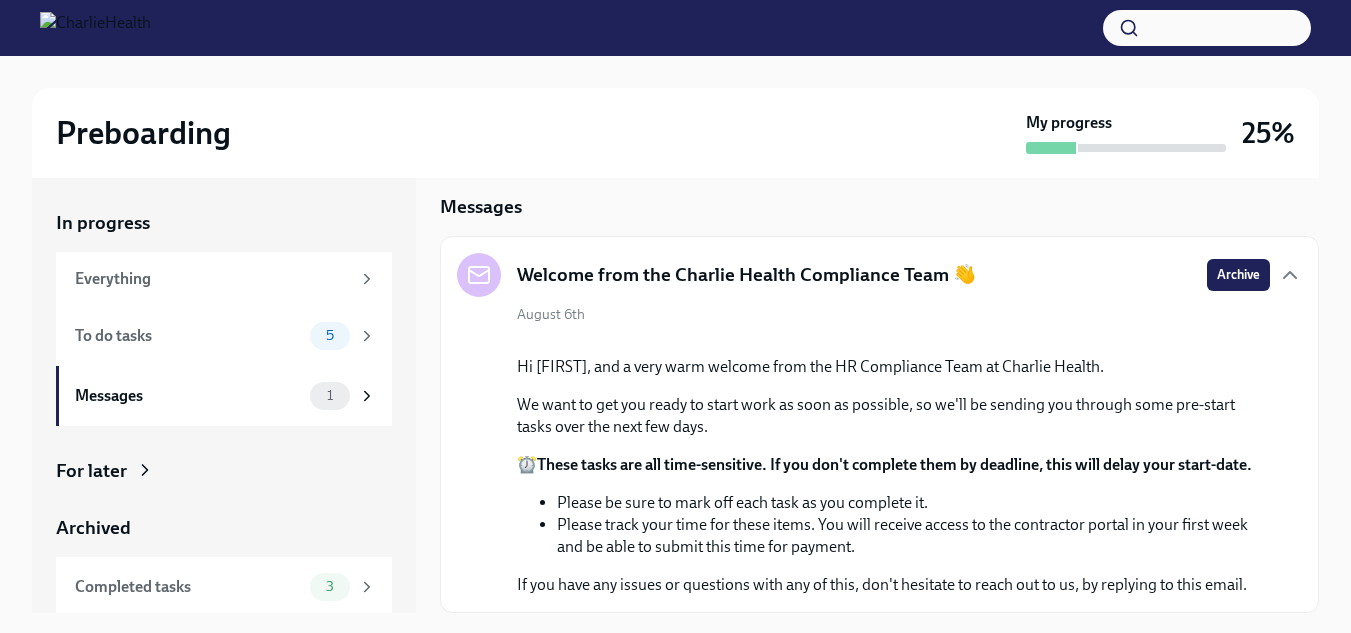 scroll, scrollTop: 250, scrollLeft: 0, axis: vertical 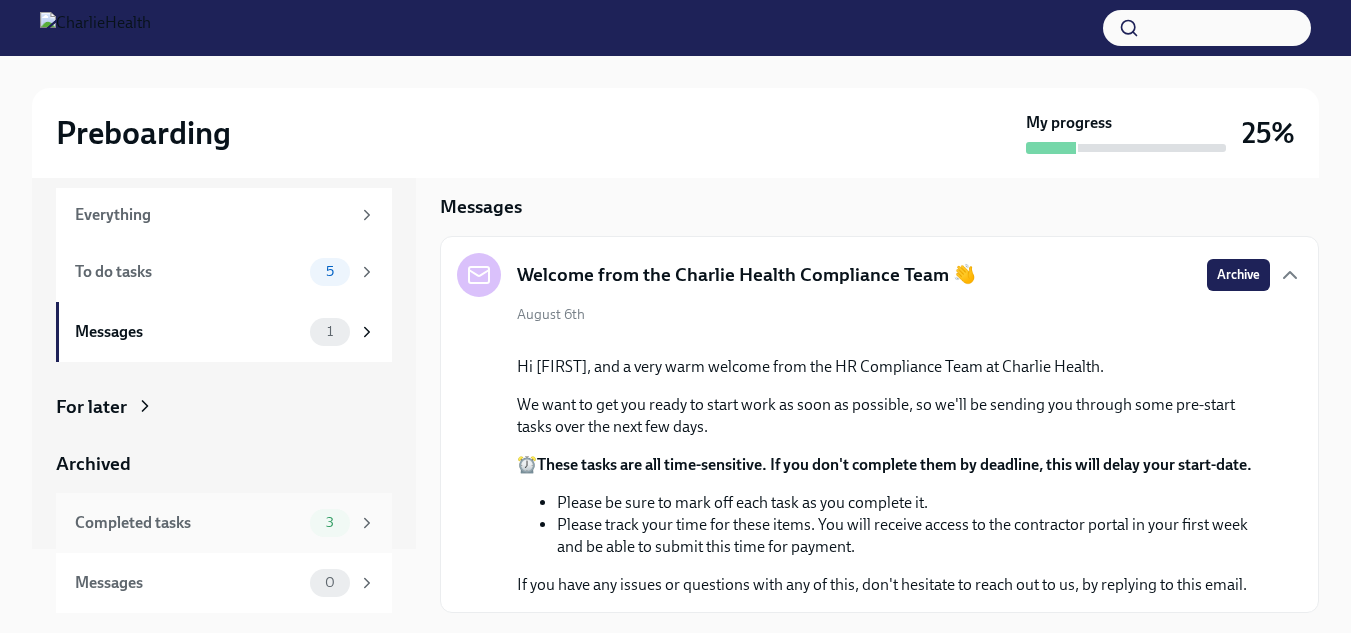 click on "3" at bounding box center [330, 522] 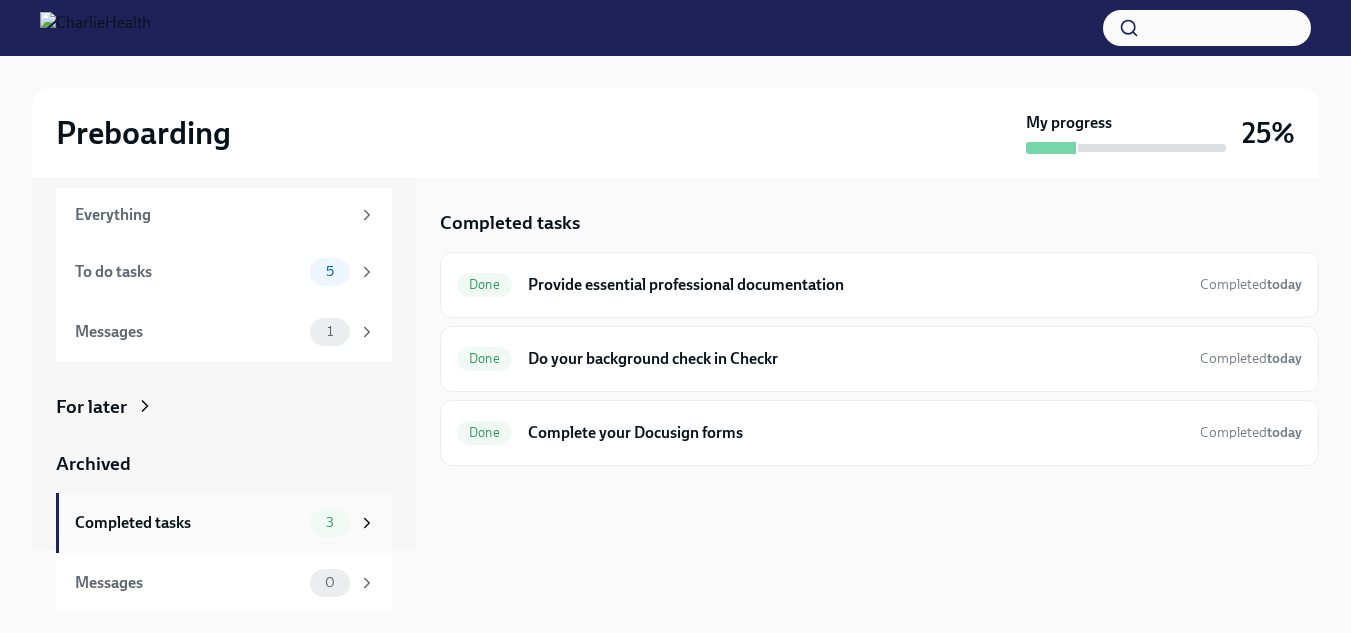 scroll, scrollTop: 0, scrollLeft: 0, axis: both 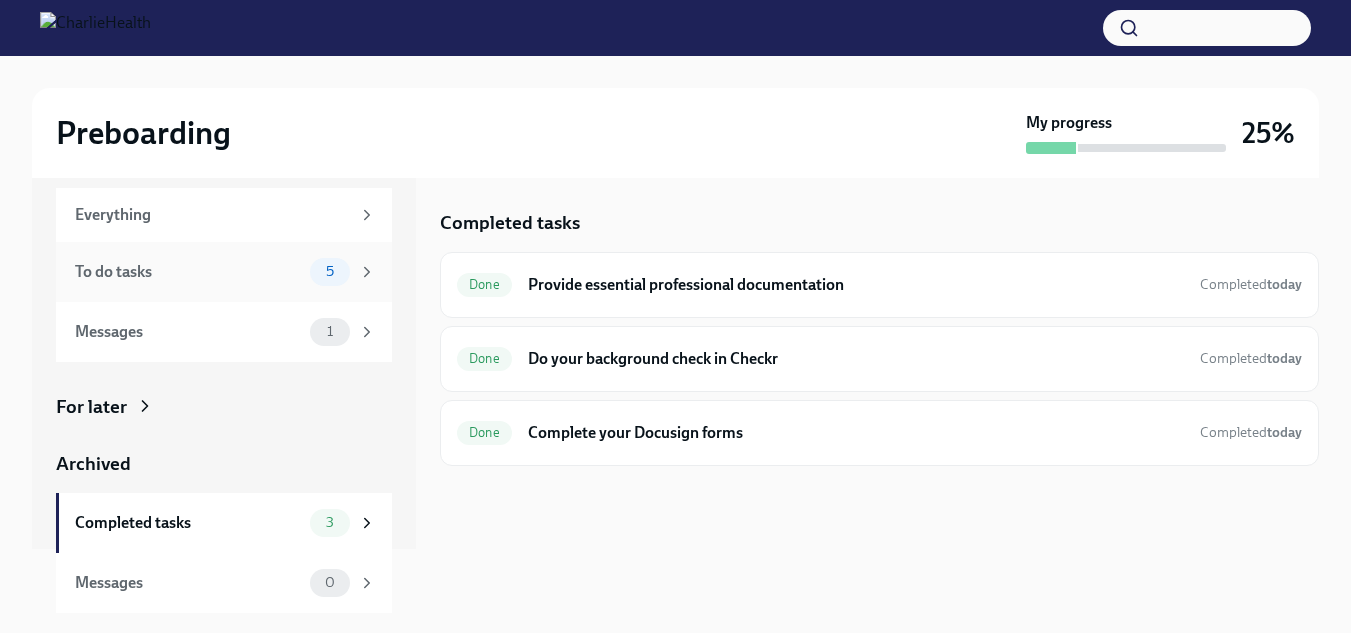 click on "To do tasks 5" at bounding box center (224, 272) 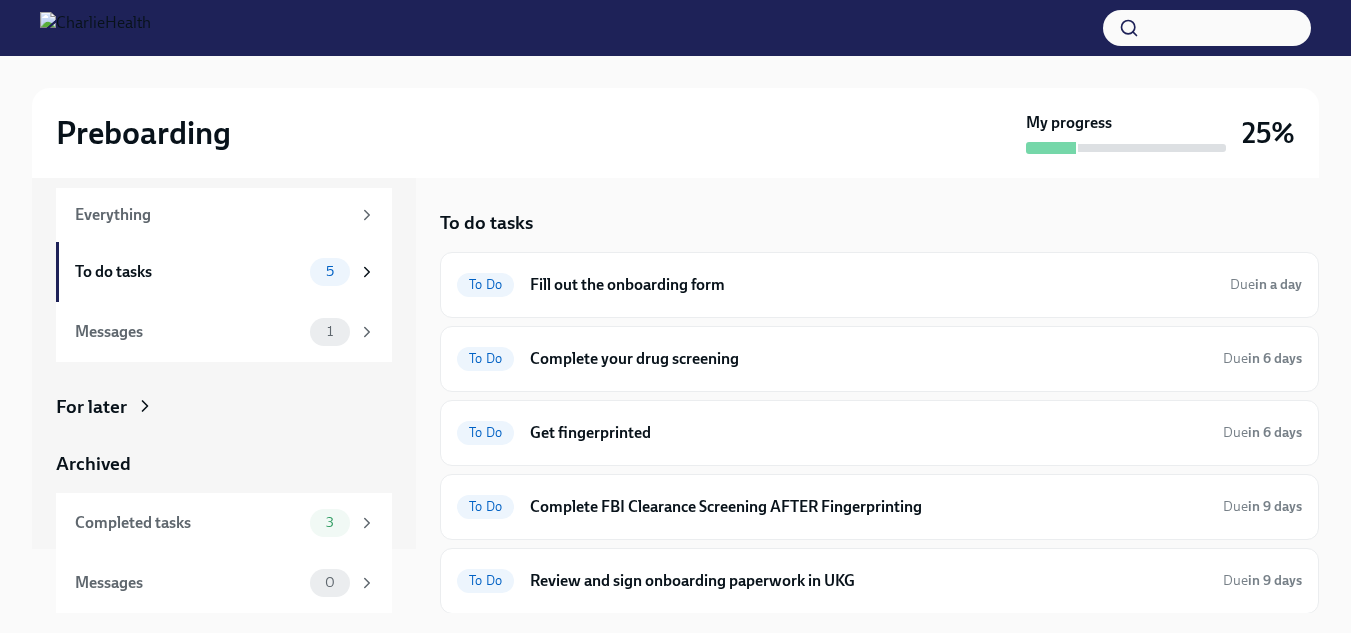 scroll, scrollTop: 1, scrollLeft: 0, axis: vertical 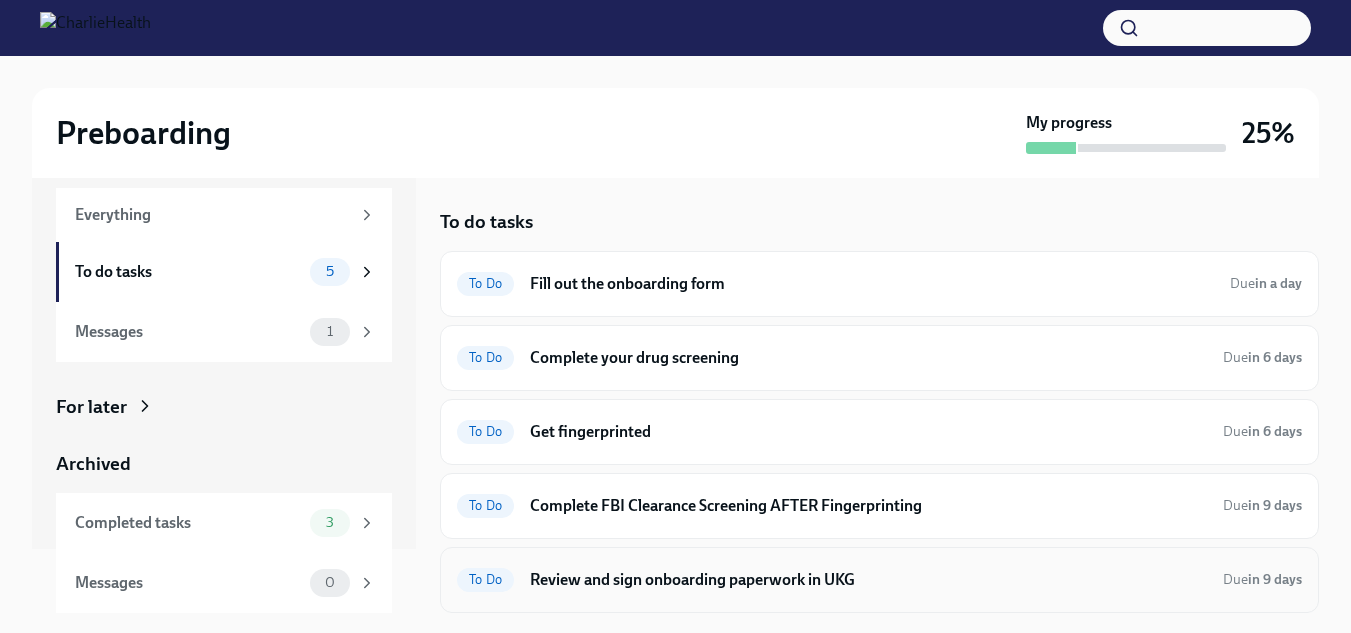 click on "Review and sign onboarding paperwork in UKG" at bounding box center (868, 580) 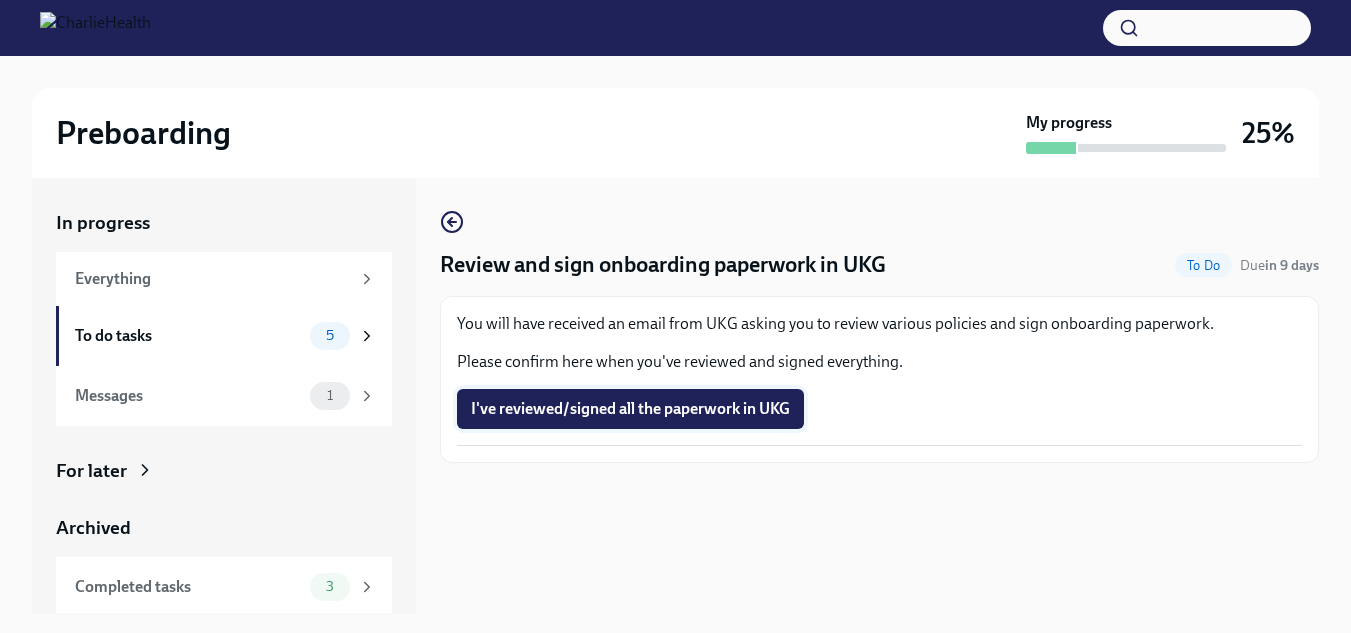 click on "I've reviewed/signed all the paperwork in UKG" at bounding box center (630, 409) 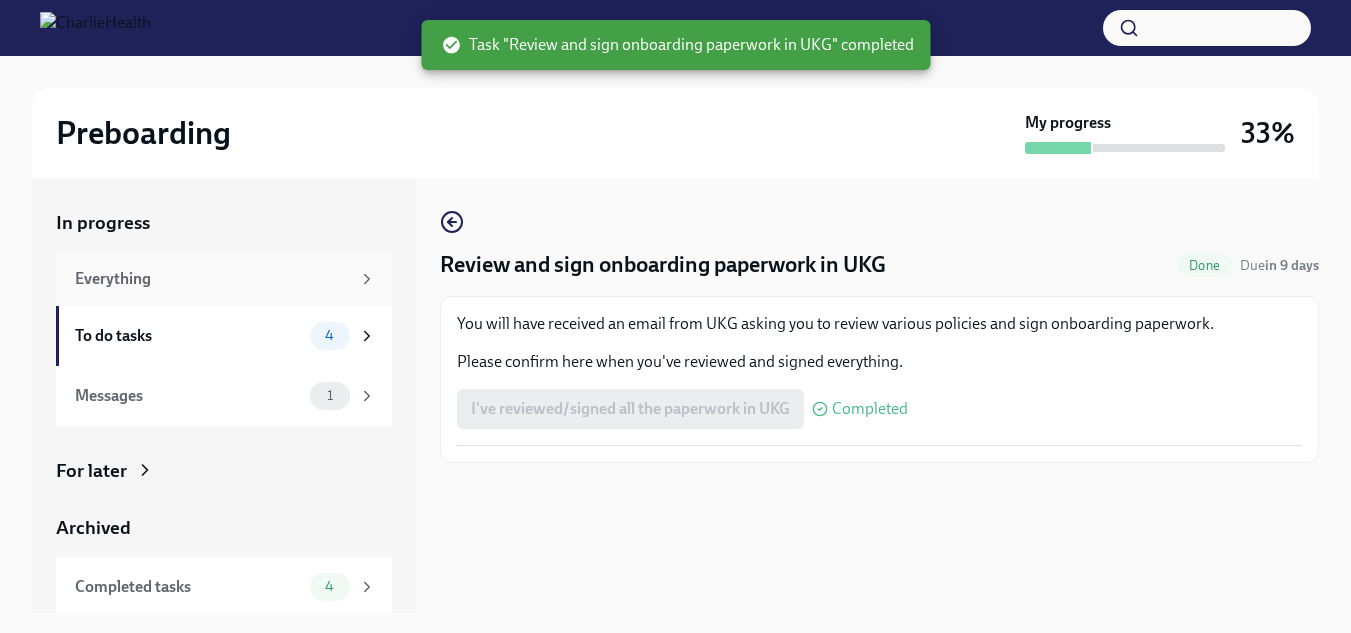 click on "Everything" at bounding box center [212, 279] 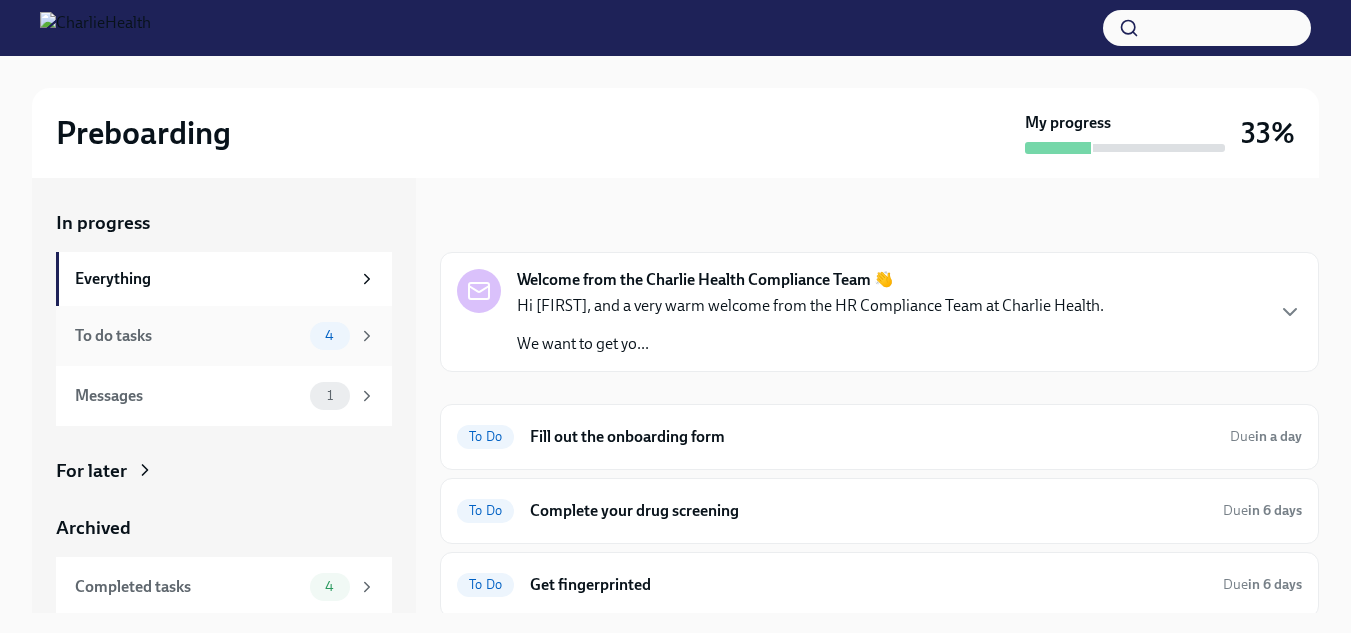 click on "To do tasks" at bounding box center [188, 336] 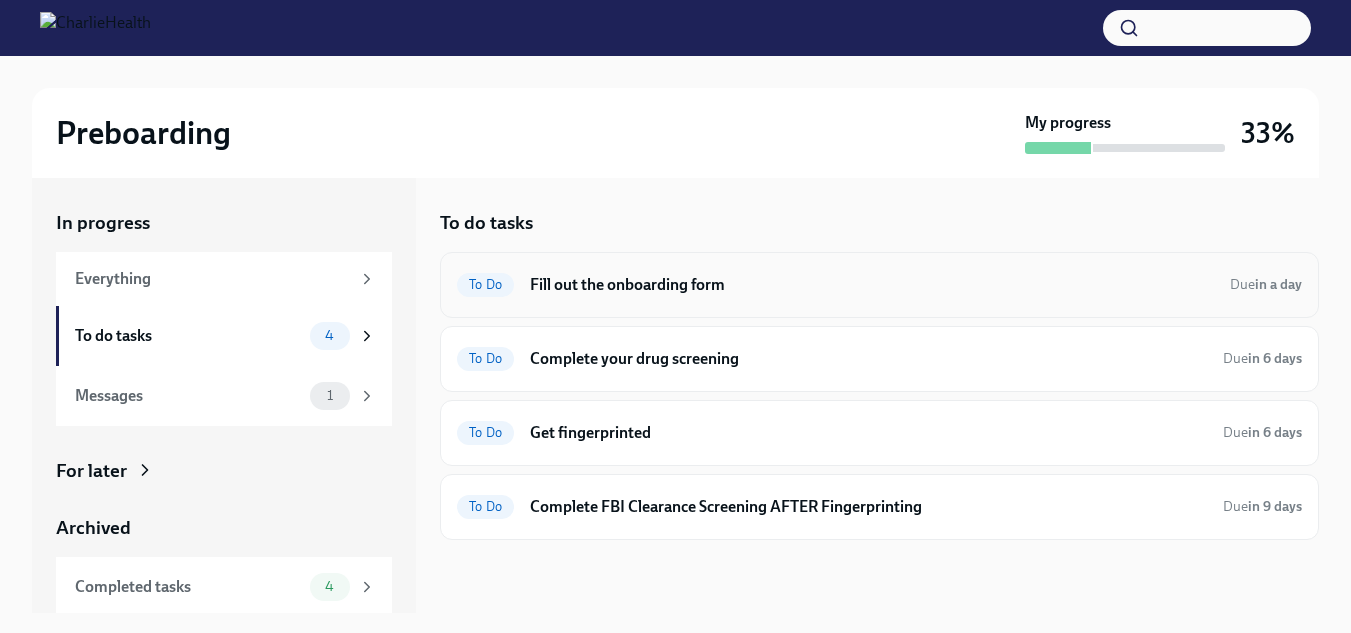 click on "Fill out the onboarding form" at bounding box center [872, 285] 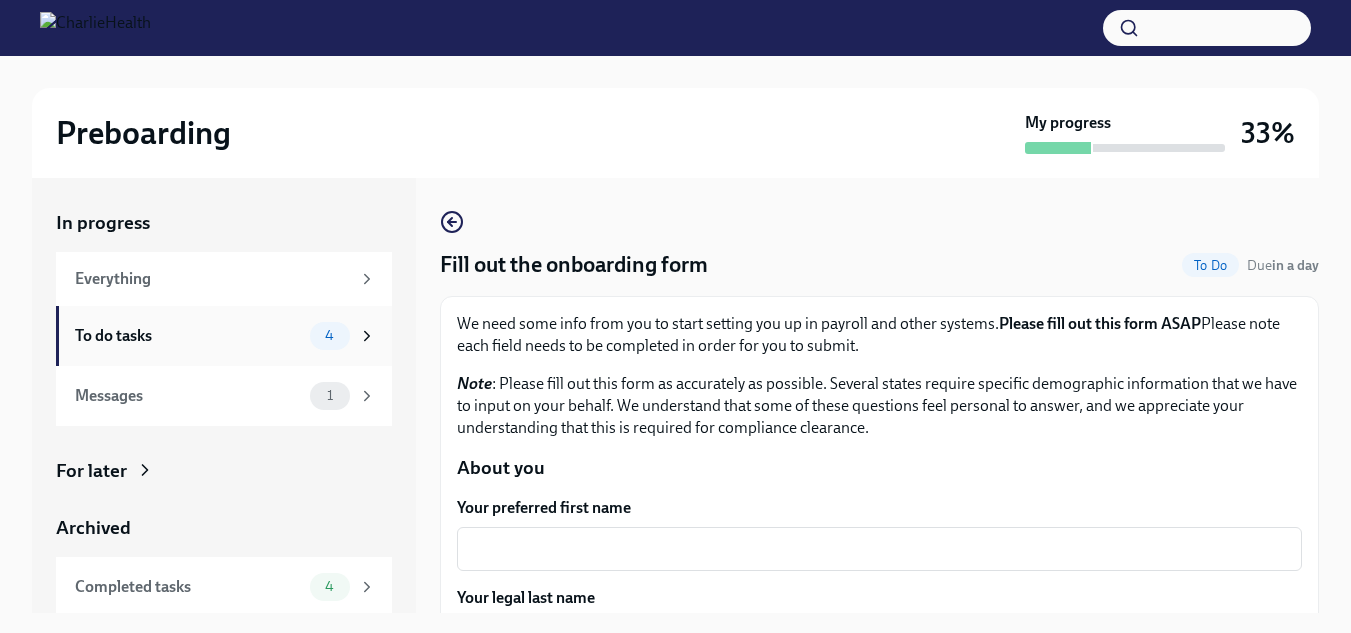 click on "To do tasks" at bounding box center [188, 336] 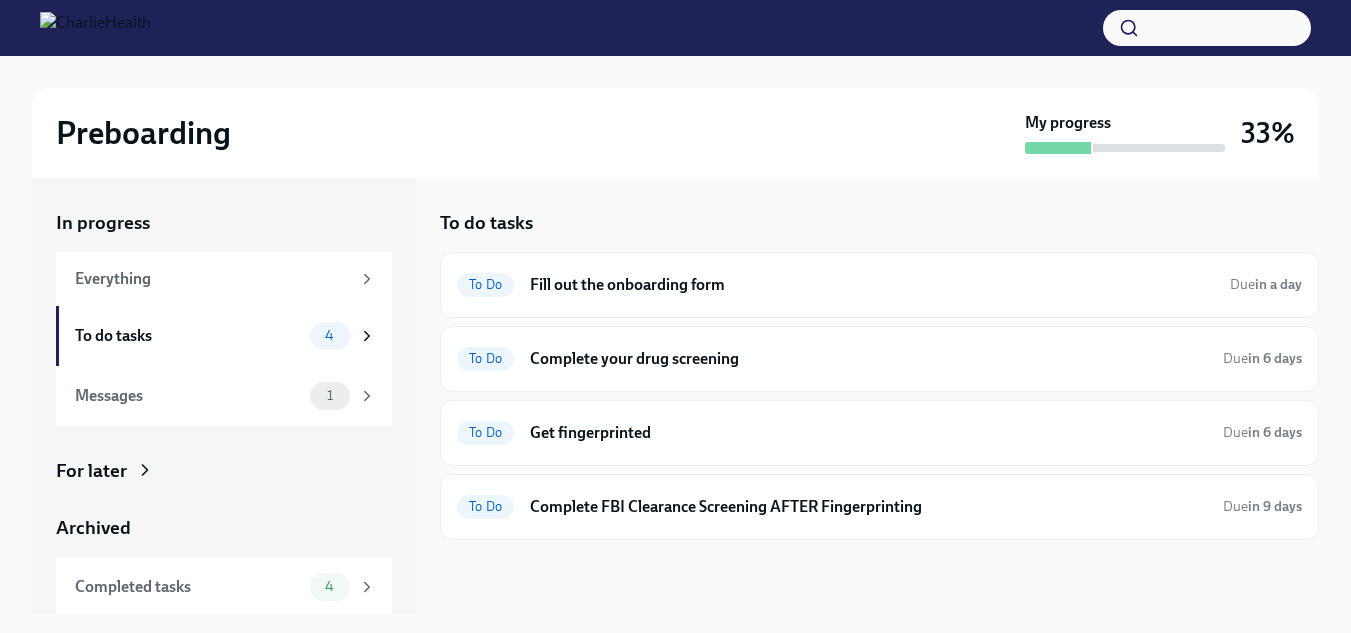 click on "To Do Fill out the onboarding form Due  in a day To Do Complete your drug screening Due  in 6 days To Do Get fingerprinted Due  in 6 days To Do Complete FBI Clearance Screening AFTER Fingerprinting  Due  in 9 days" at bounding box center [879, 396] 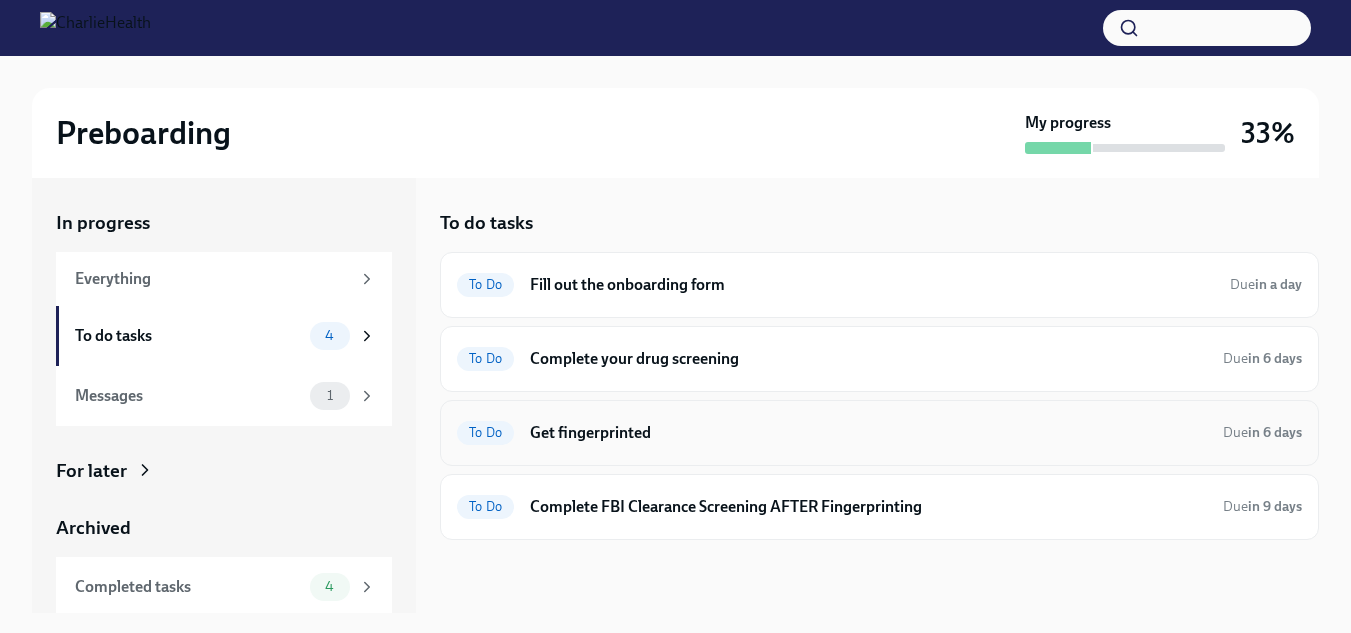 click on "Get fingerprinted" at bounding box center [868, 433] 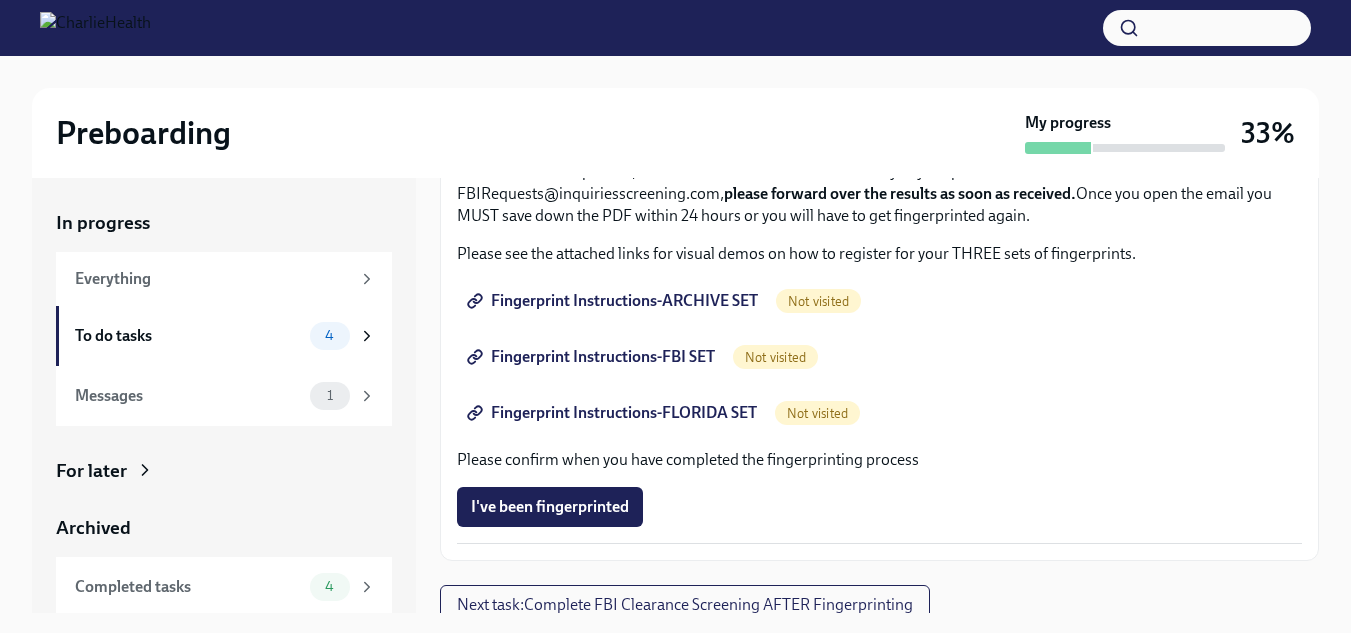 scroll, scrollTop: 262, scrollLeft: 0, axis: vertical 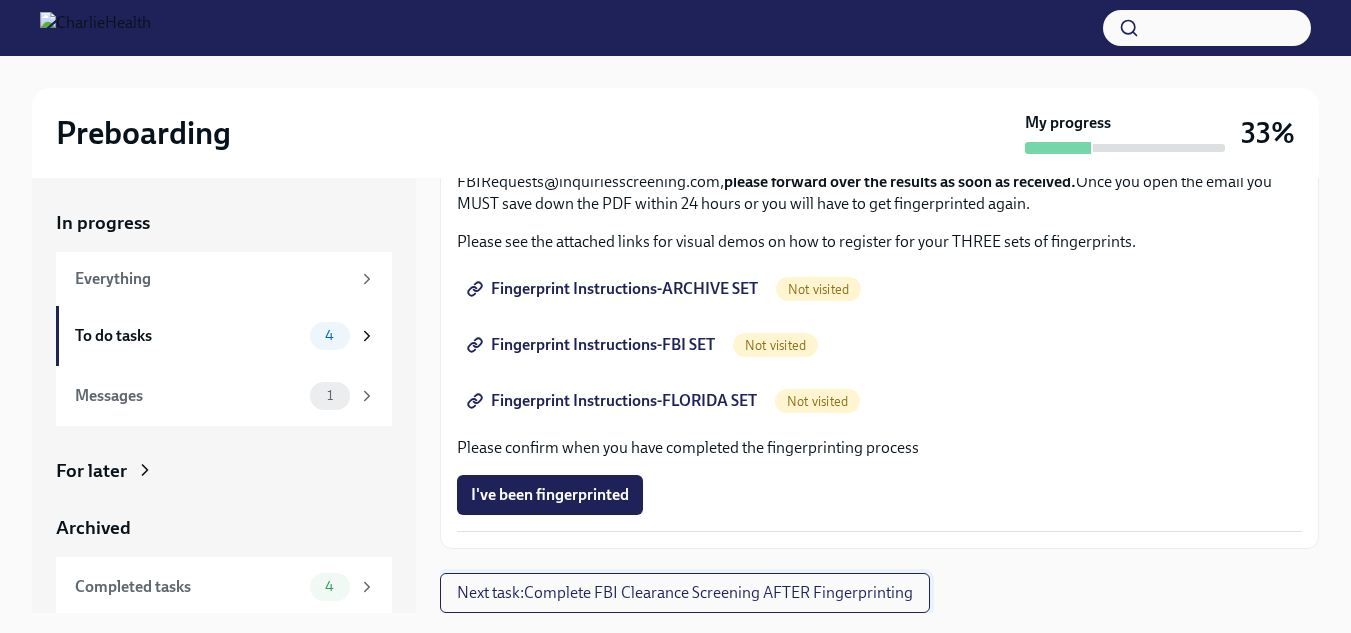 click on "Next task :  Complete FBI Clearance Screening AFTER Fingerprinting" at bounding box center [685, 593] 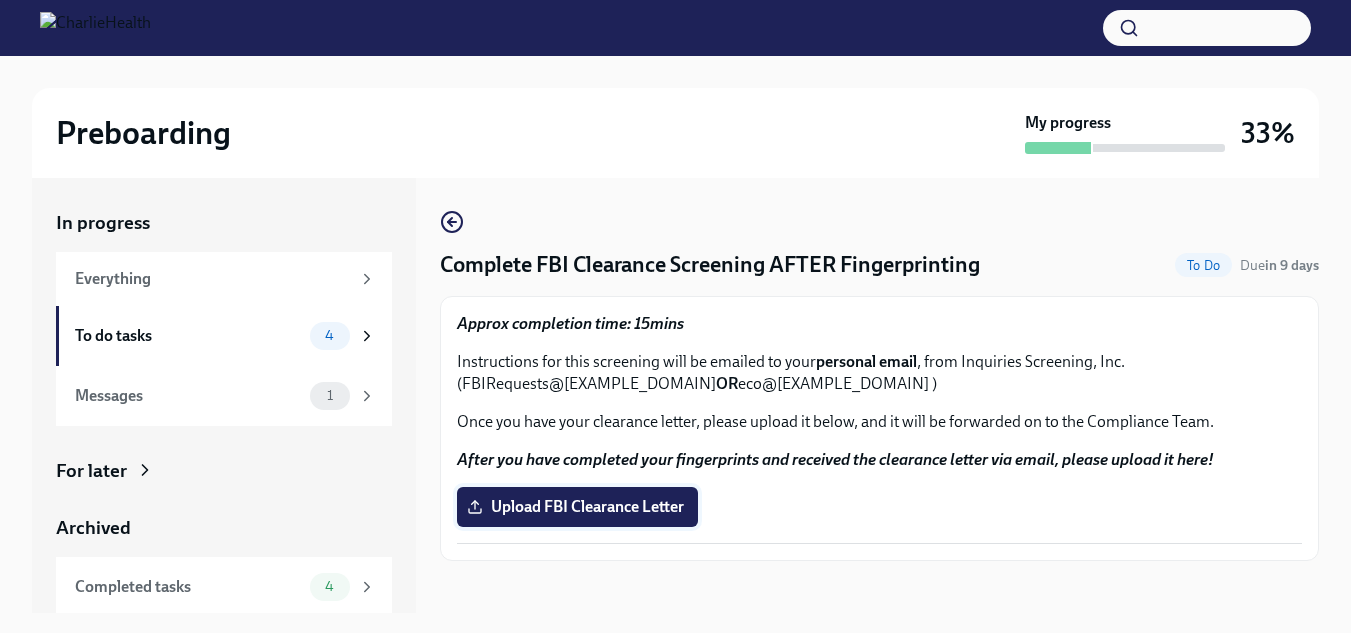 click on "Upload FBI Clearance Letter" at bounding box center [577, 507] 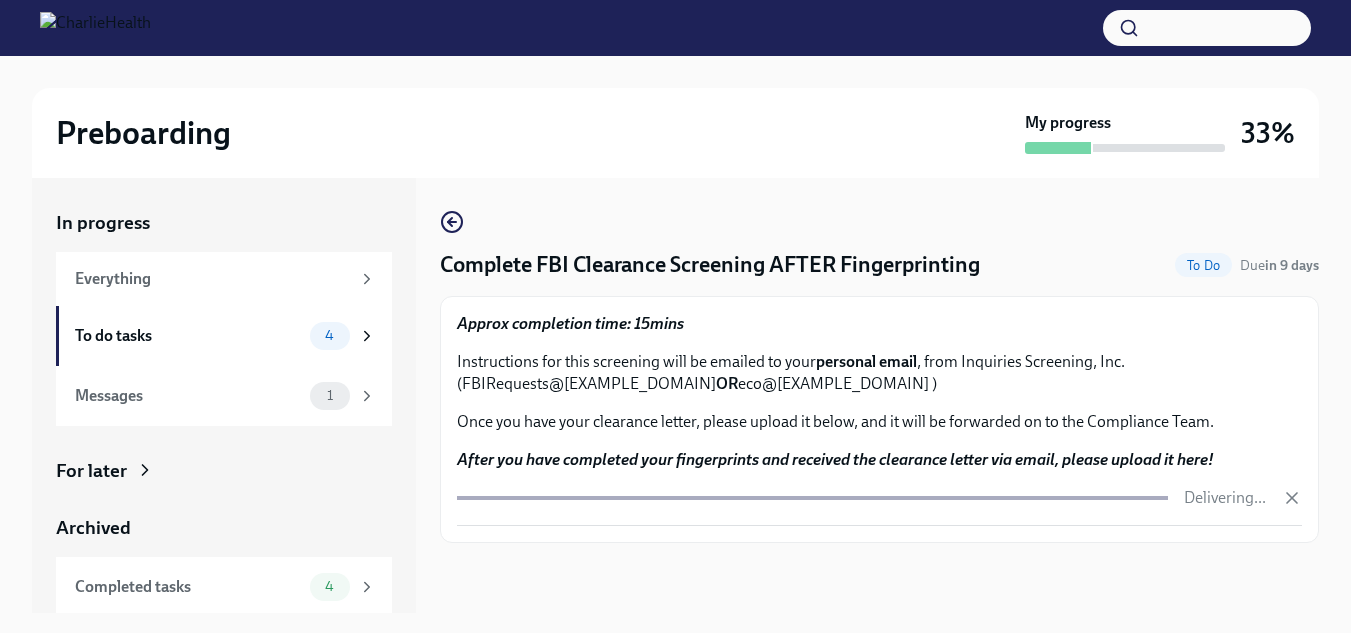 click on "Approx completion time: 15mins
Instructions for this screening will be emailed to your  personal email , from Inquiries Screening, Inc. (FBIRequests@[EXAMPLE_DOMAIN]  OR  eco@[EXAMPLE_DOMAIN] )
Once you have your clearance letter, please upload it below, and it will be forwarded on to the Compliance Team. After you have completed your fingerprints and received the clearance letter via email, please upload it here! Delivering..." at bounding box center [879, 419] 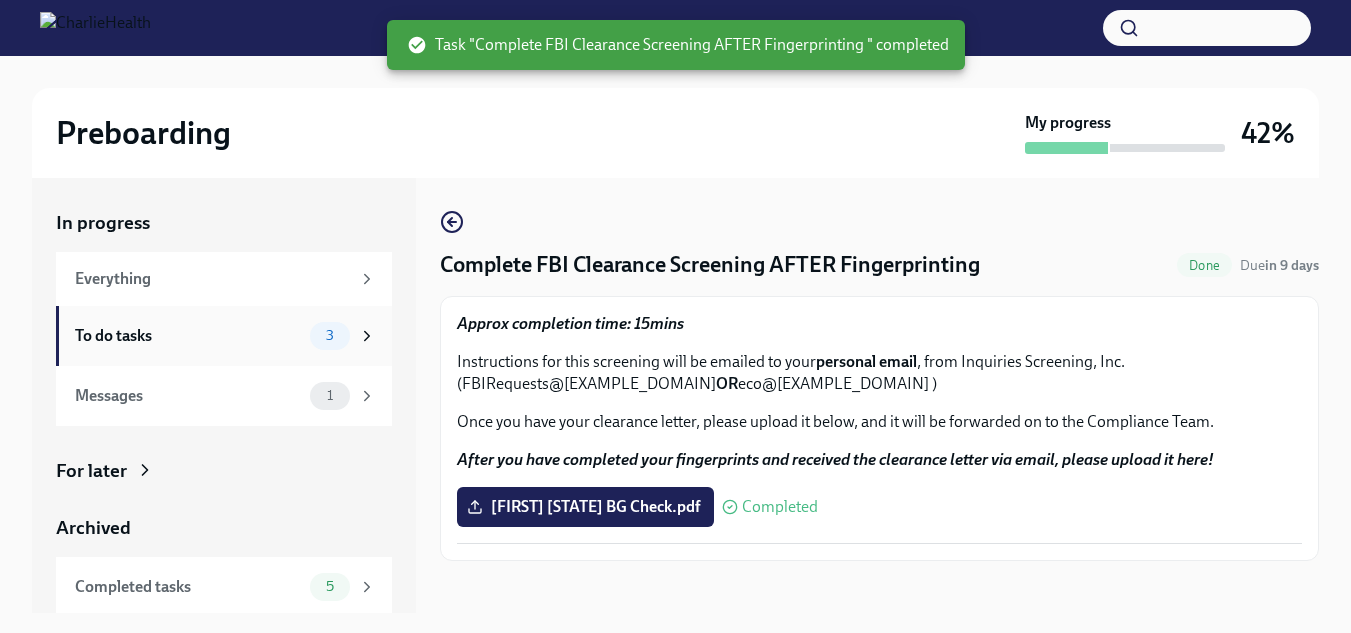 click on "3" at bounding box center (330, 335) 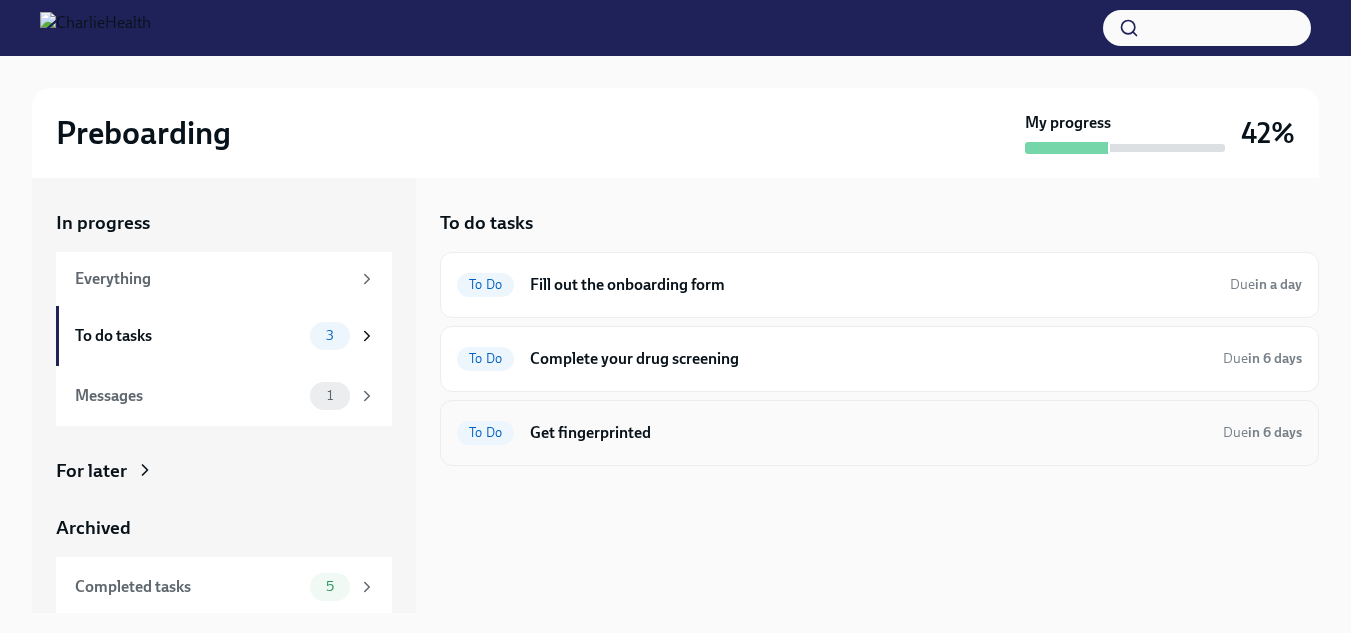click on "Get fingerprinted" at bounding box center [868, 433] 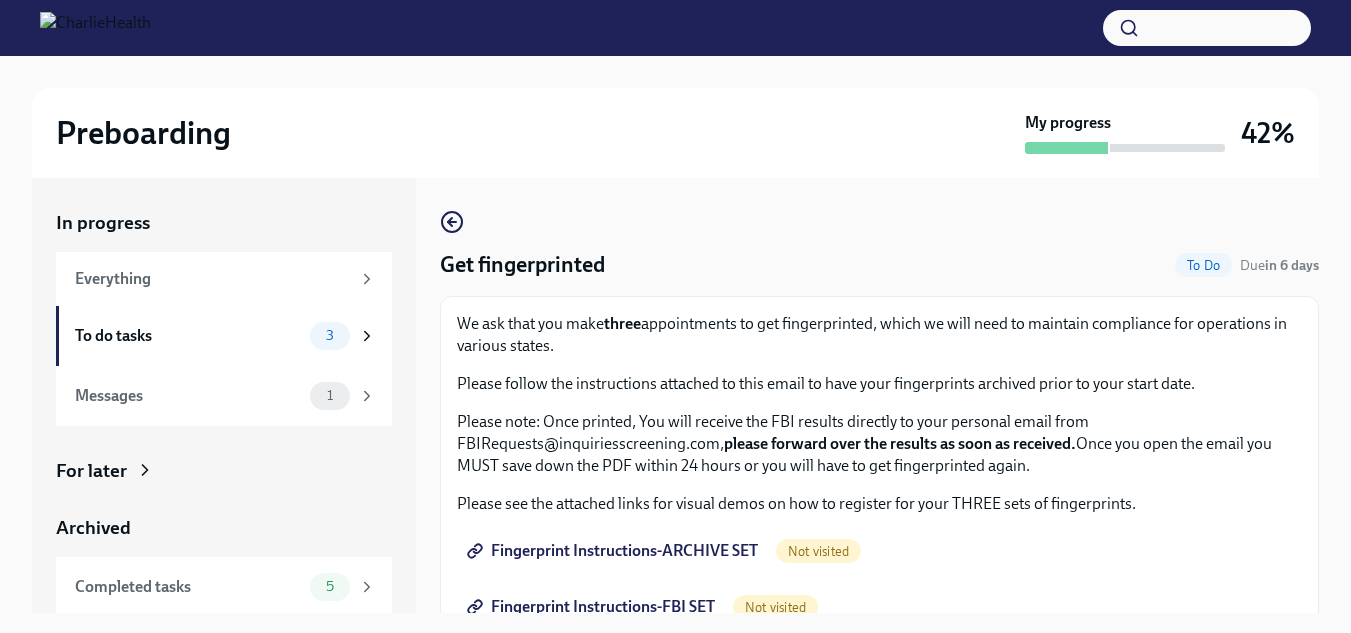 click on "Fingerprint Instructions-ARCHIVE SET" at bounding box center (614, 551) 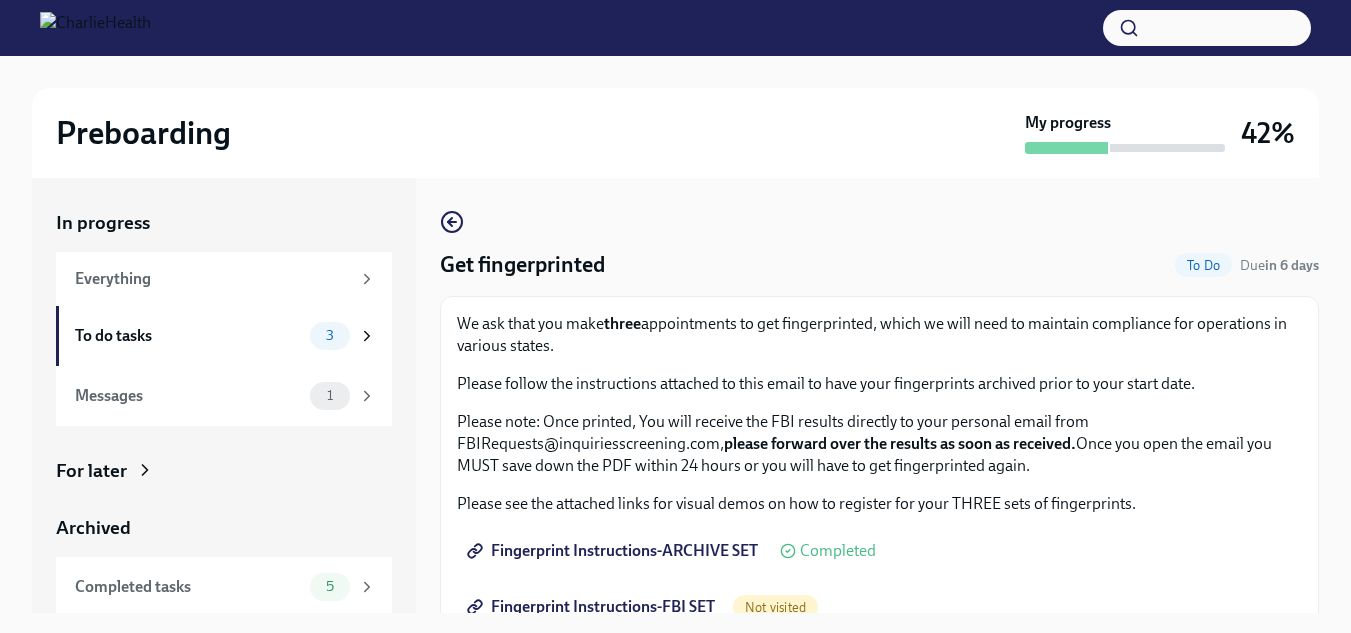 click on "Get fingerprinted To Do Due  in 6 days We ask that you make  three  appointments to get fingerprinted, which we will need to maintain compliance for operations in various states.
Please follow the instructions attached to this email to have your fingerprints archived prior to your start date.
Please note: Once printed, You will receive the FBI results directly to your personal email from FBIRequests@[EXAMPLE_DOMAIN],  please forward over the results as soon as received.  Once you open the email you MUST save down the PDF within 24 hours or you will have to get fingerprinted again. Please see the attached links for visual demos on how to register for your THREE sets of fingerprints. Fingerprint Instructions-ARCHIVE SET Completed Fingerprint Instructions-FBI SET Not visited Fingerprint Instructions-FLORIDA SET Not visited Please confirm when you have completed the fingerprinting process I've been fingerprinted" at bounding box center [879, 510] 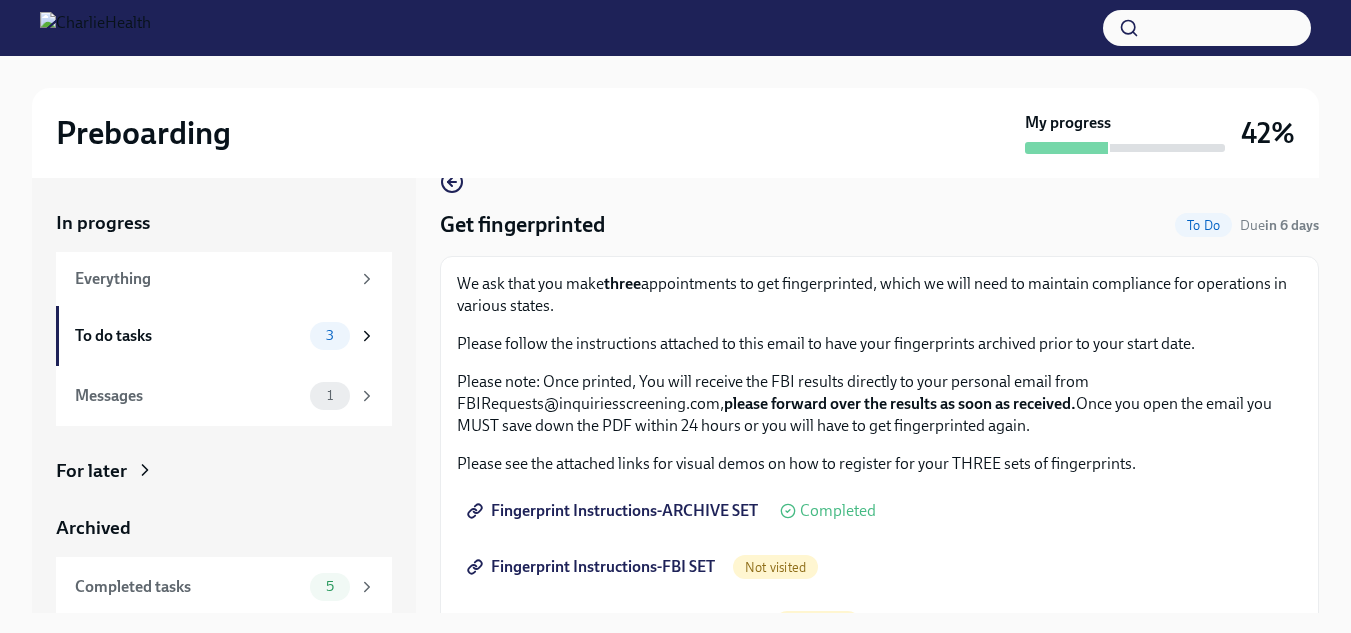 scroll, scrollTop: 190, scrollLeft: 0, axis: vertical 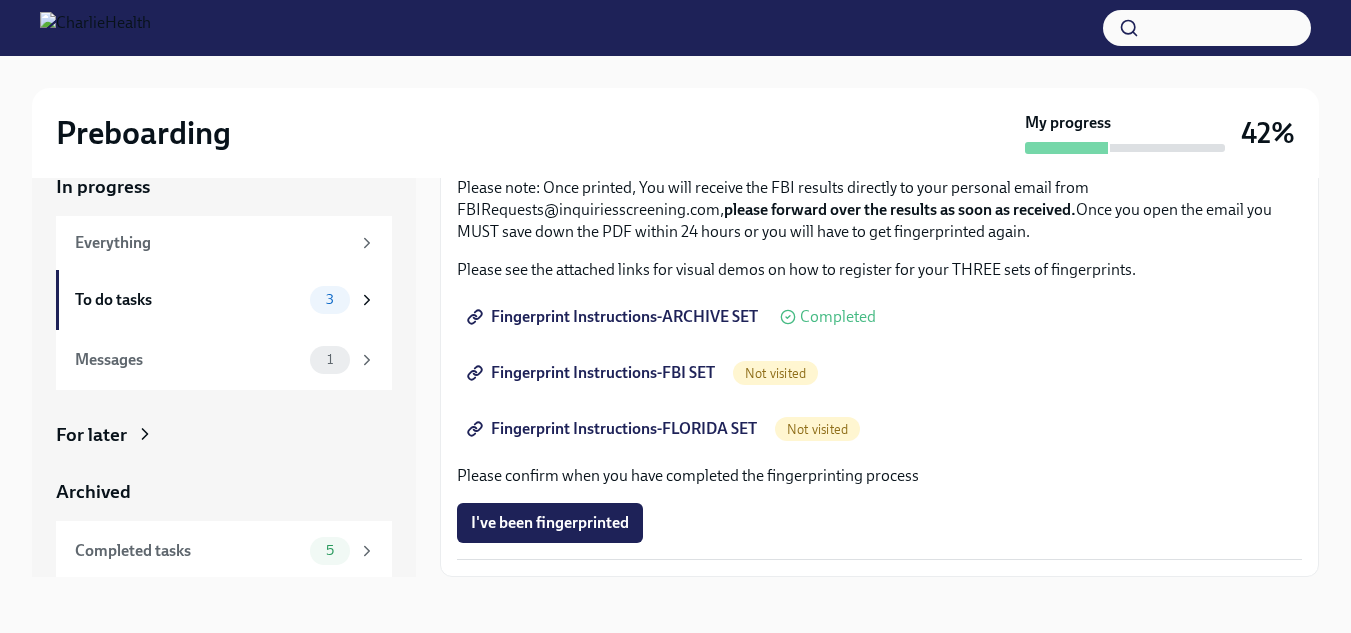 click on "Fingerprint Instructions-FBI SET" at bounding box center [593, 373] 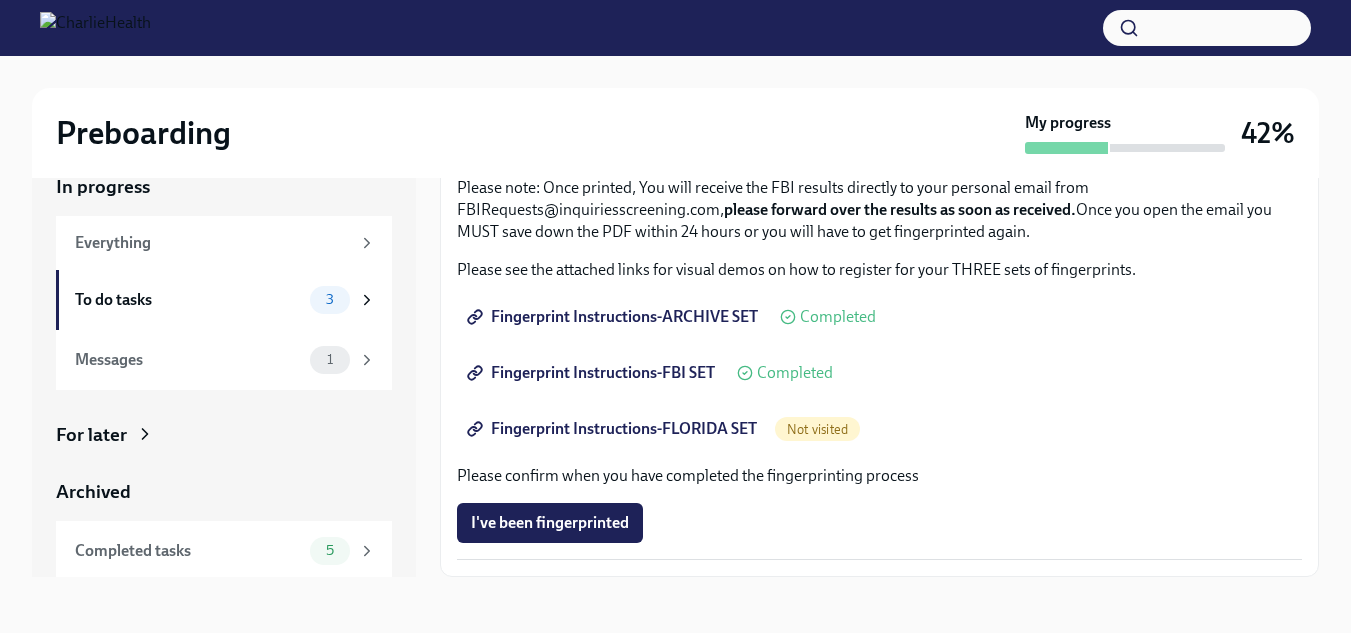 click on "Fingerprint Instructions-ARCHIVE SET" at bounding box center [614, 317] 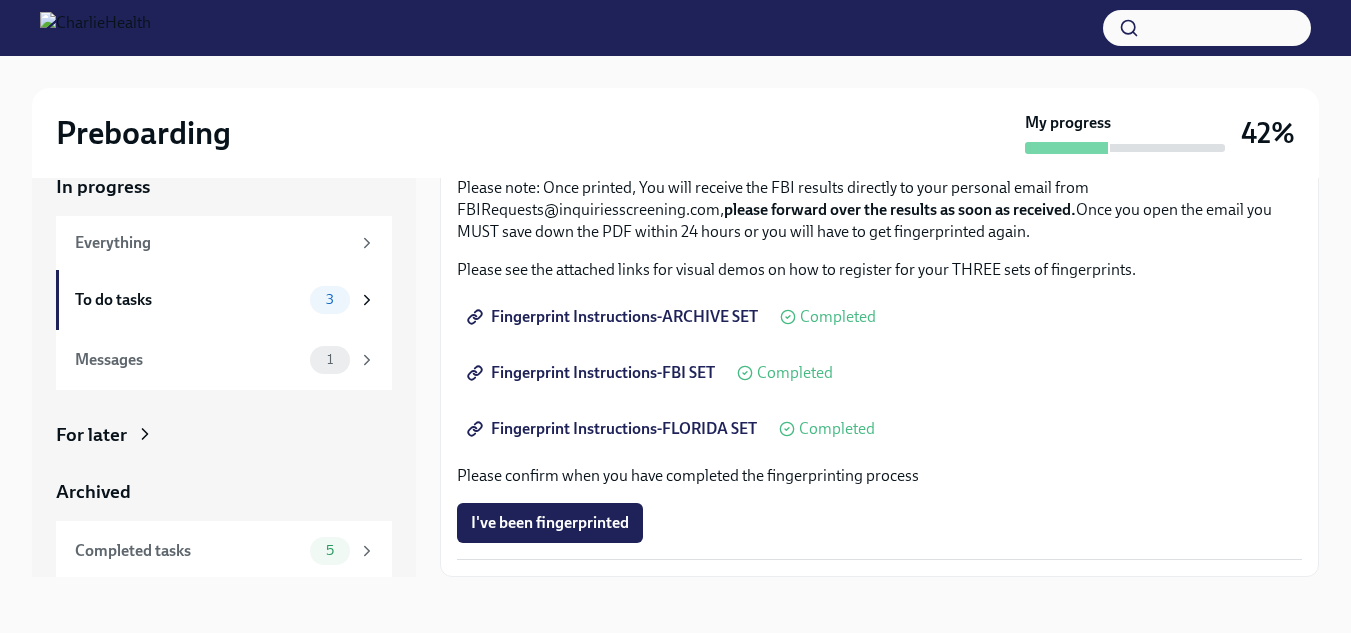 click on "Fingerprint Instructions-FBI SET" at bounding box center (593, 373) 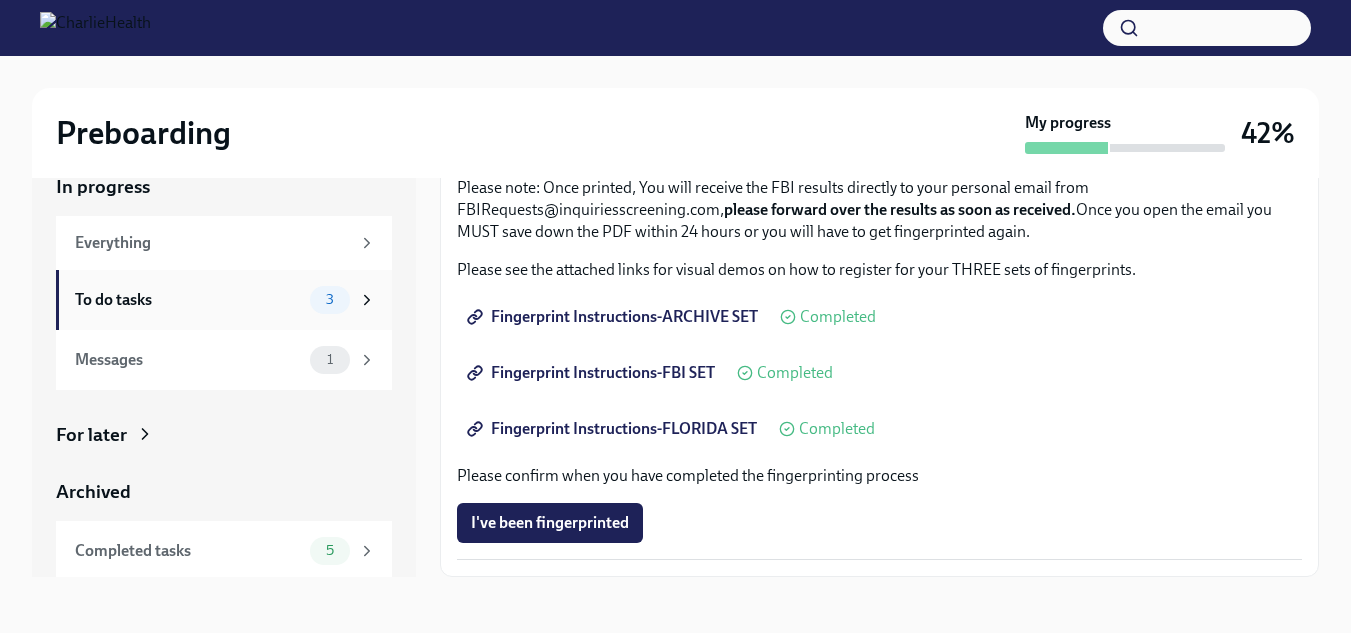 click on "3" at bounding box center (330, 300) 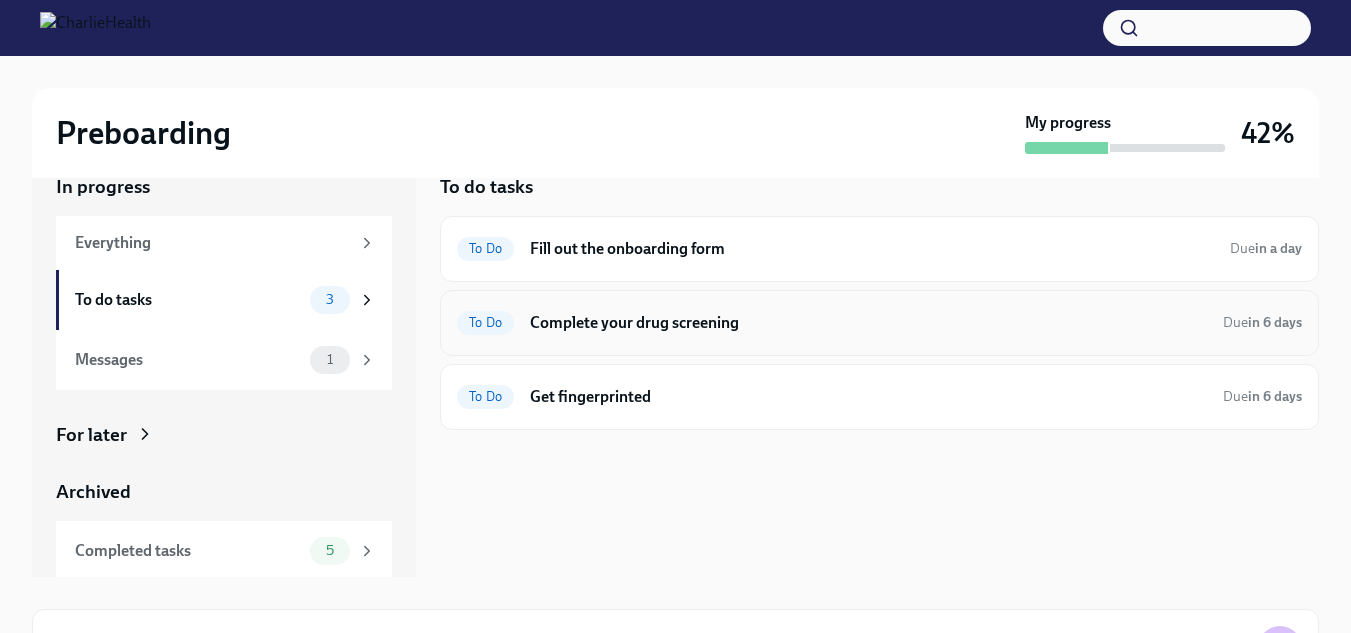 click on "Complete your drug screening" at bounding box center (868, 323) 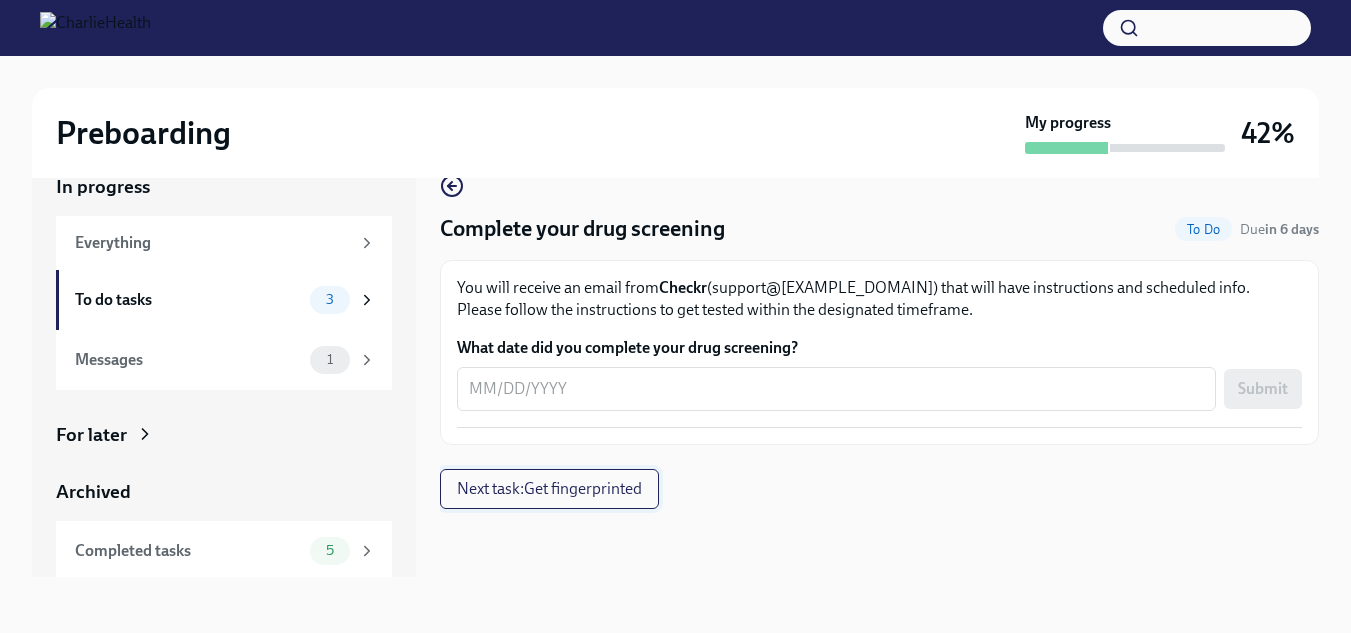 click on "Next task :  Get fingerprinted" at bounding box center [549, 489] 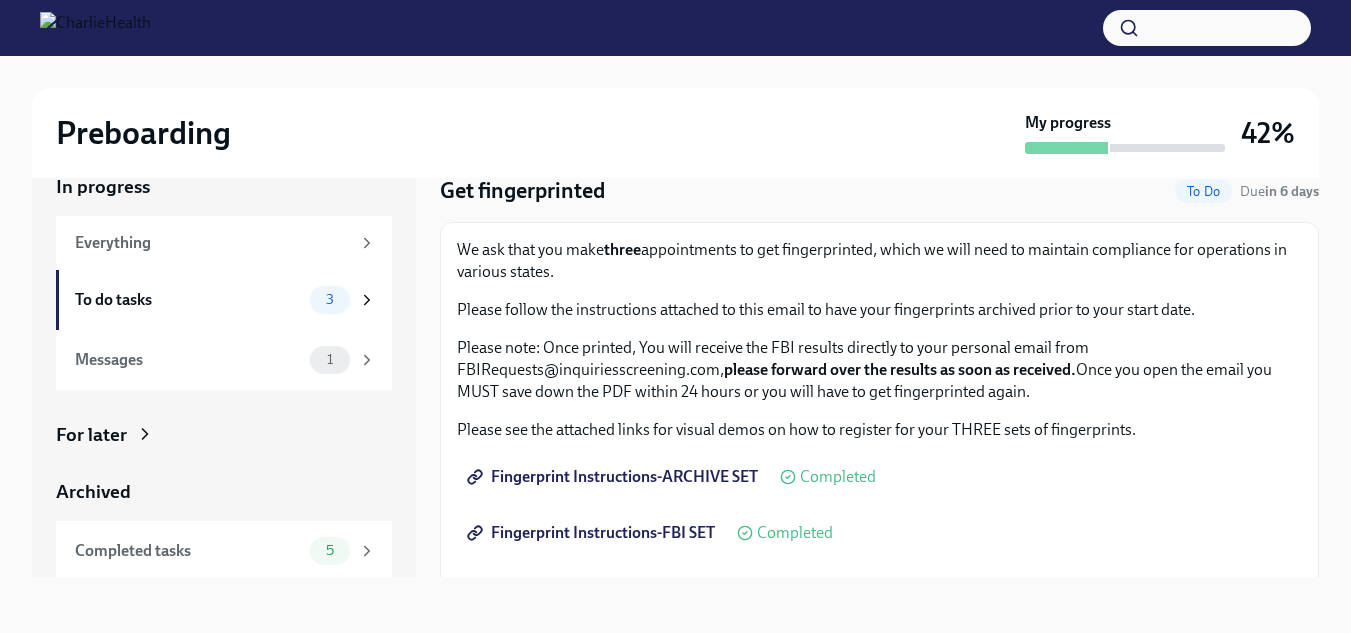 scroll, scrollTop: 0, scrollLeft: 0, axis: both 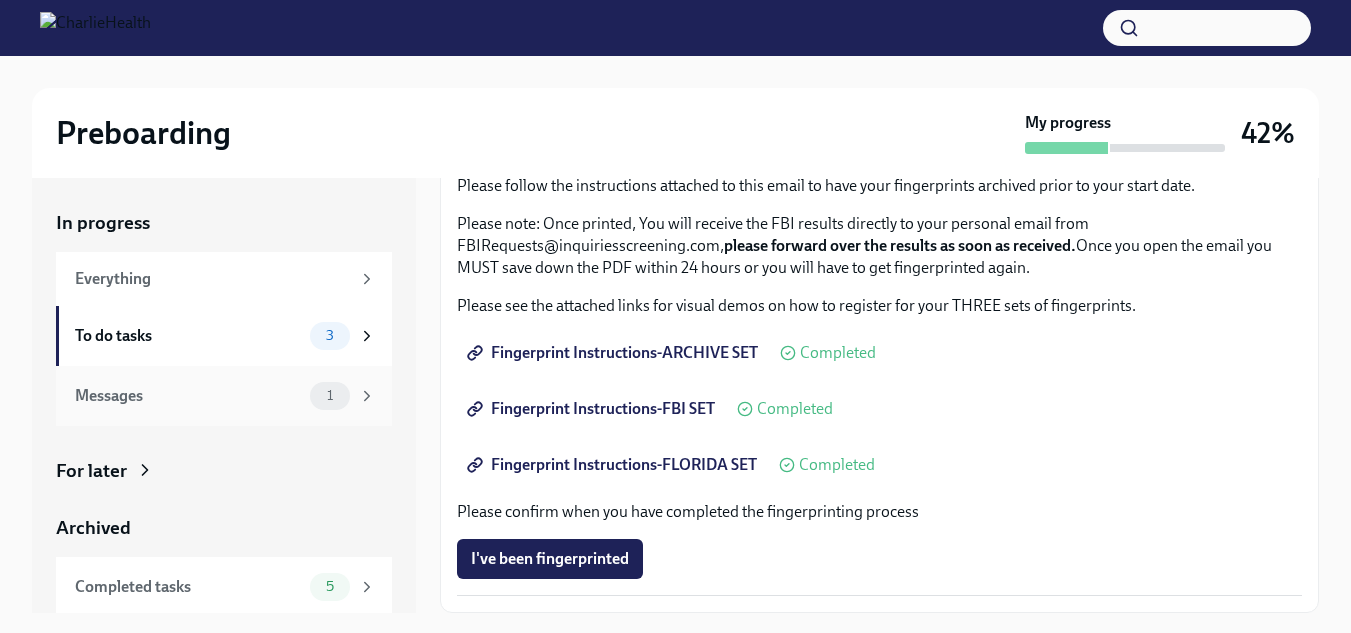 click on "Messages" at bounding box center [188, 396] 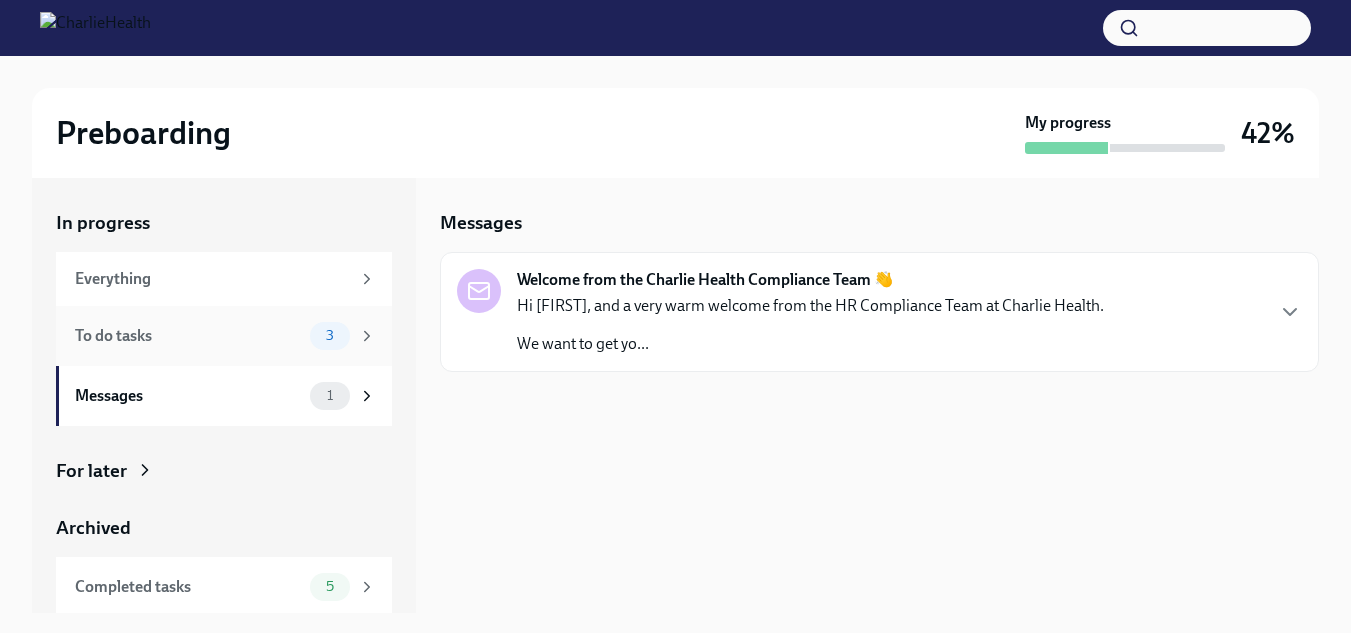 click on "To do tasks" at bounding box center (188, 336) 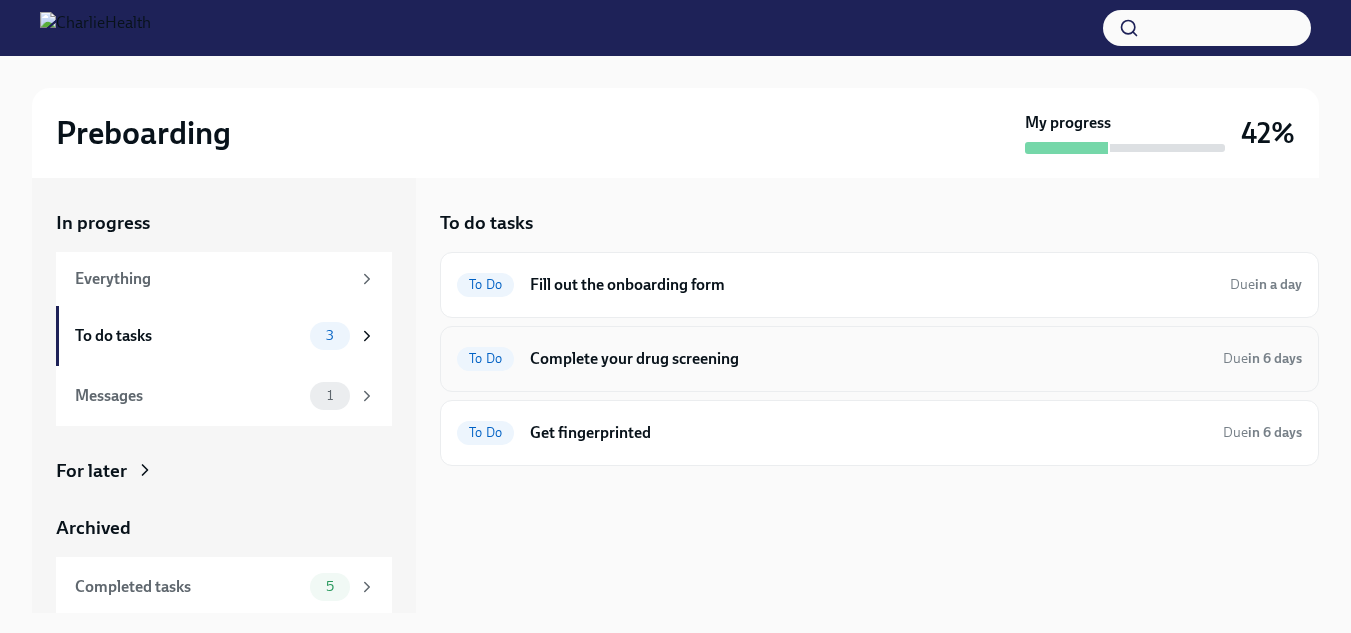 click on "Complete your drug screening" at bounding box center (868, 359) 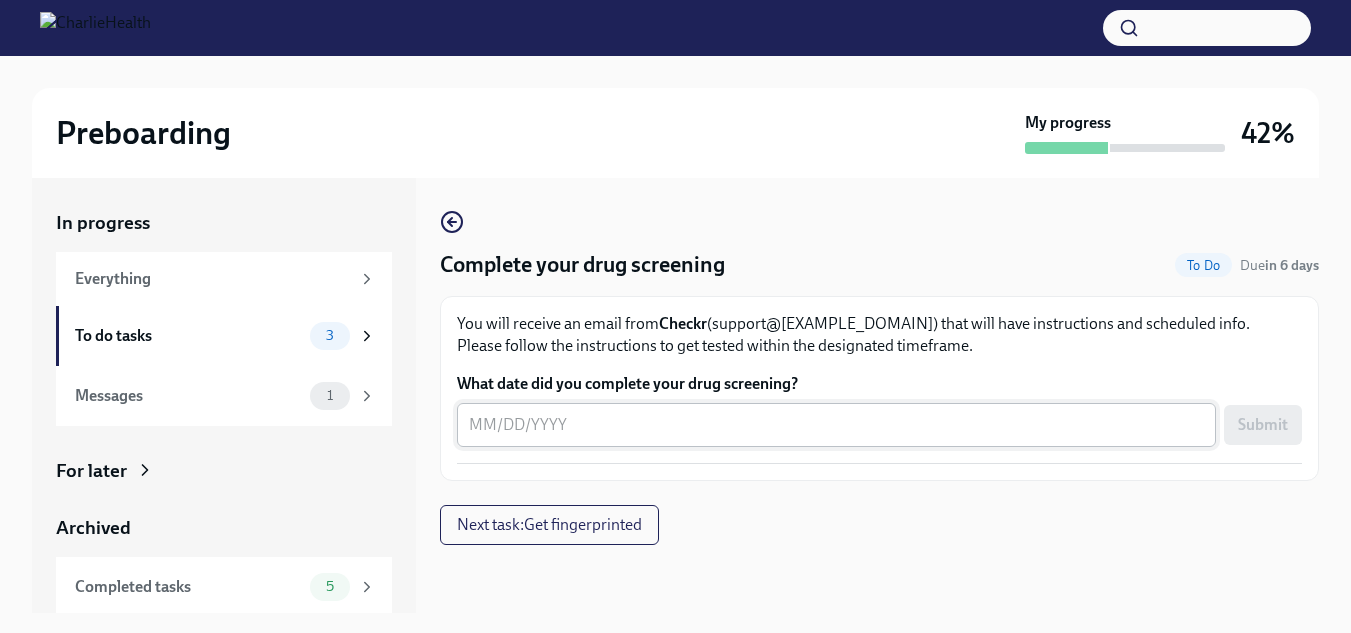 click on "x ​" at bounding box center (836, 425) 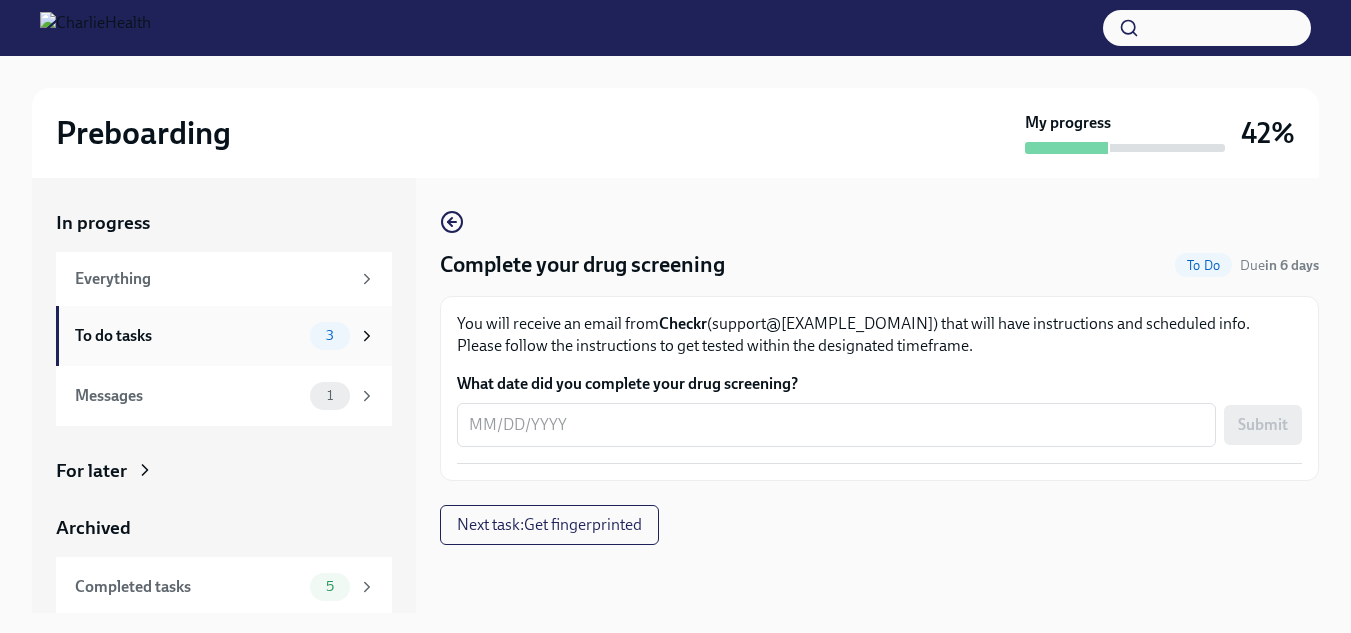 click on "To do tasks" at bounding box center (188, 336) 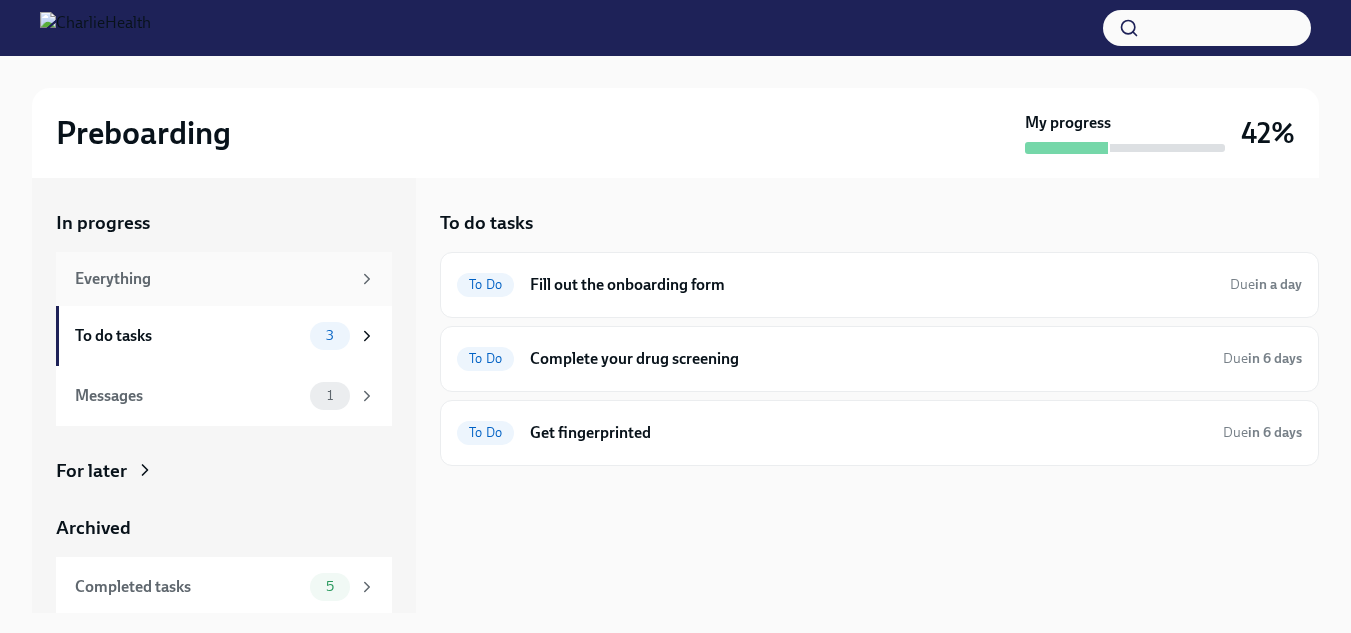 click on "Everything" at bounding box center [224, 279] 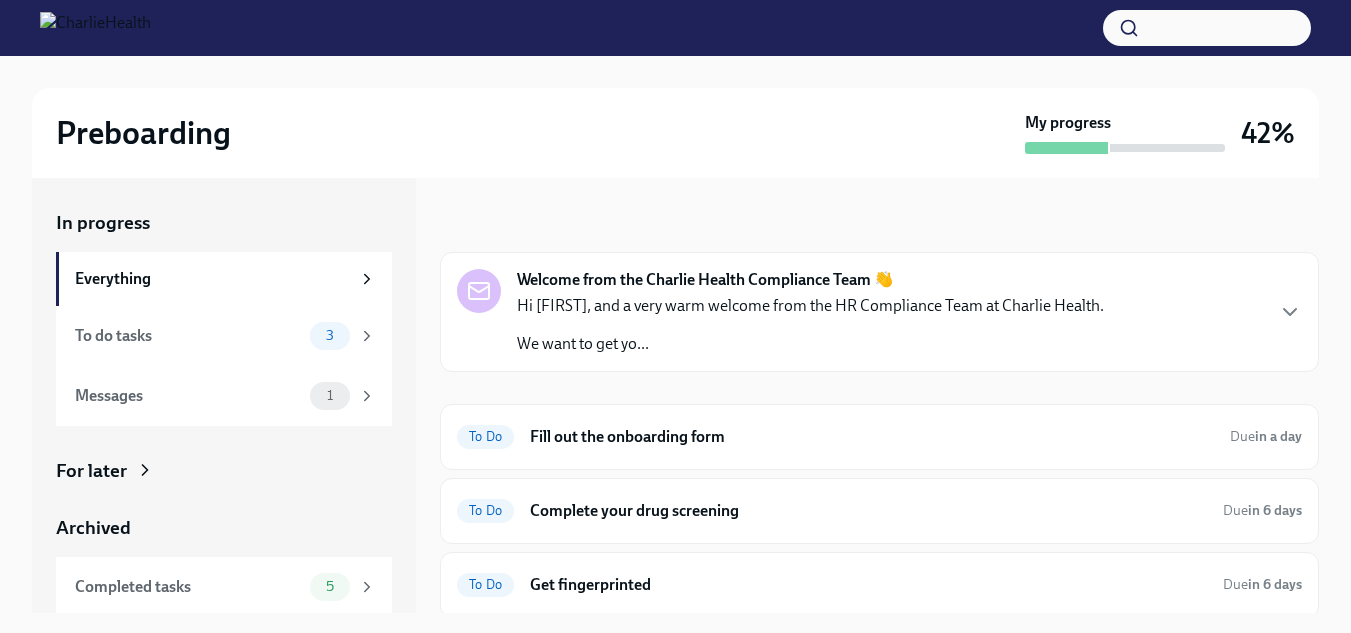 scroll, scrollTop: 5, scrollLeft: 0, axis: vertical 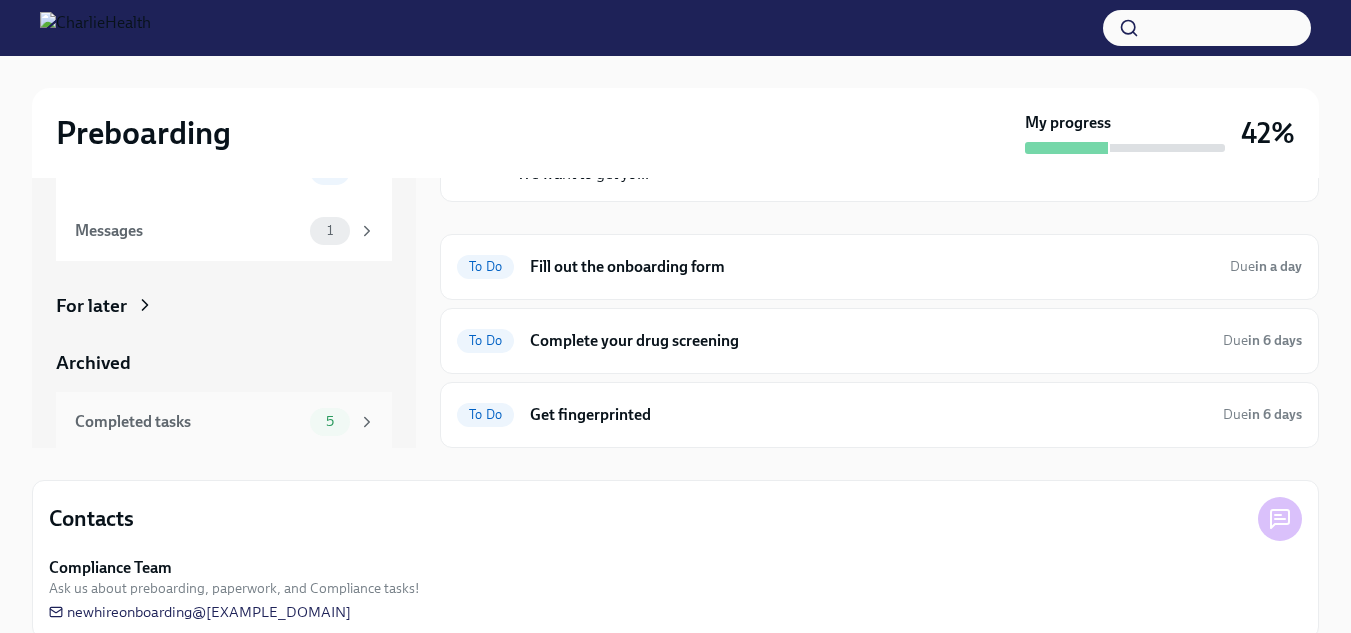 click on "Completed tasks 5" at bounding box center (225, 422) 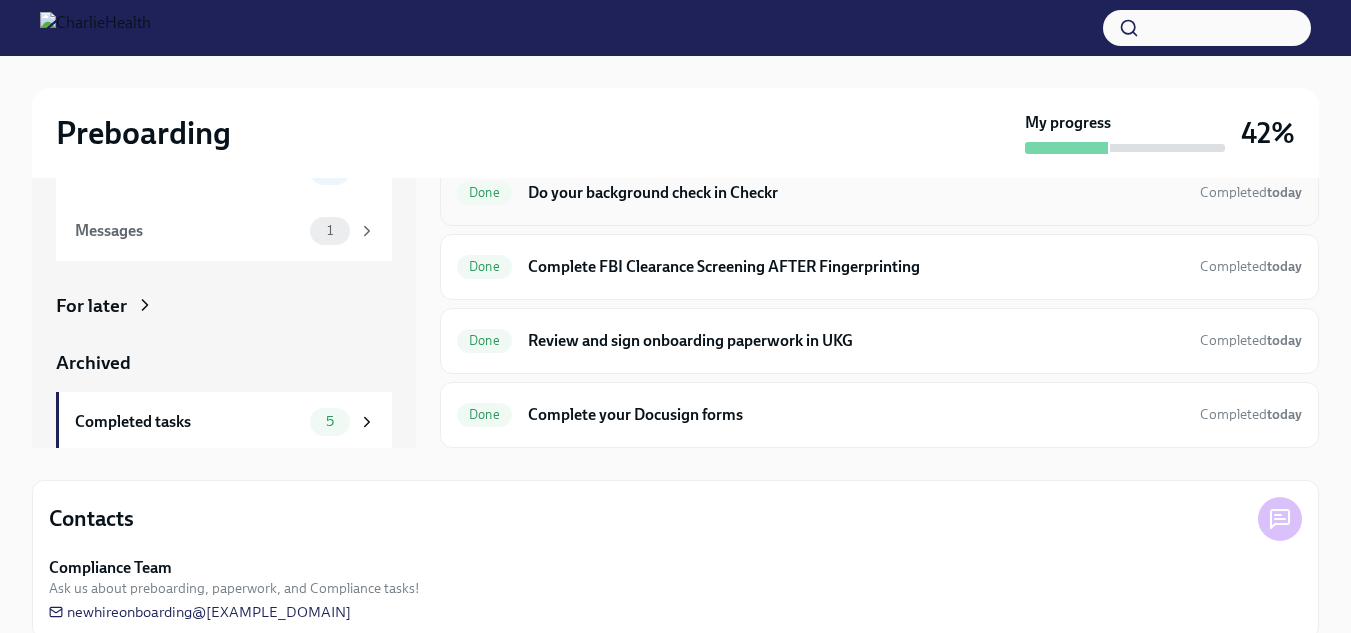 click on "Do your background check in Checkr" at bounding box center [856, 193] 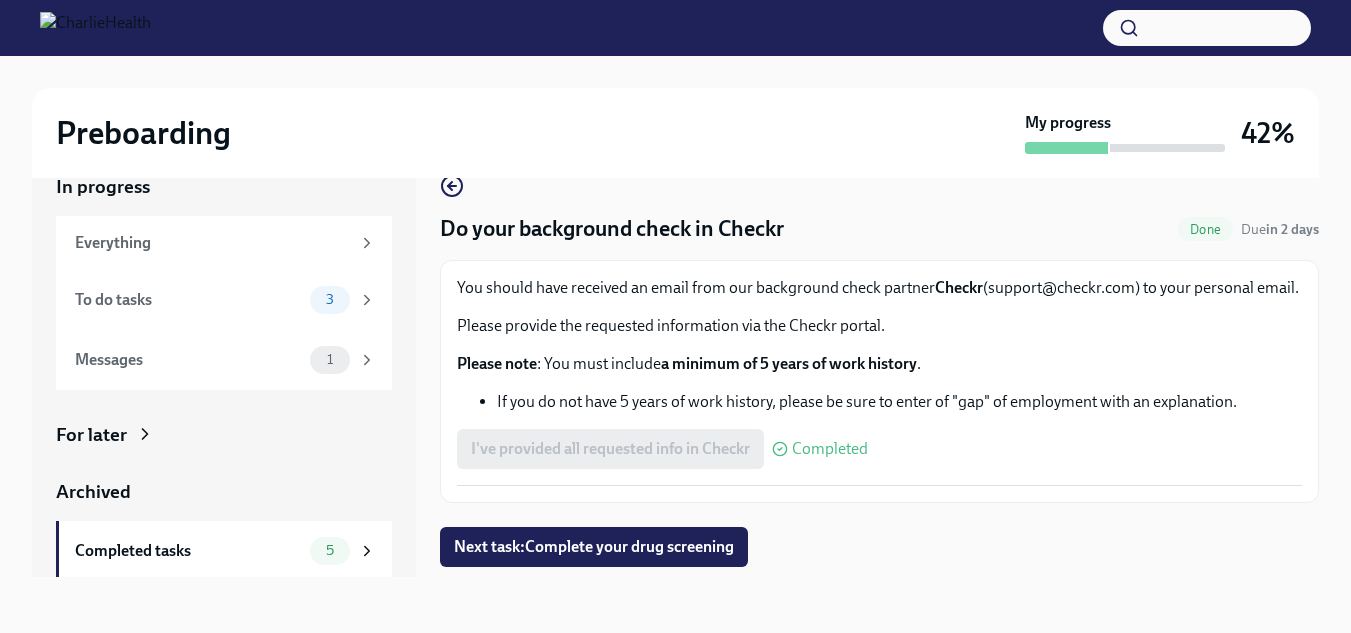 scroll, scrollTop: 12, scrollLeft: 0, axis: vertical 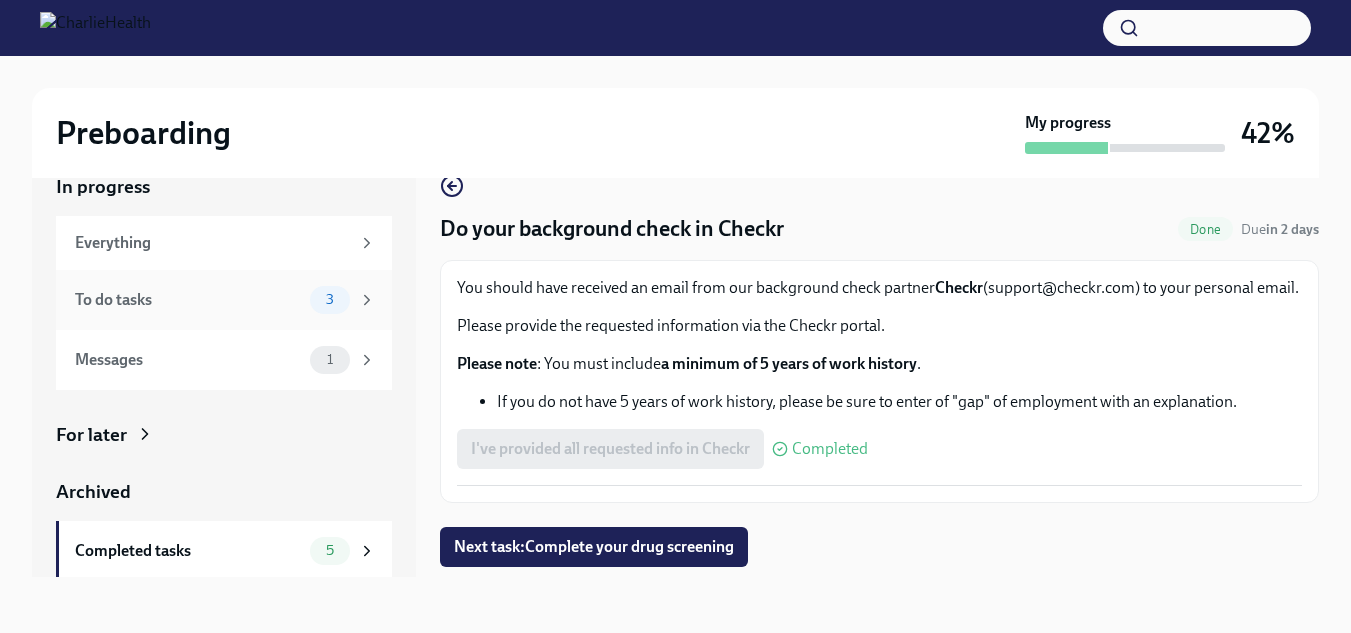 click on "To do tasks 3" at bounding box center [224, 300] 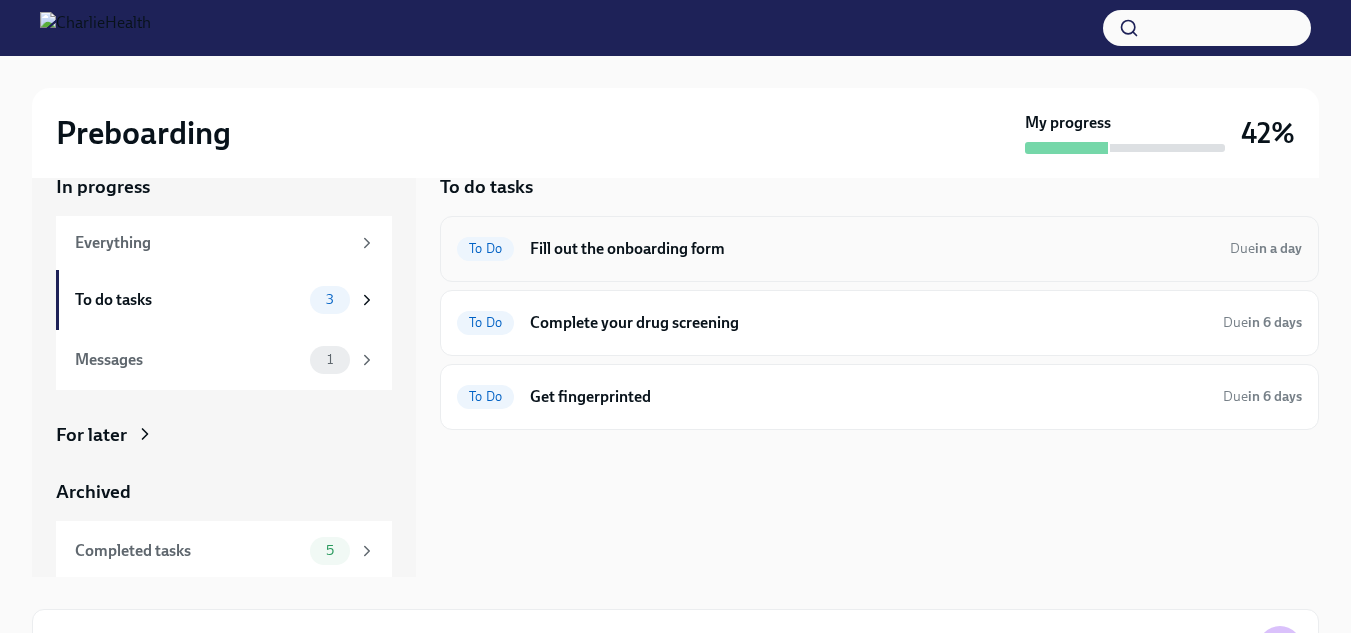 click on "Fill out the onboarding form" at bounding box center [872, 249] 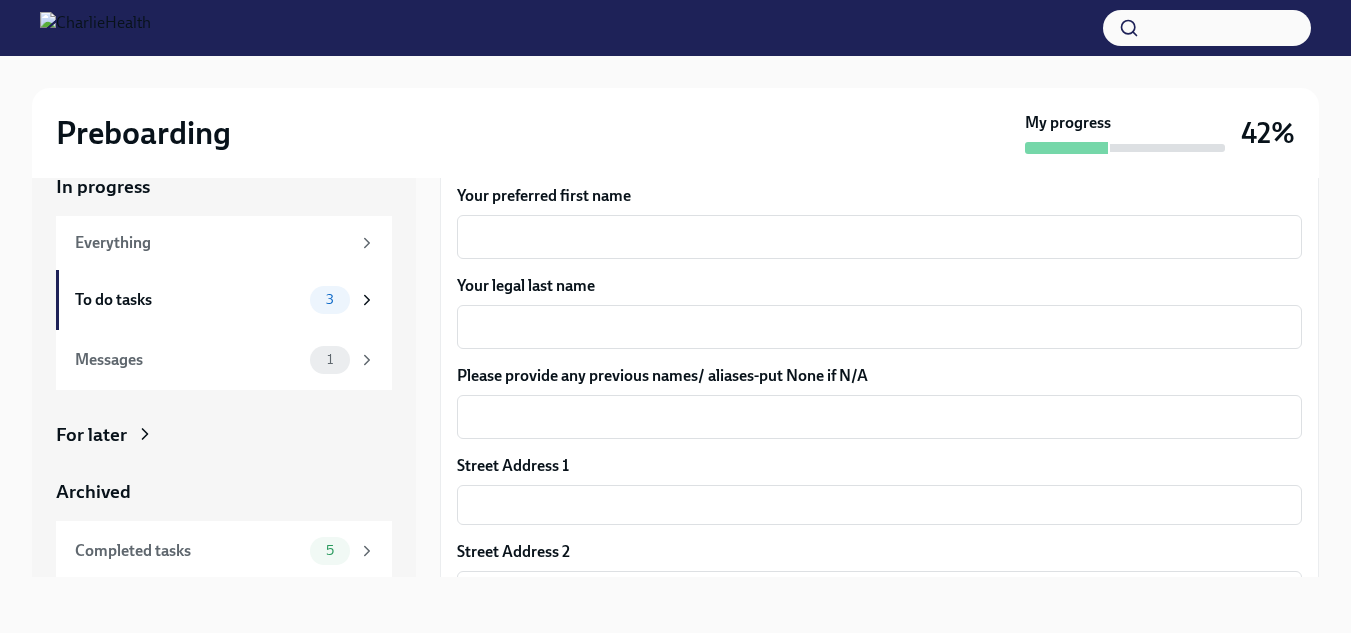 scroll, scrollTop: 0, scrollLeft: 0, axis: both 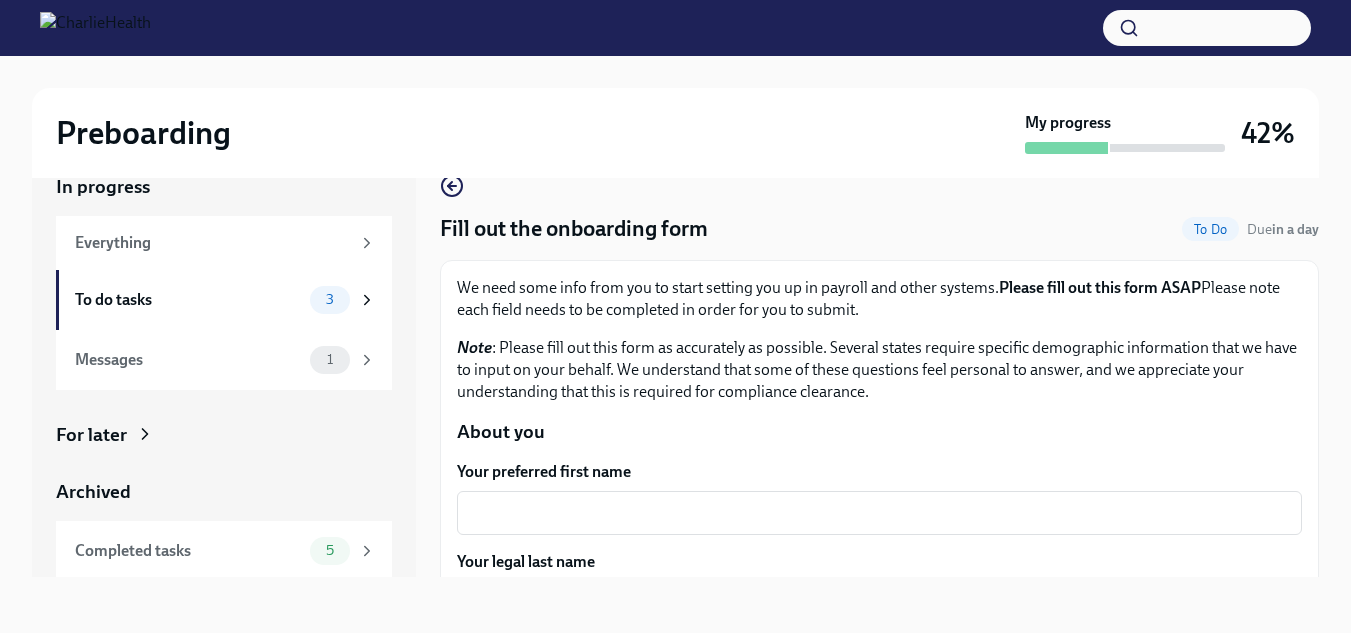 click on "Preboarding My progress 42%" at bounding box center (675, 133) 